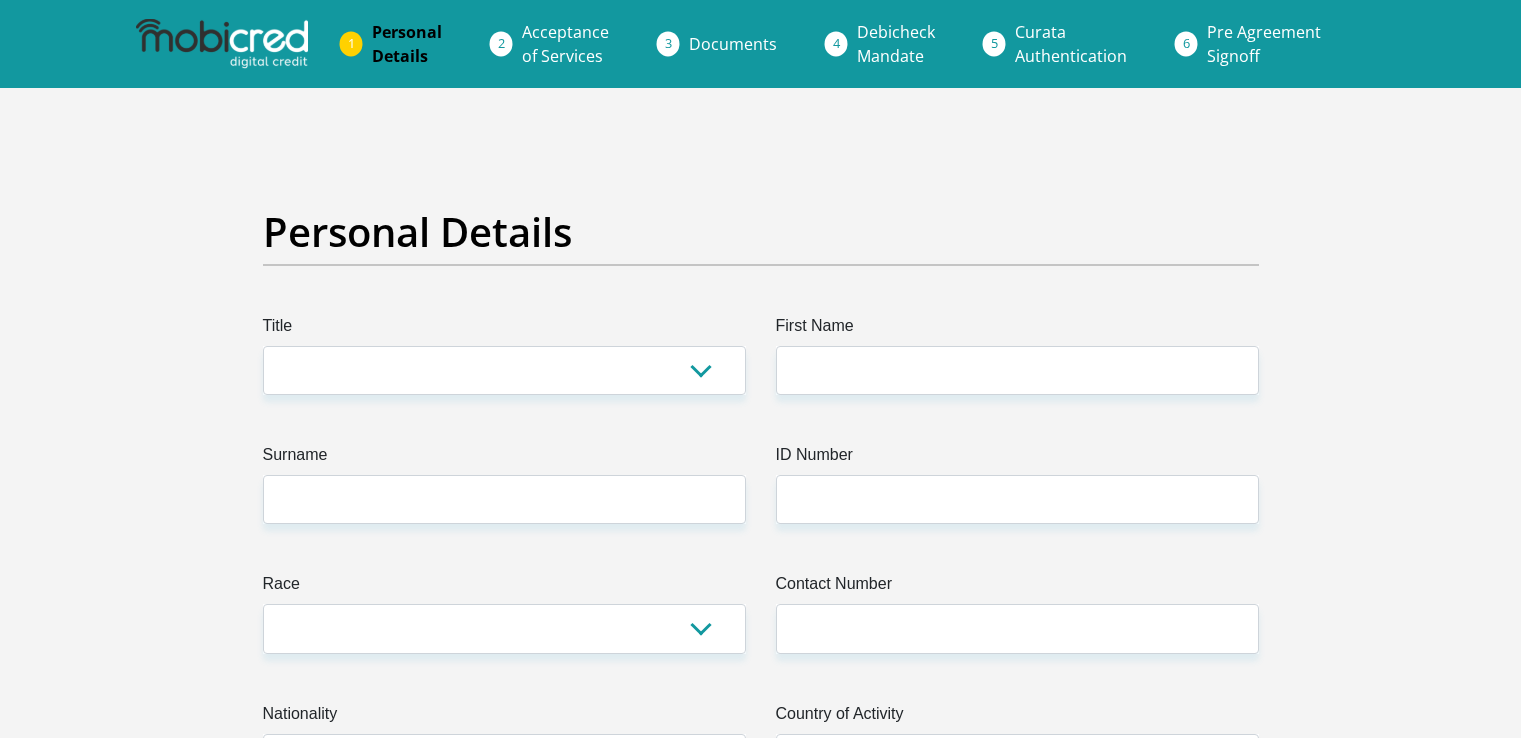 scroll, scrollTop: 0, scrollLeft: 0, axis: both 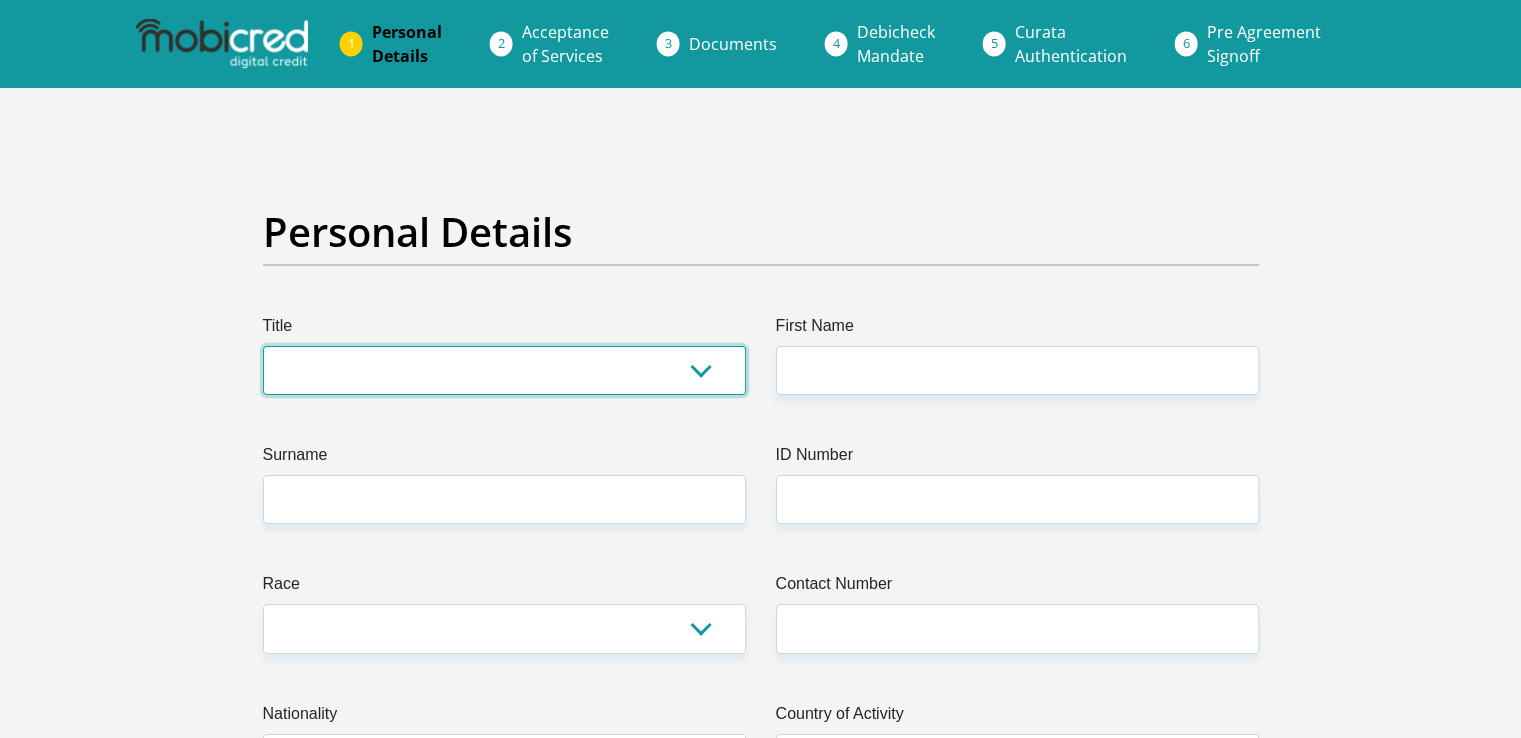 click on "Mr
Ms
Mrs
Dr
Other" at bounding box center (504, 370) 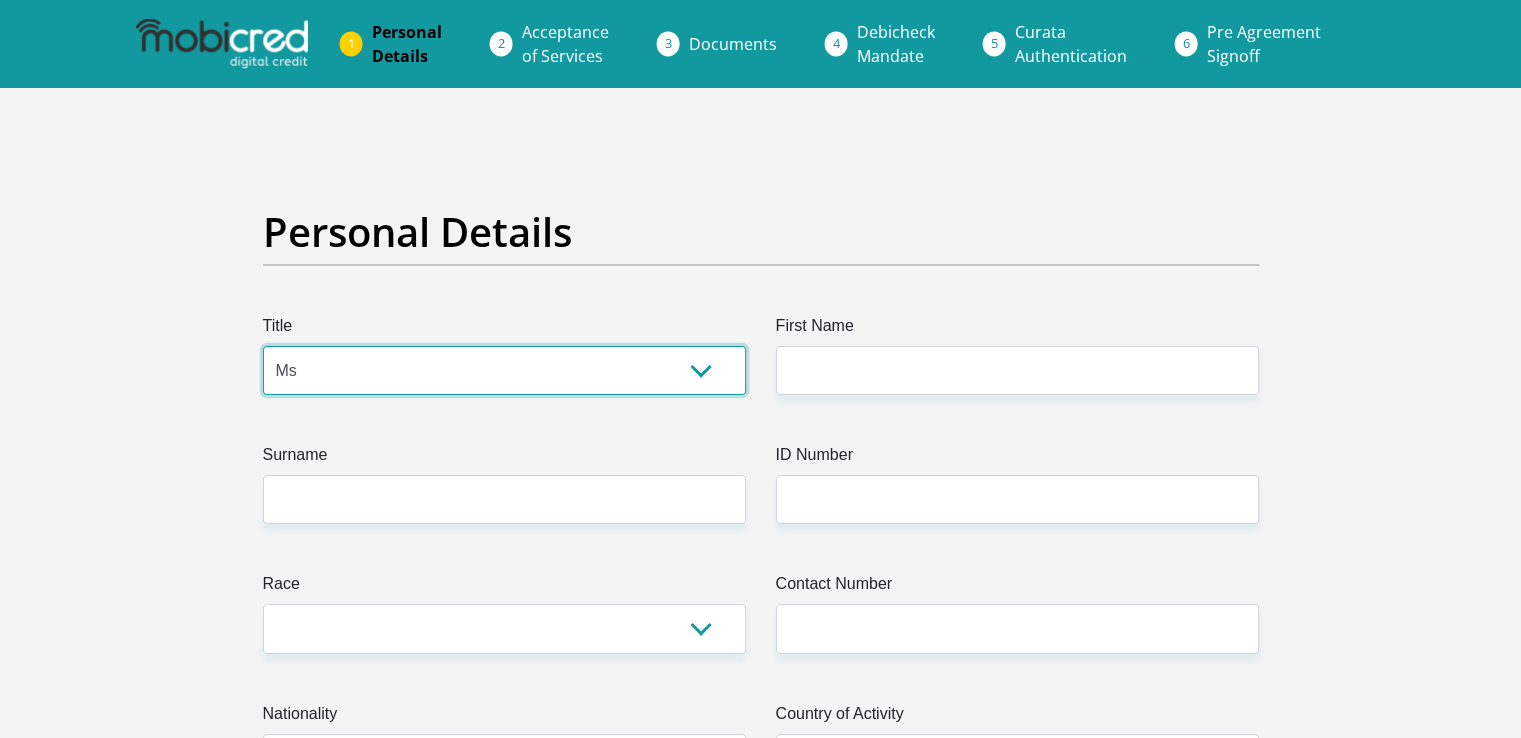 click on "Mr
Ms
Mrs
Dr
Other" at bounding box center [504, 370] 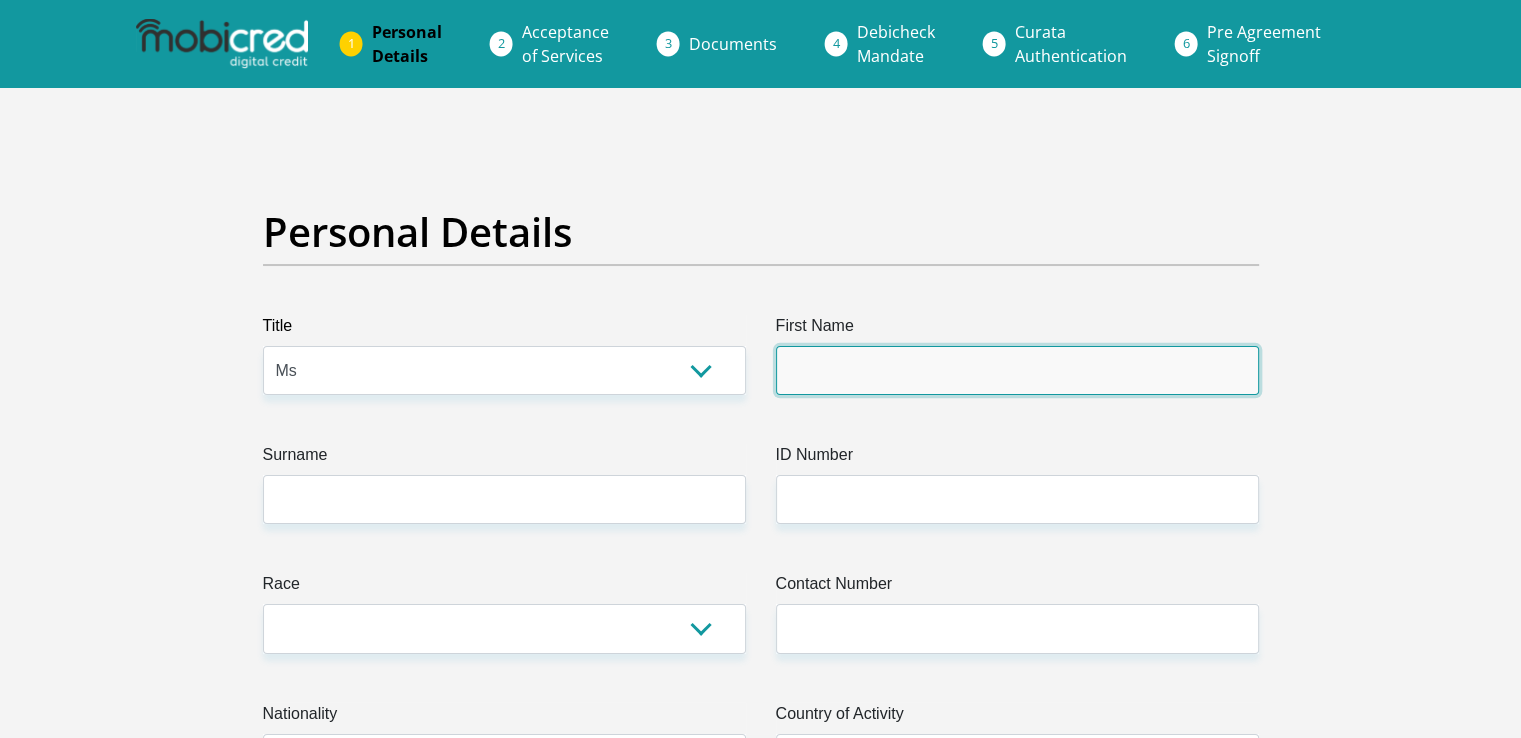 click on "First Name" at bounding box center [1017, 370] 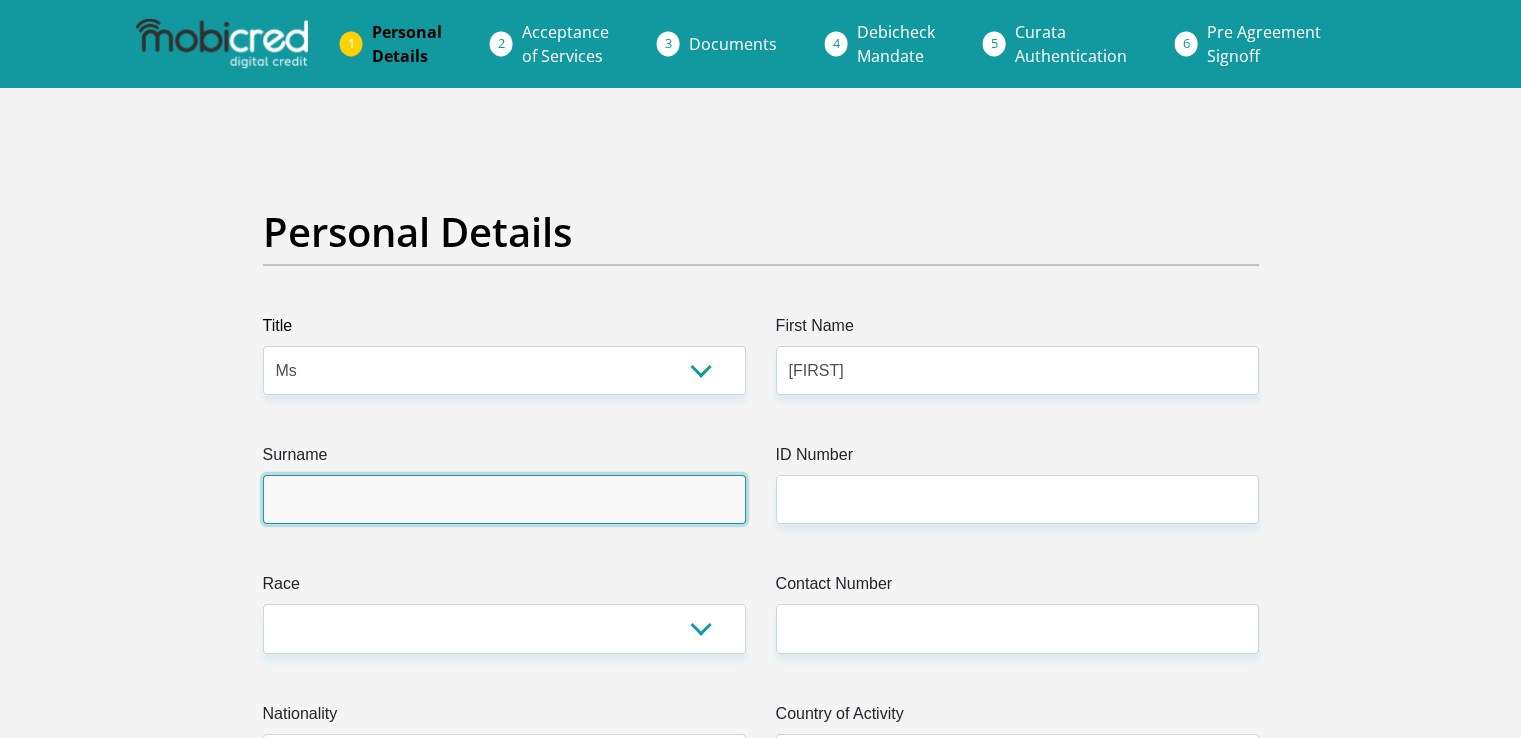 type on "[LAST]" 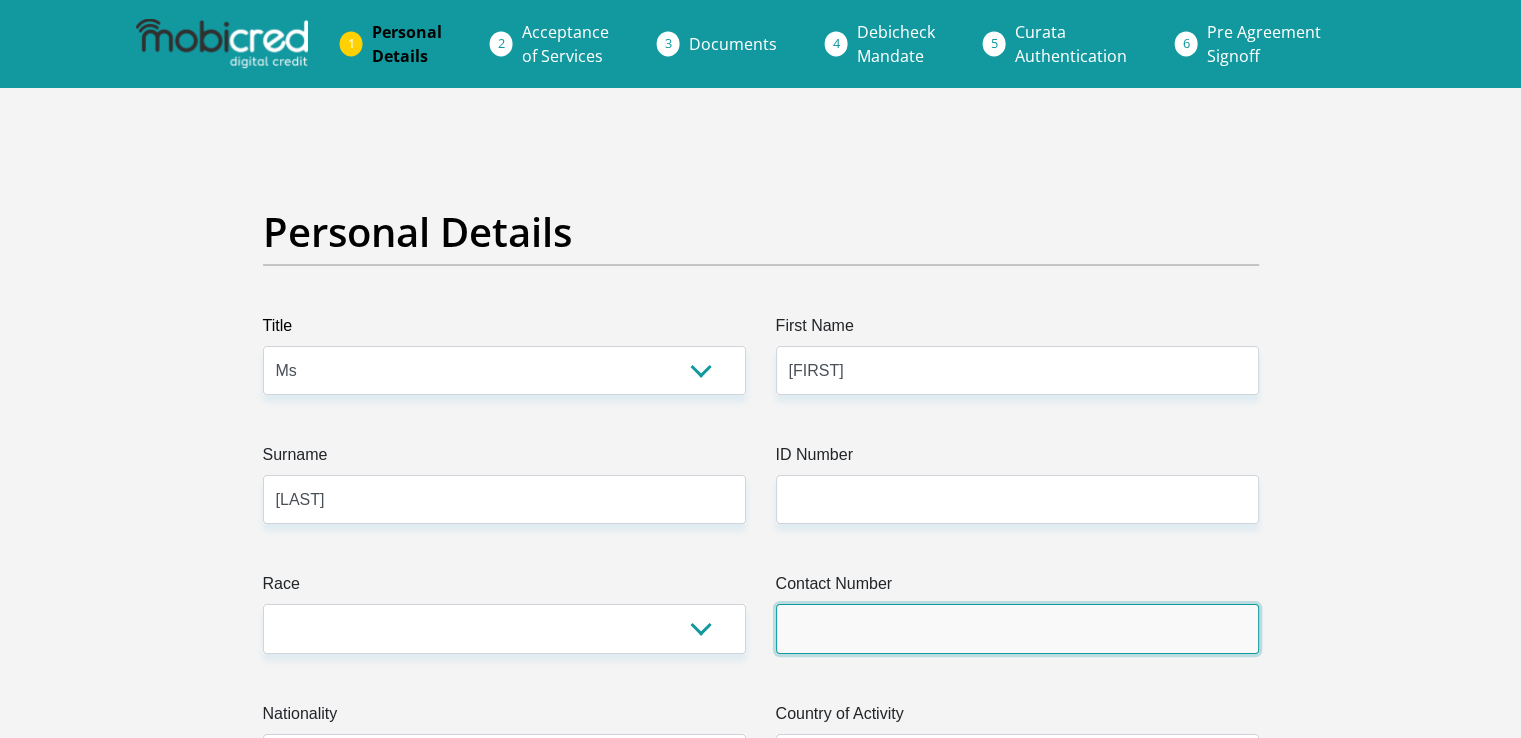 type on "[PHONE]" 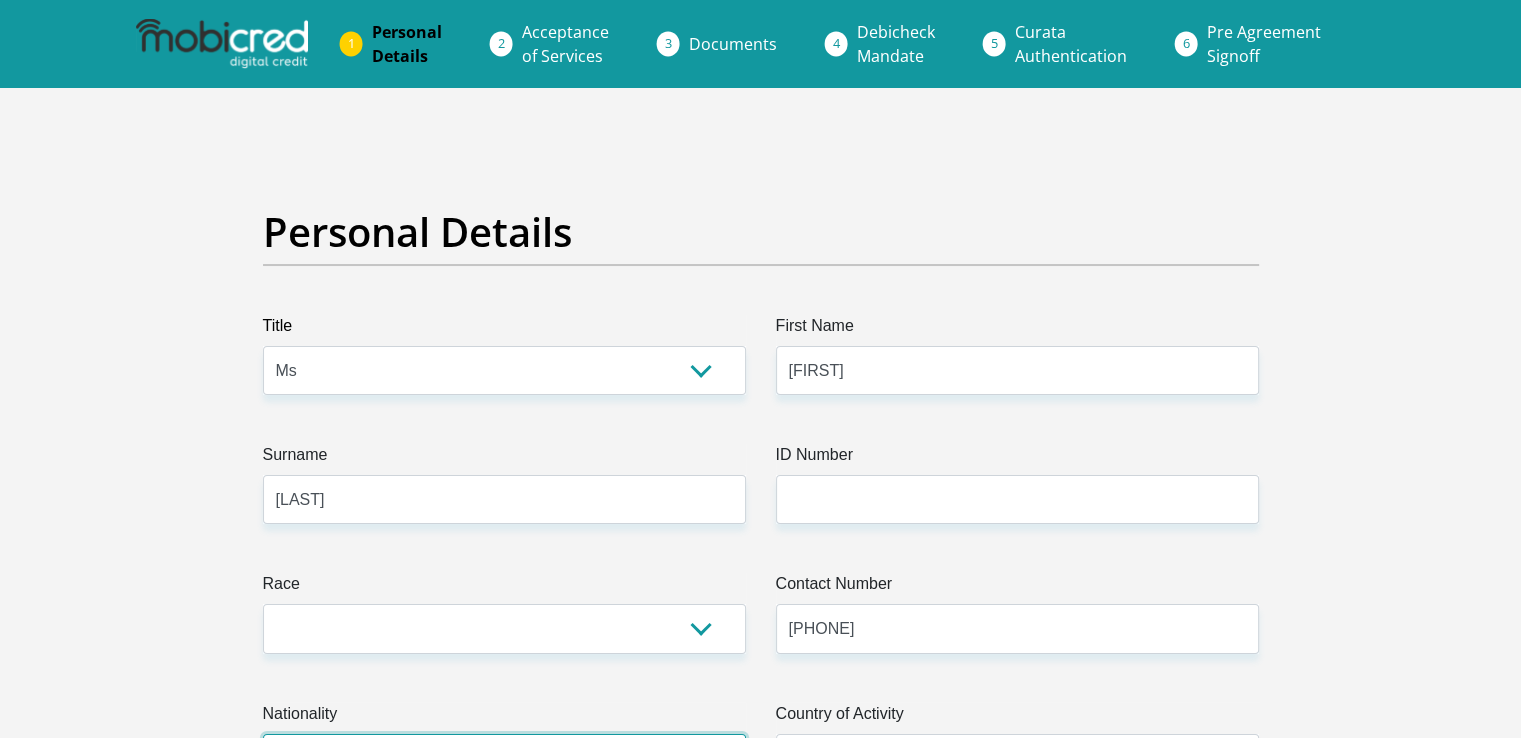 select on "ZAF" 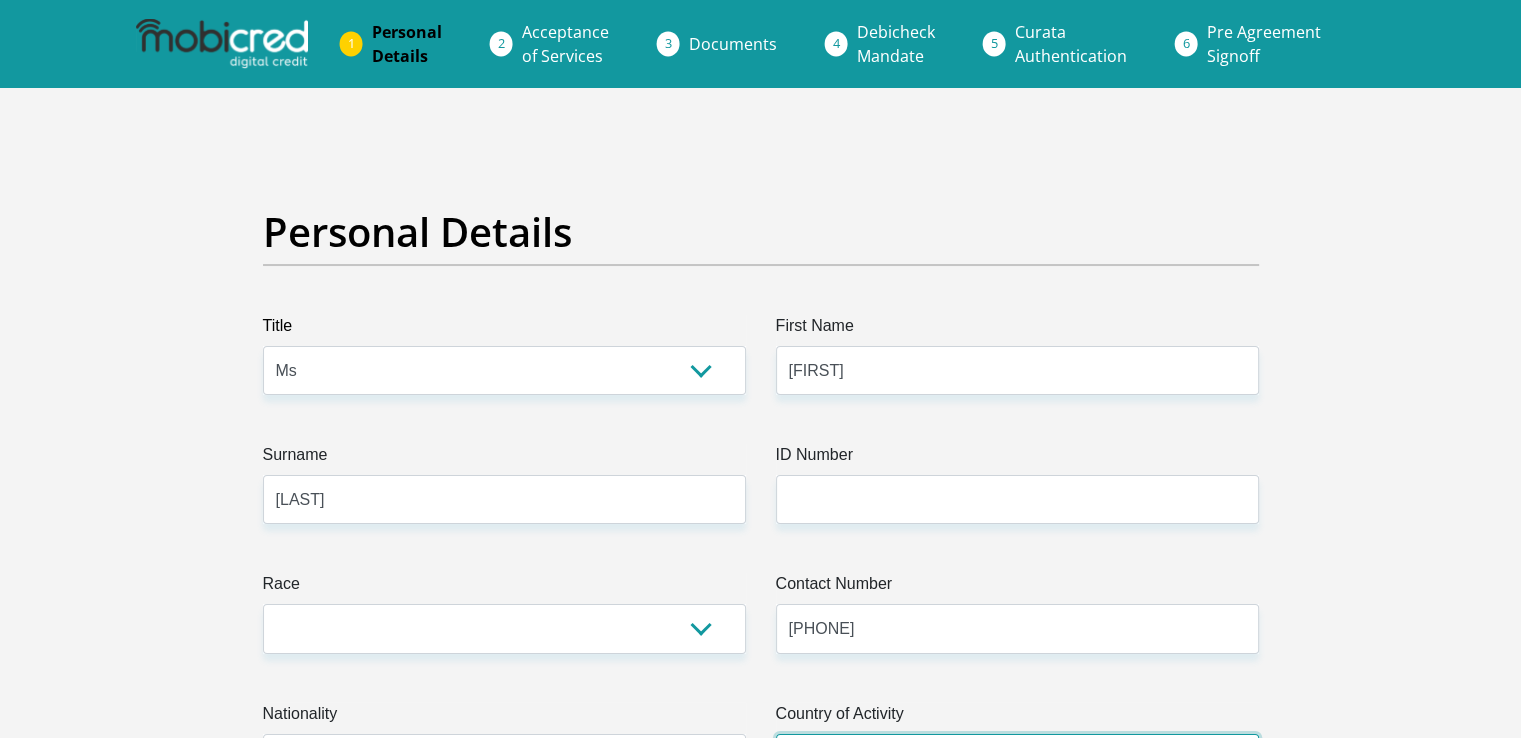 select on "ZAF" 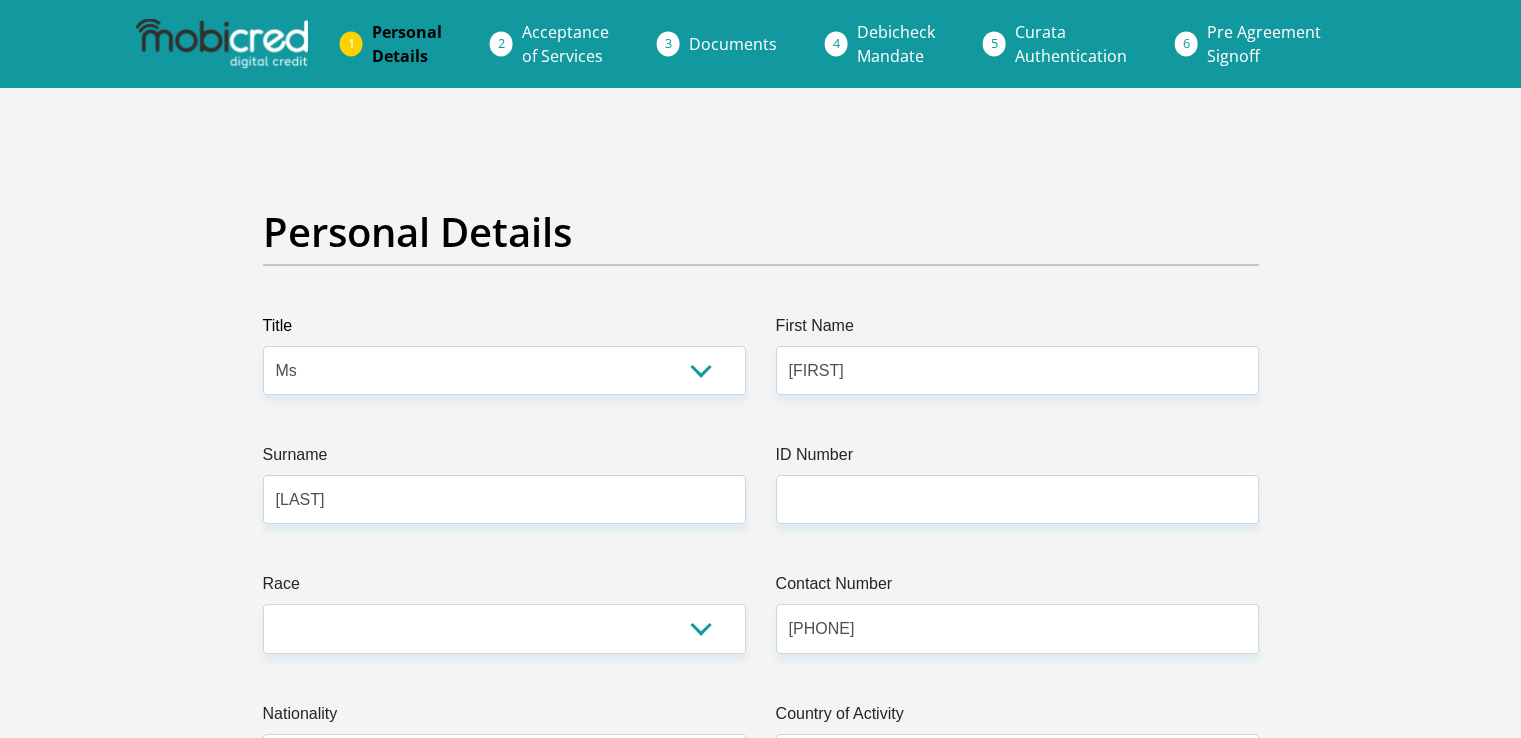 type on "[NUMBER] [STREET]" 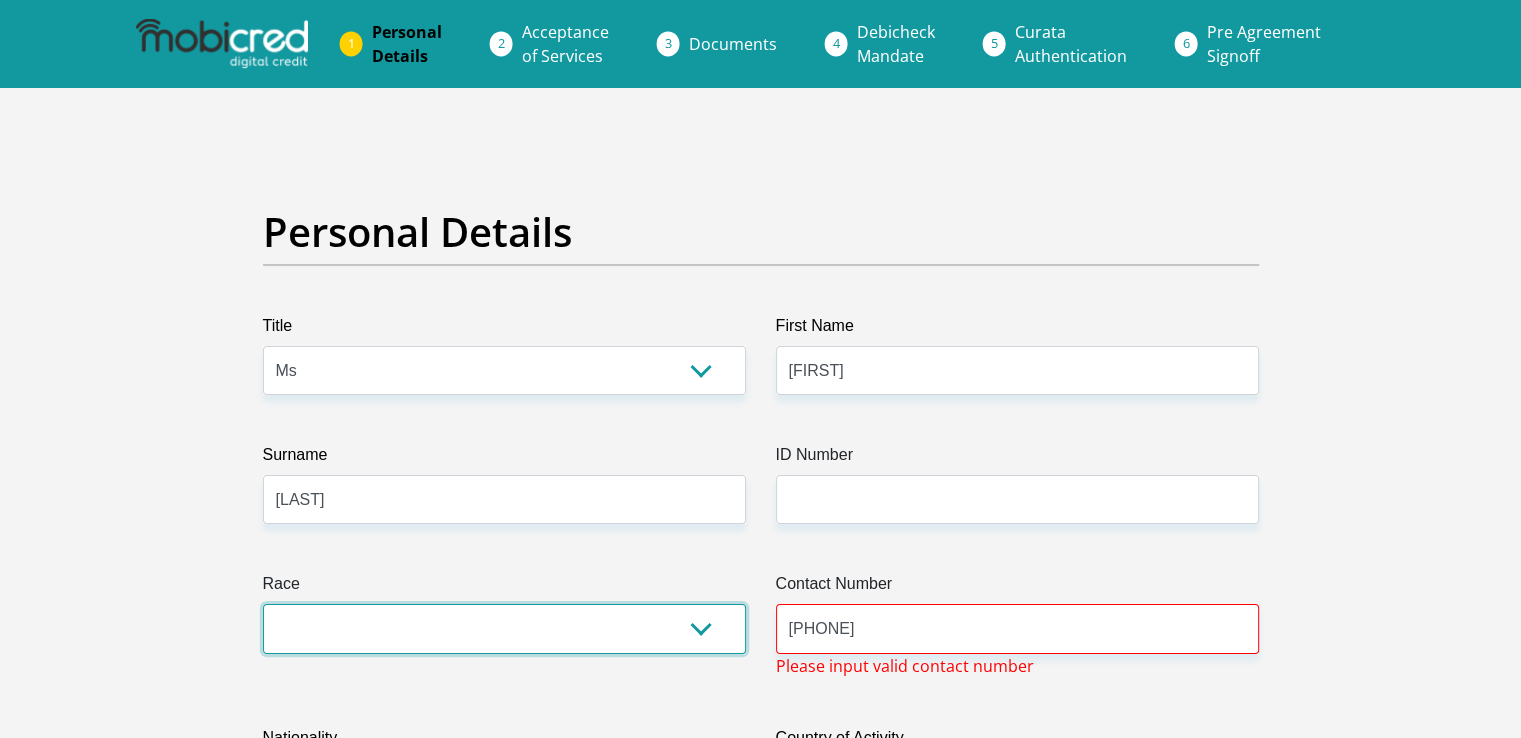 click on "Black
Coloured
Indian
White
Other" at bounding box center (504, 628) 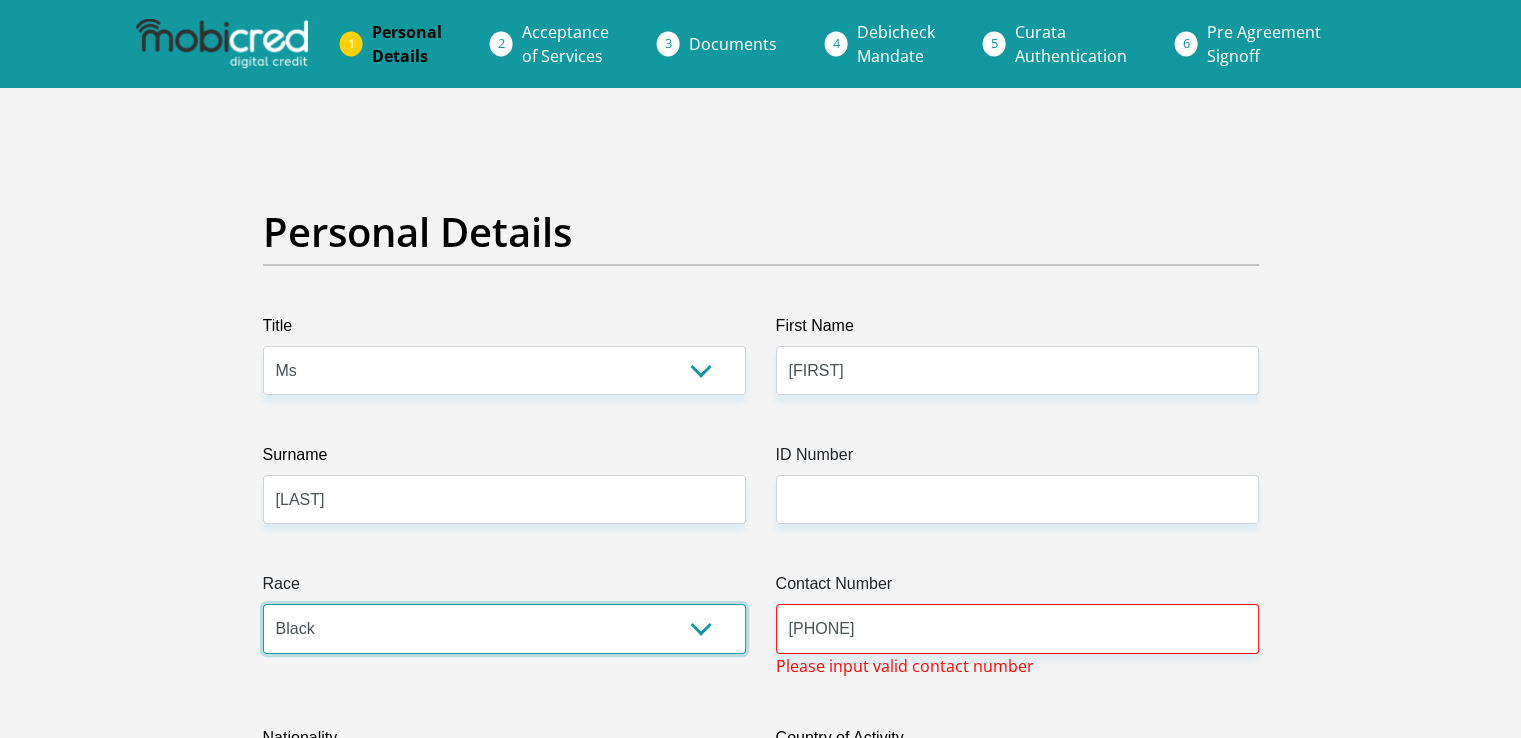 click on "Black
Coloured
Indian
White
Other" at bounding box center [504, 628] 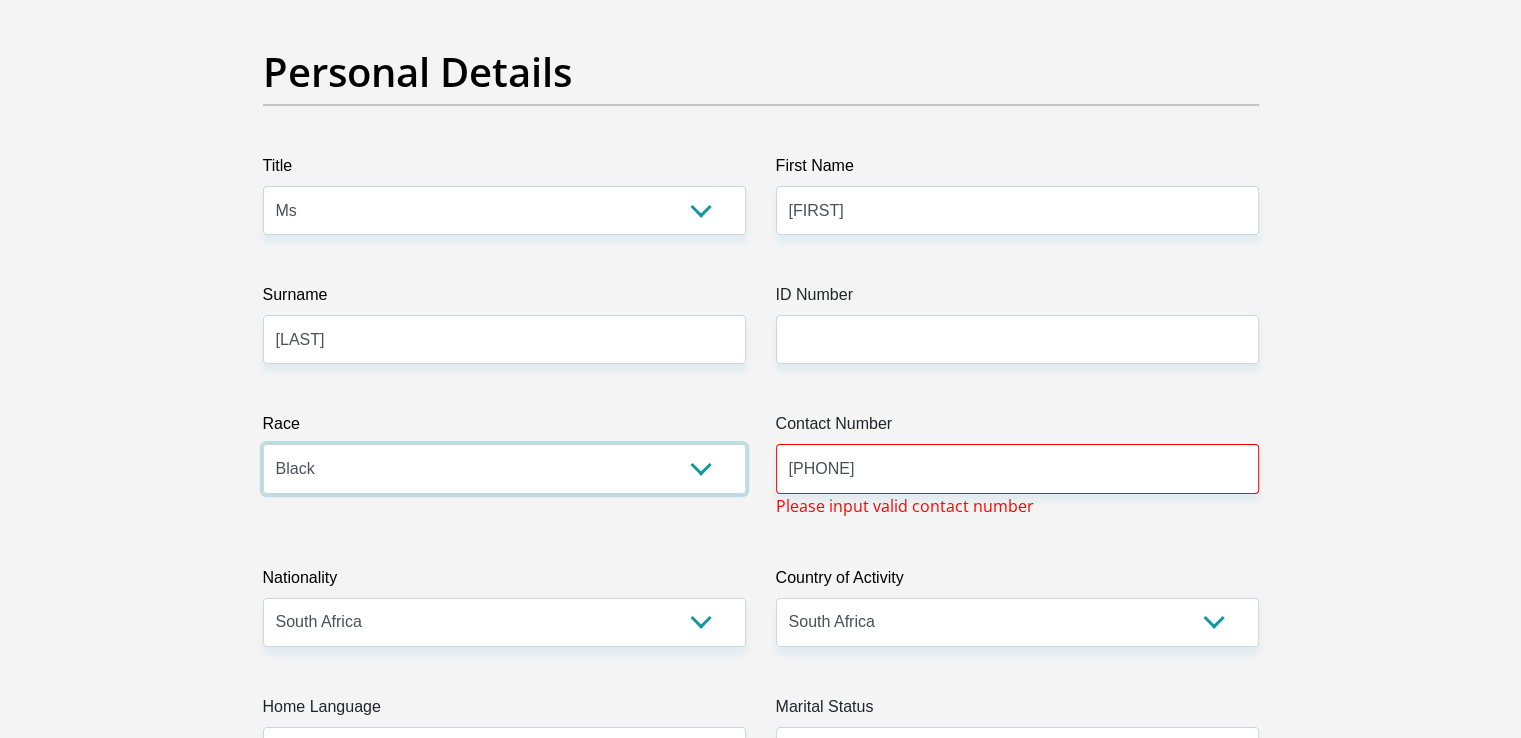 scroll, scrollTop: 293, scrollLeft: 0, axis: vertical 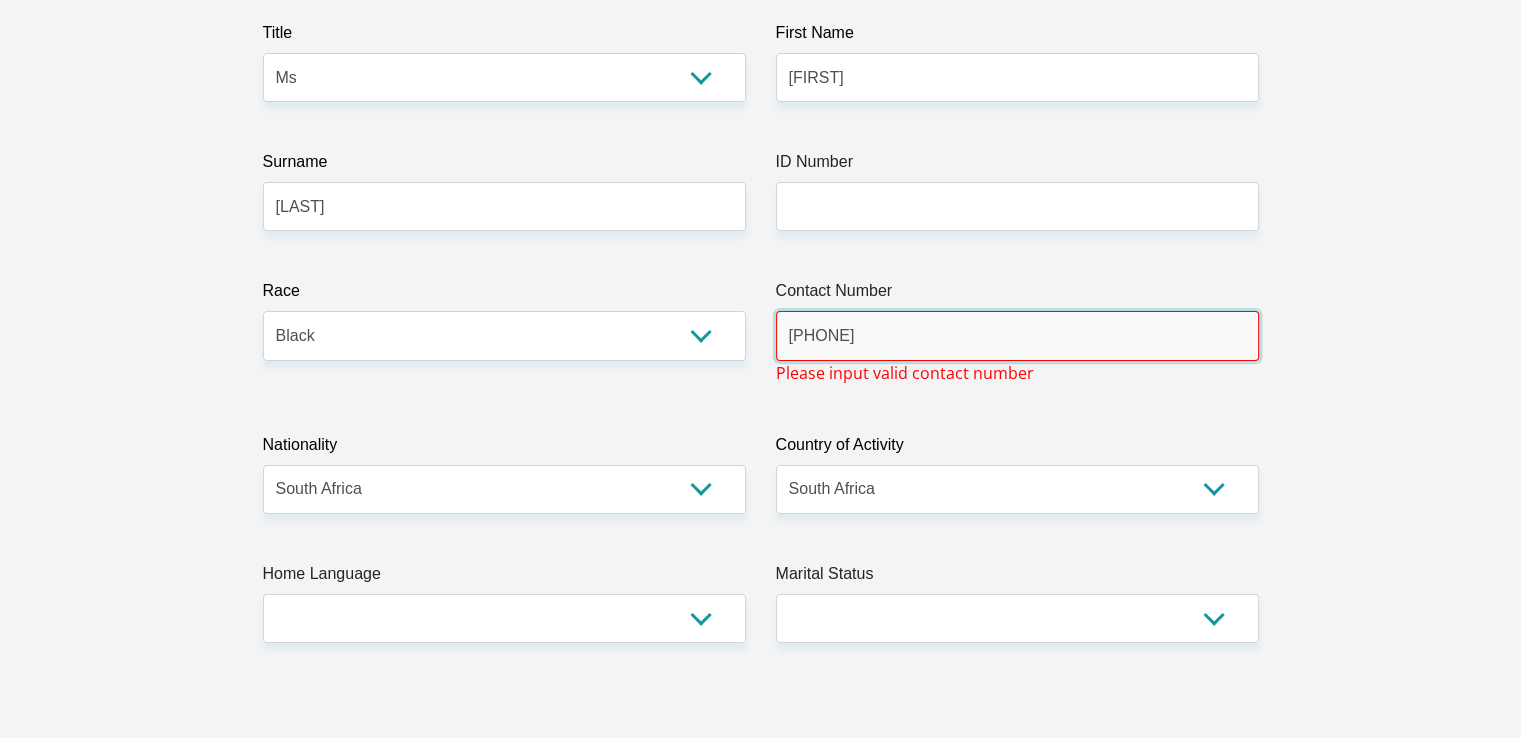 click on "[PHONE]" at bounding box center [1017, 335] 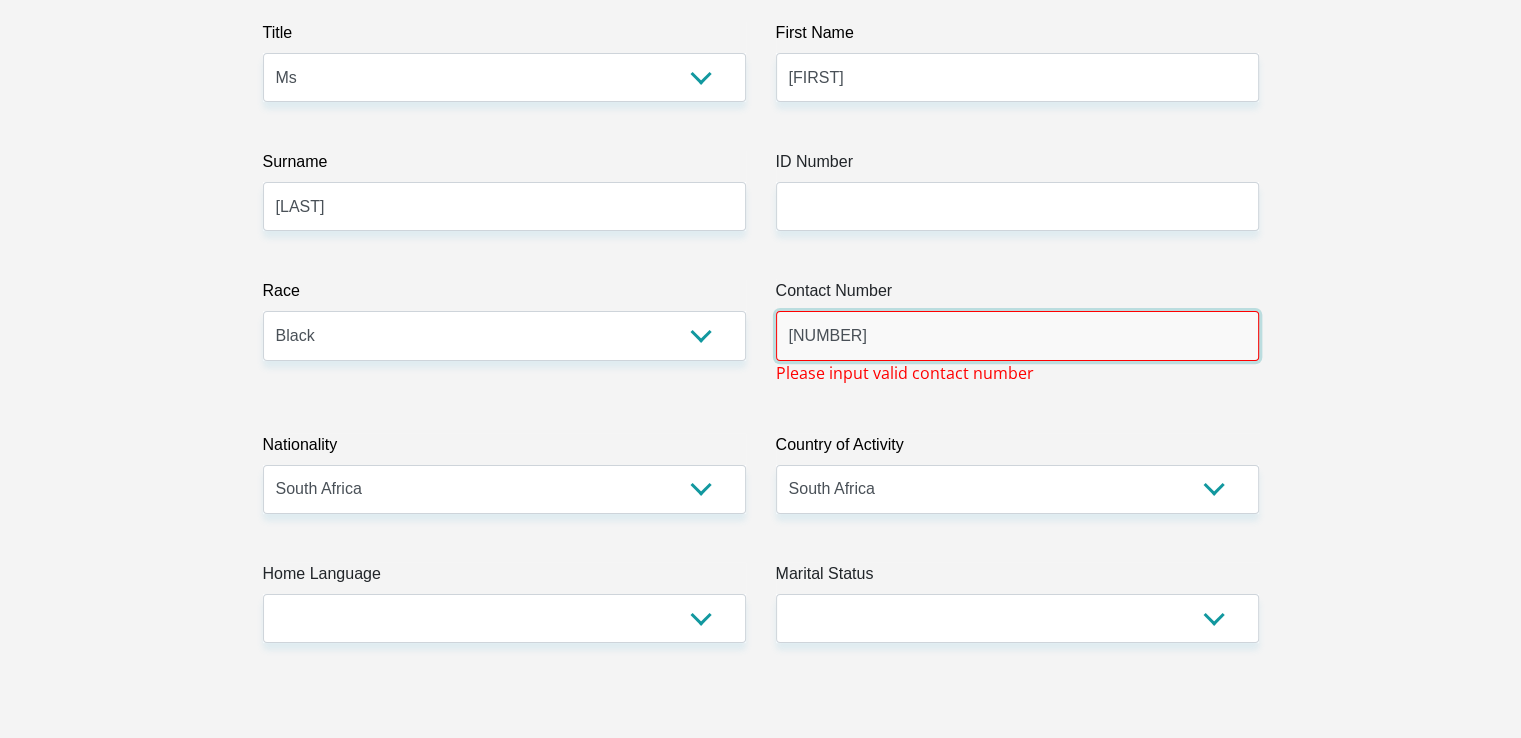 click on "[NUMBER]" at bounding box center [1017, 335] 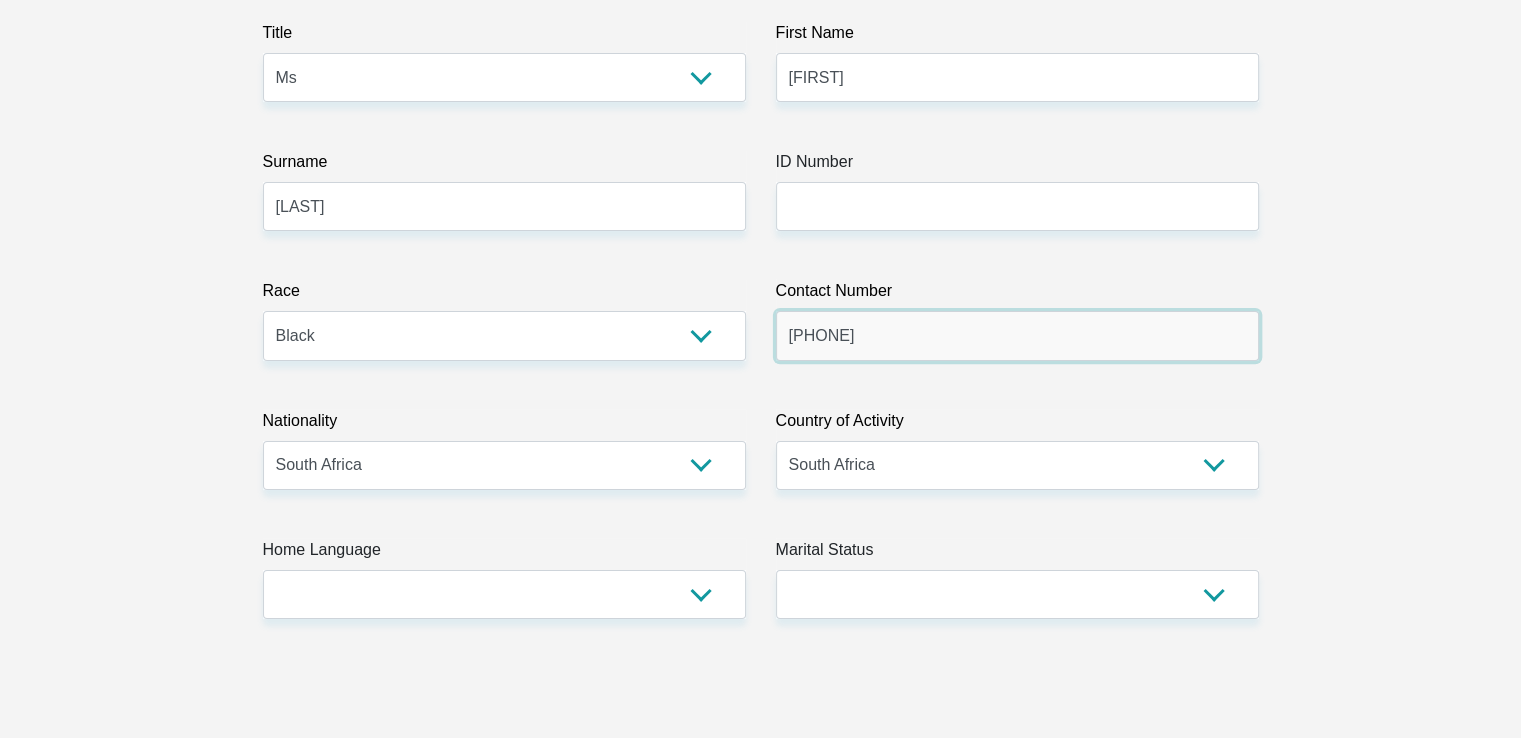 type on "[PHONE]" 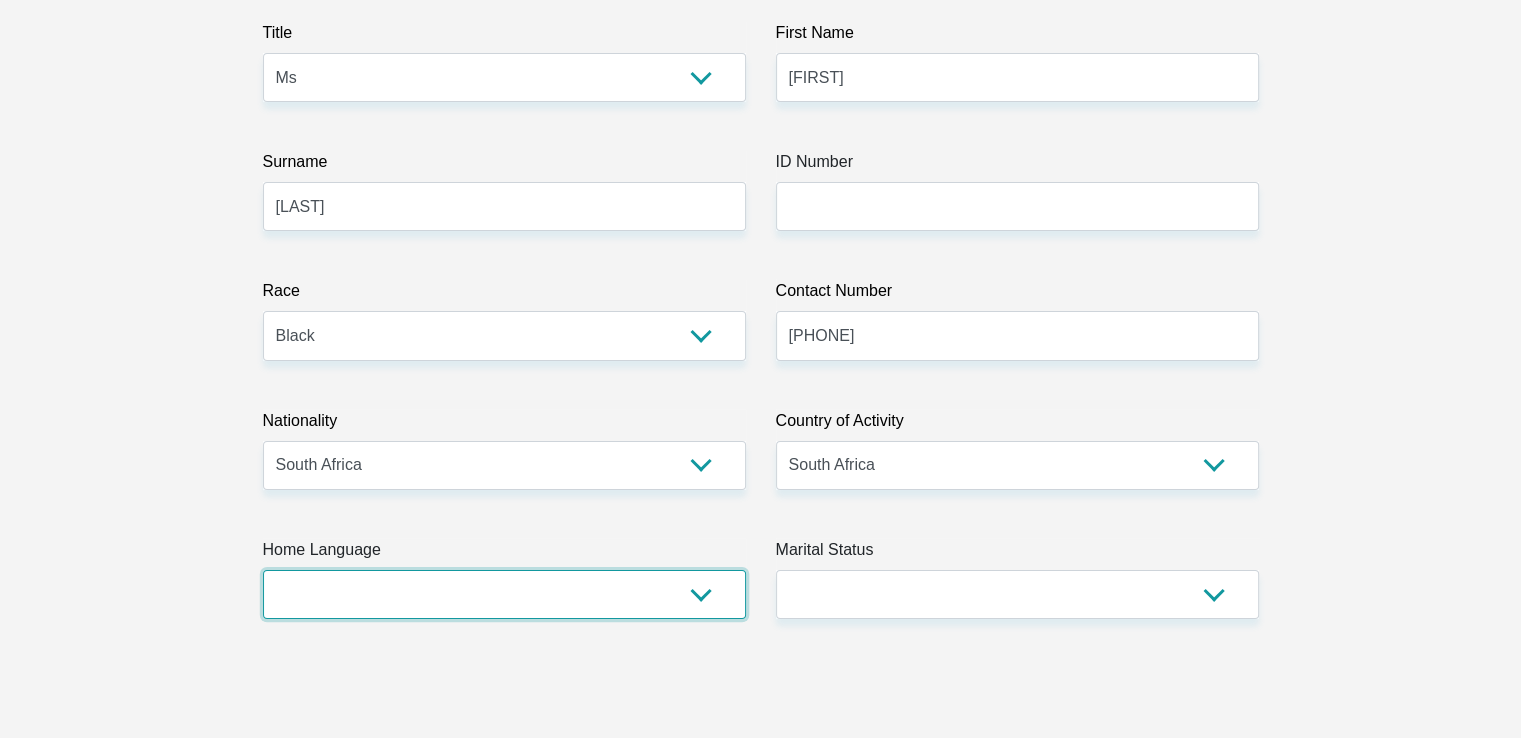 click on "Afrikaans
English
Sepedi
South Ndebele
Southern Sotho
Swati
Tsonga
Tswana
Venda
Xhosa
Zulu
Other" at bounding box center [504, 594] 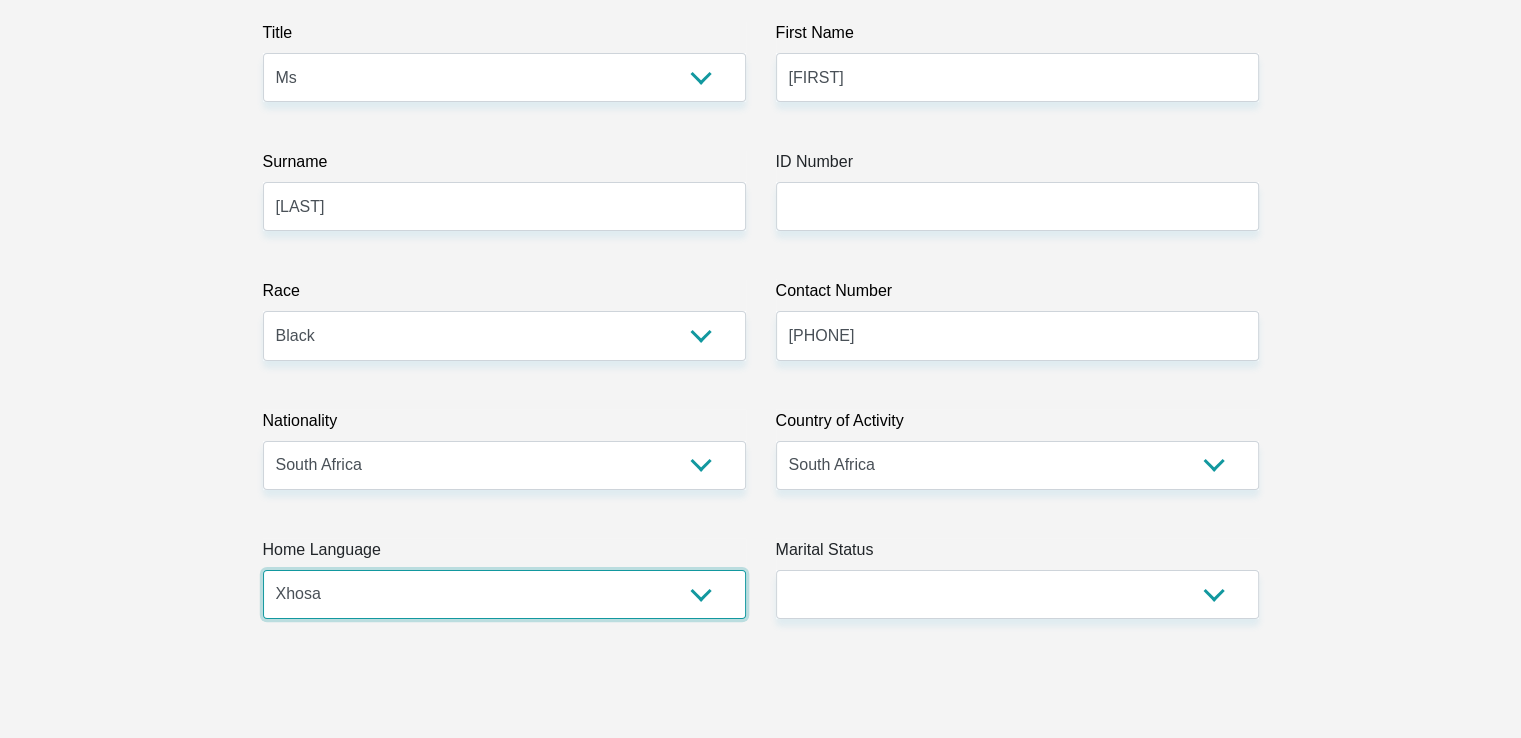 click on "Afrikaans
English
Sepedi
South Ndebele
Southern Sotho
Swati
Tsonga
Tswana
Venda
Xhosa
Zulu
Other" at bounding box center (504, 594) 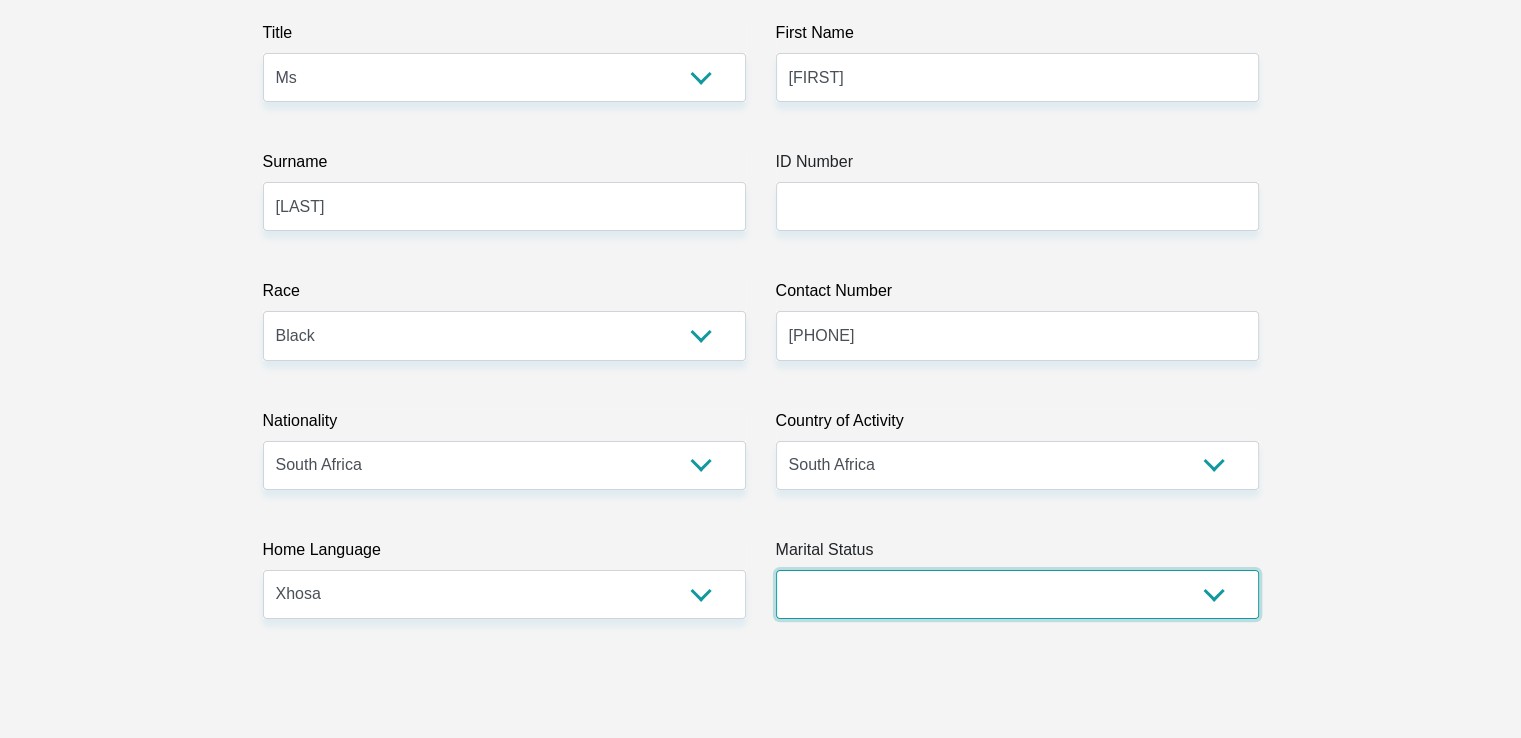 click on "Married ANC
Single
Divorced
Widowed
Married COP or Customary Law" at bounding box center [1017, 594] 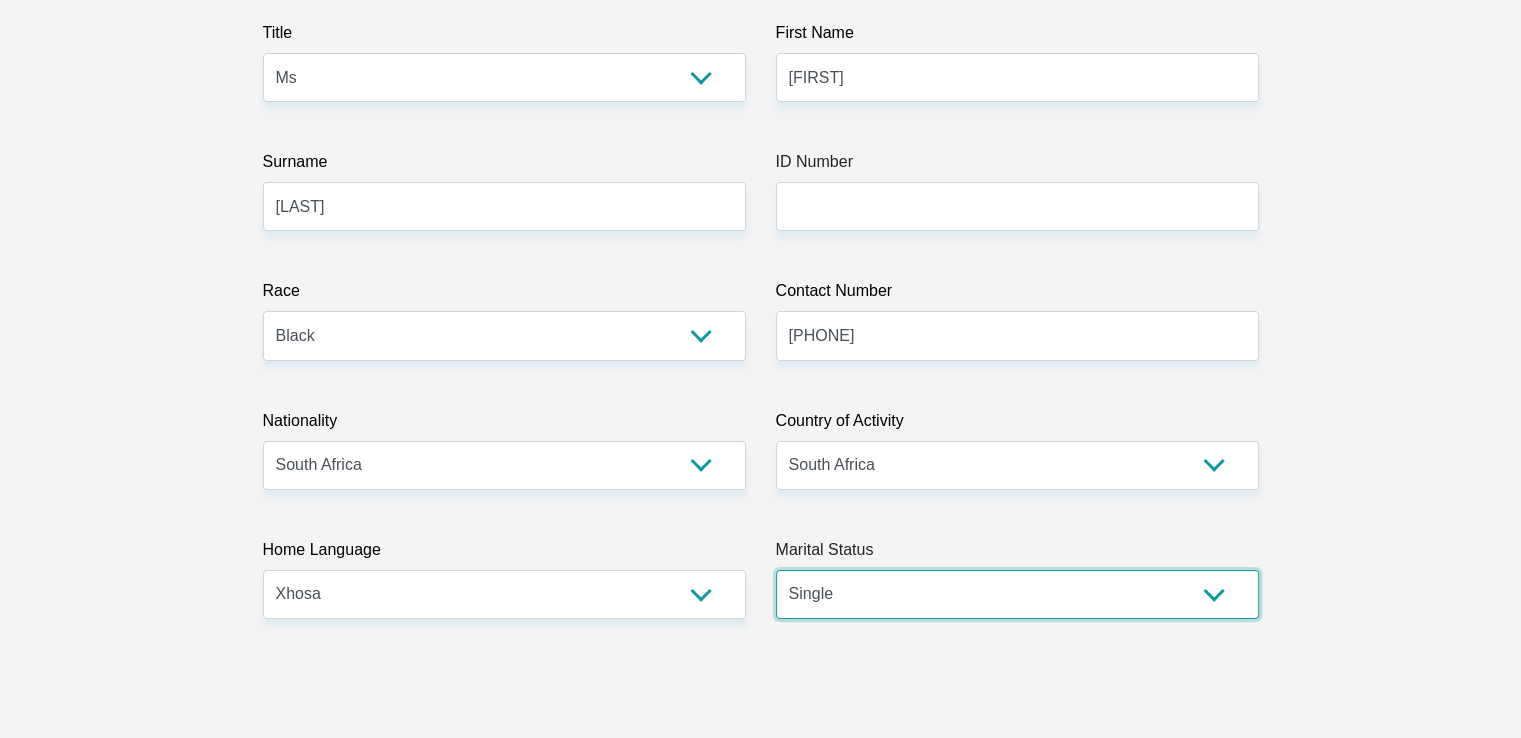 click on "Married ANC
Single
Divorced
Widowed
Married COP or Customary Law" at bounding box center (1017, 594) 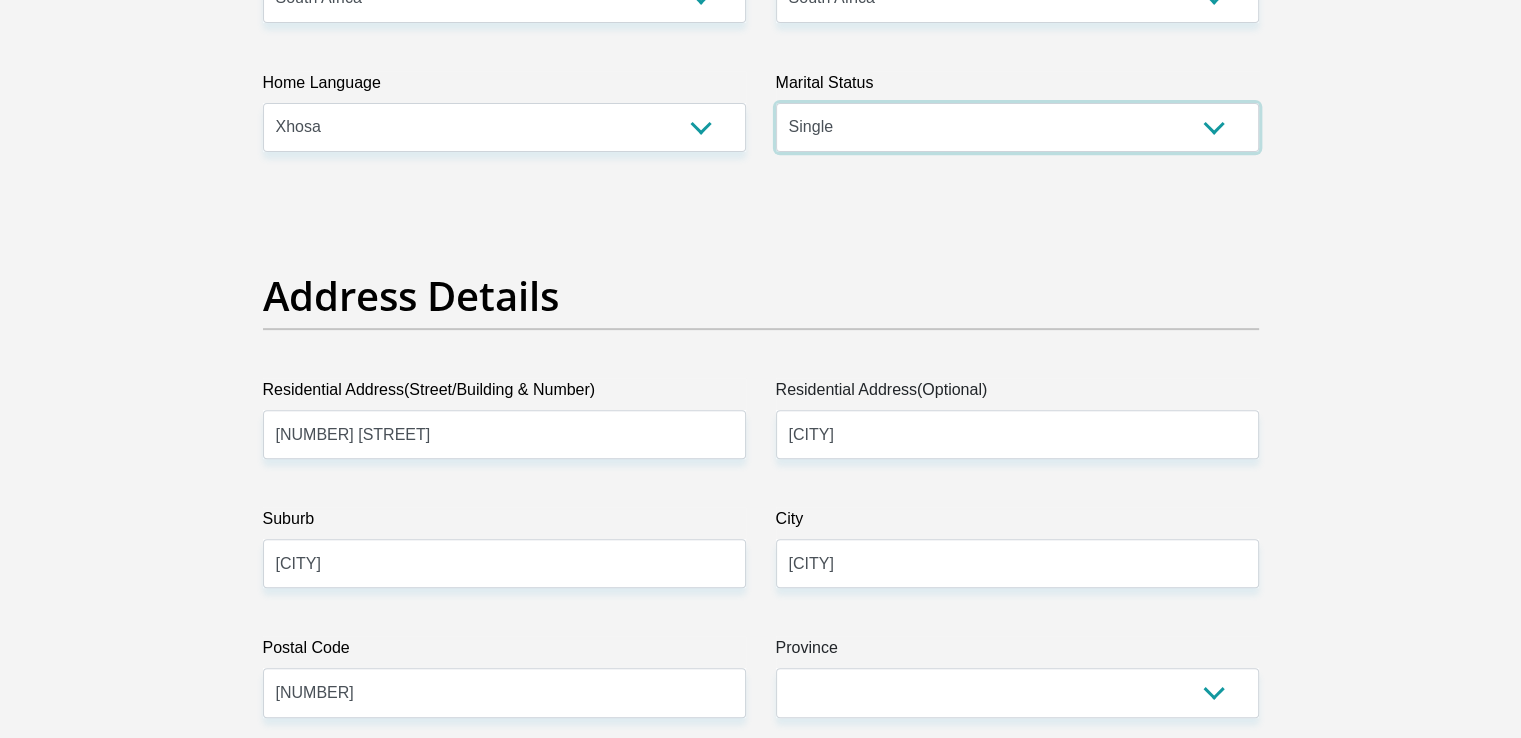 scroll, scrollTop: 880, scrollLeft: 0, axis: vertical 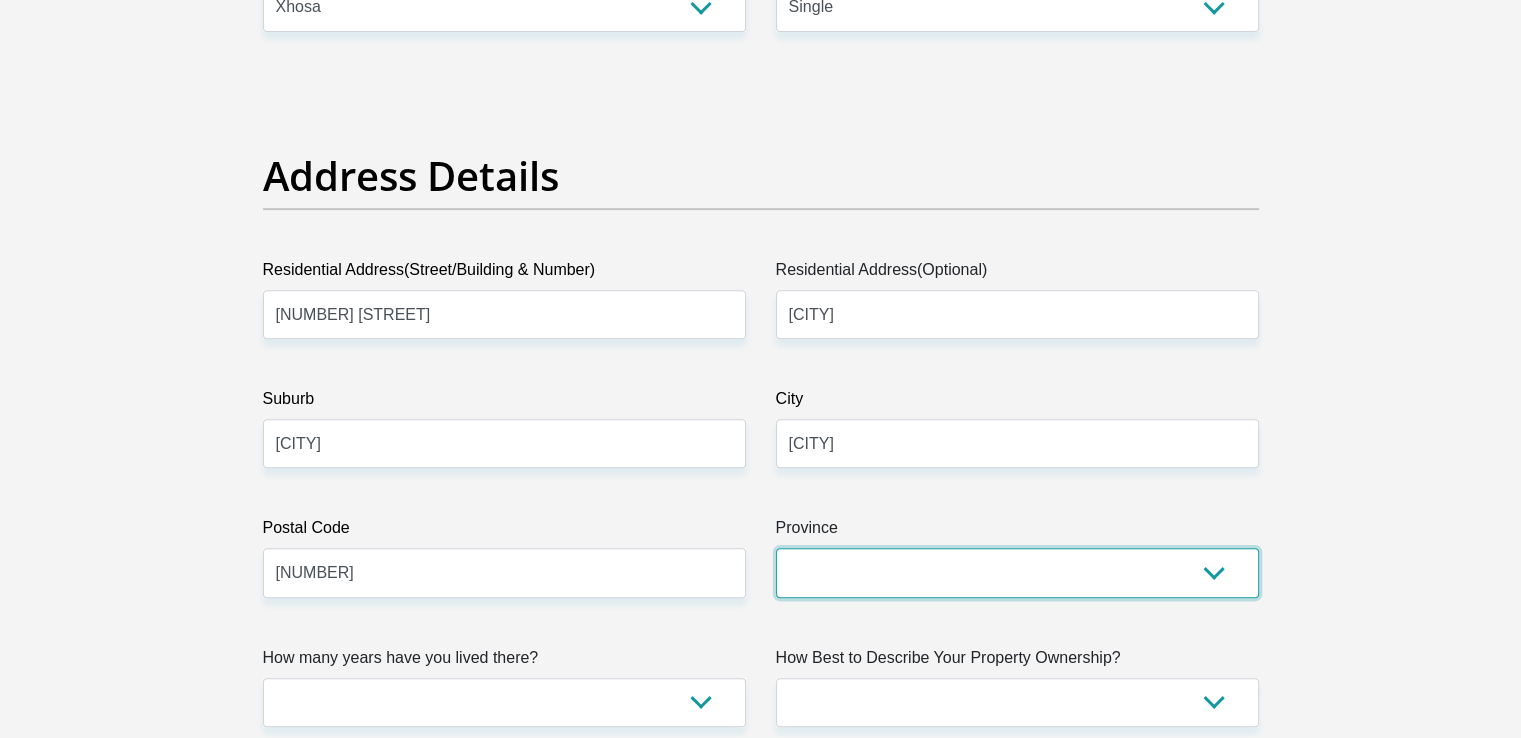 click on "Eastern Cape
Free State
Gauteng
KwaZulu-Natal
Limpopo
Mpumalanga
Northern Cape
North West
Western Cape" at bounding box center [1017, 572] 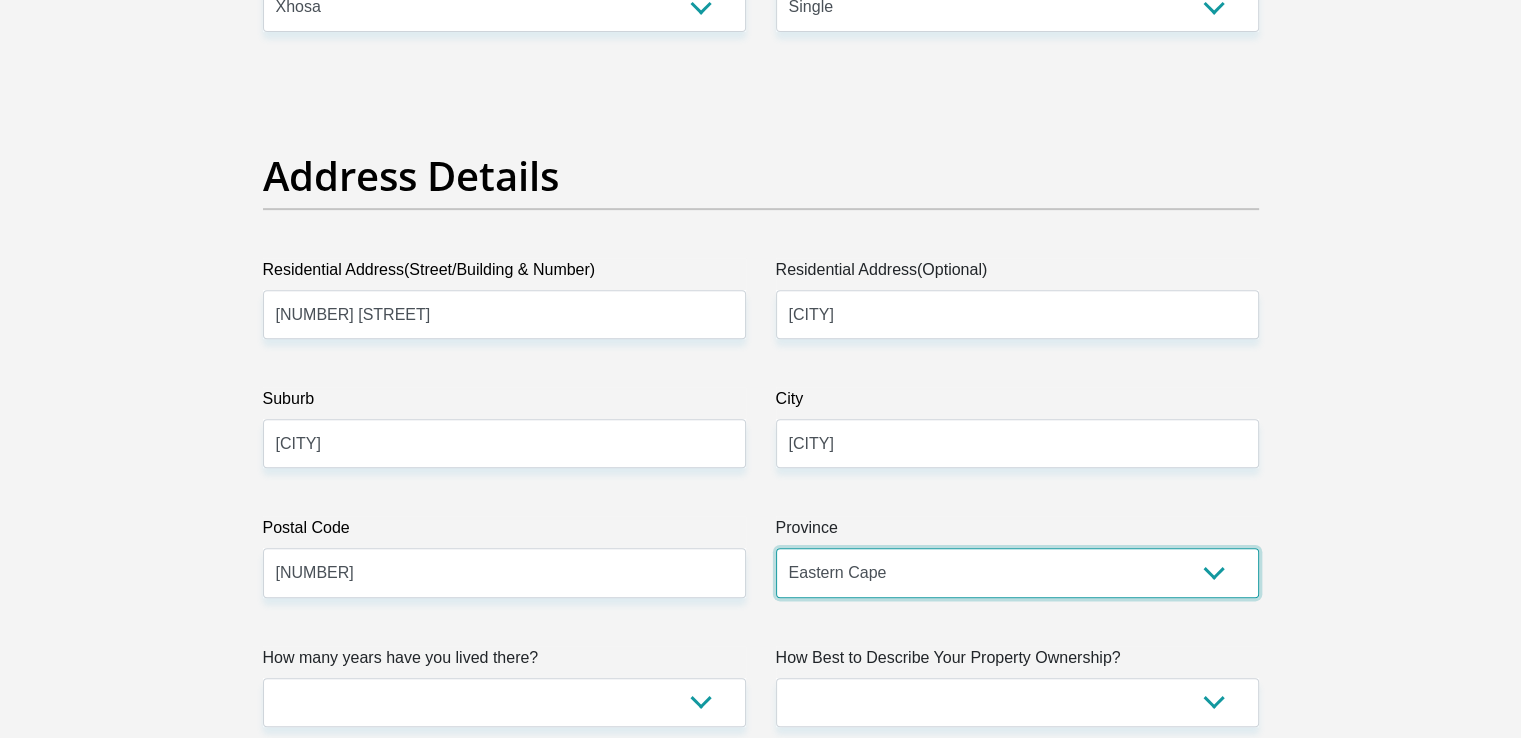 click on "Eastern Cape
Free State
Gauteng
KwaZulu-Natal
Limpopo
Mpumalanga
Northern Cape
North West
Western Cape" at bounding box center [1017, 572] 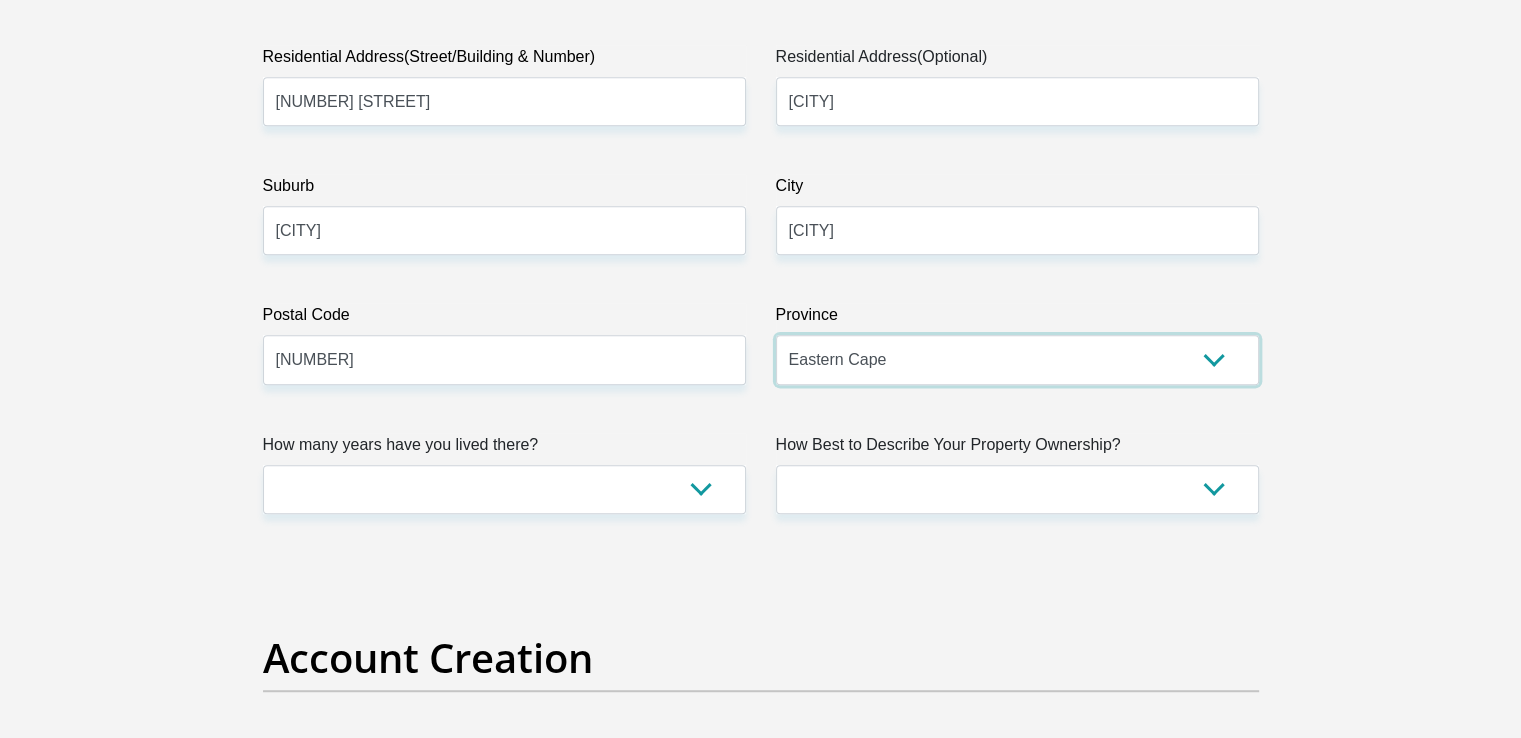 scroll, scrollTop: 1160, scrollLeft: 0, axis: vertical 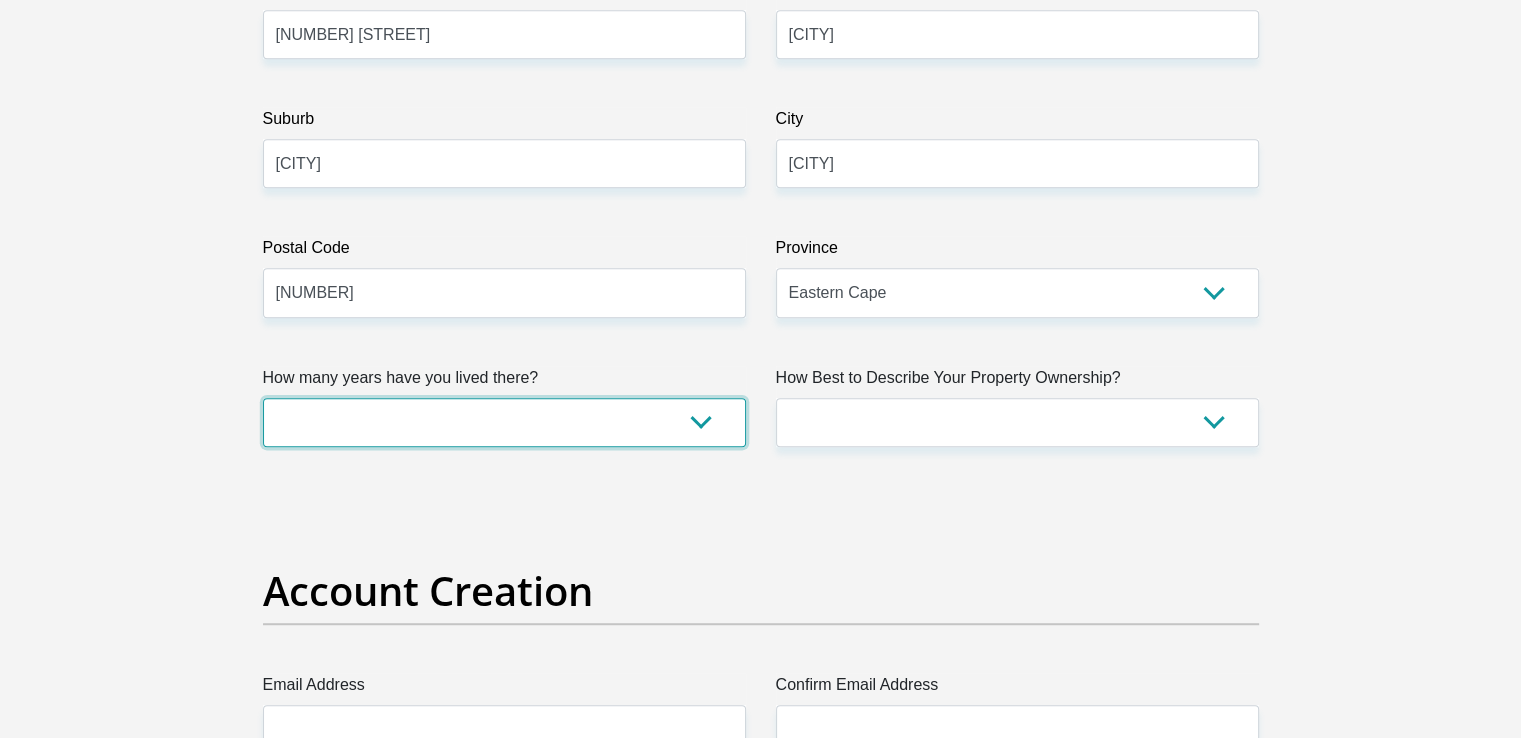click on "less than 1 year
1-3 years
3-5 years
5+ years" at bounding box center [504, 422] 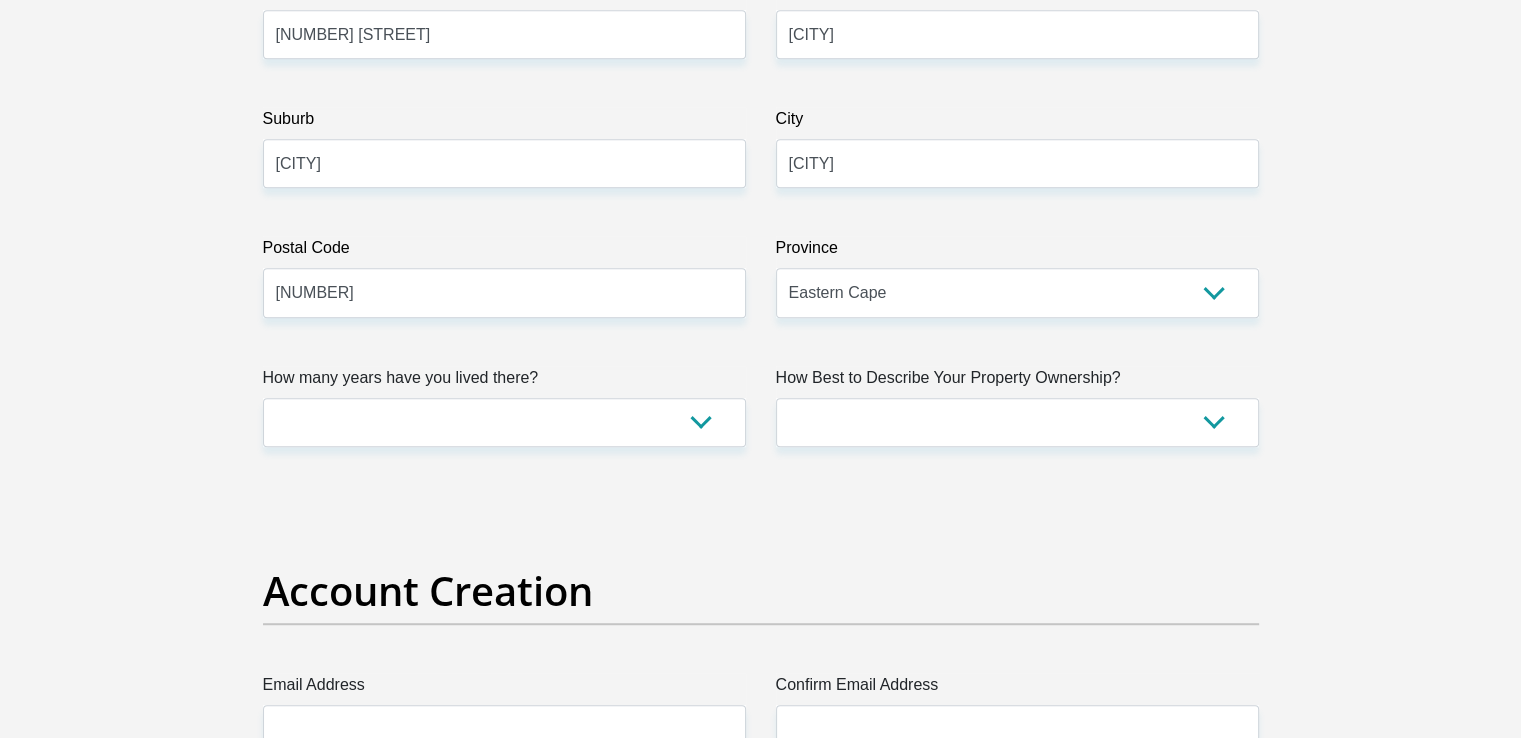 click on "Account Creation" at bounding box center (761, 591) 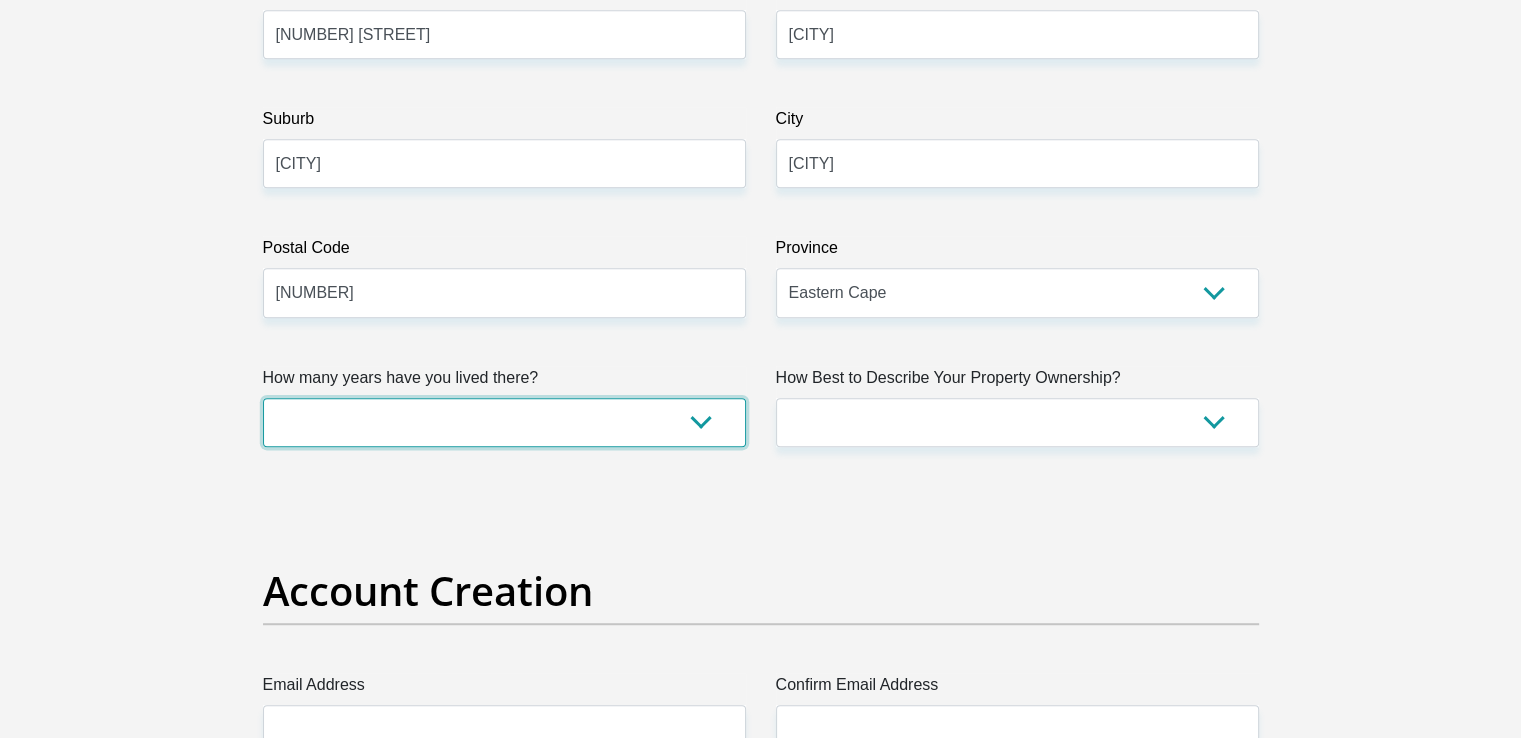 click on "less than 1 year
1-3 years
3-5 years
5+ years" at bounding box center (504, 422) 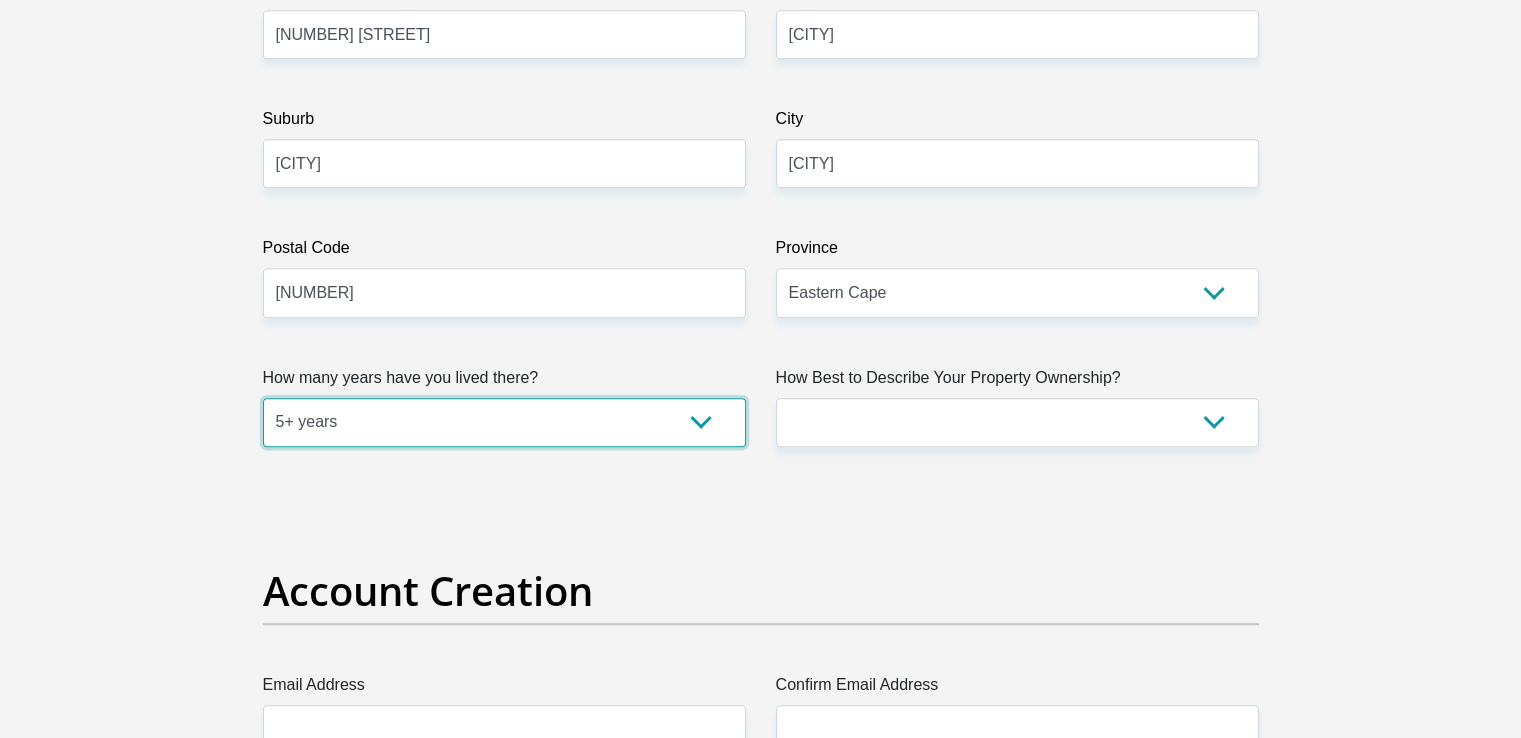 click on "less than 1 year
1-3 years
3-5 years
5+ years" at bounding box center (504, 422) 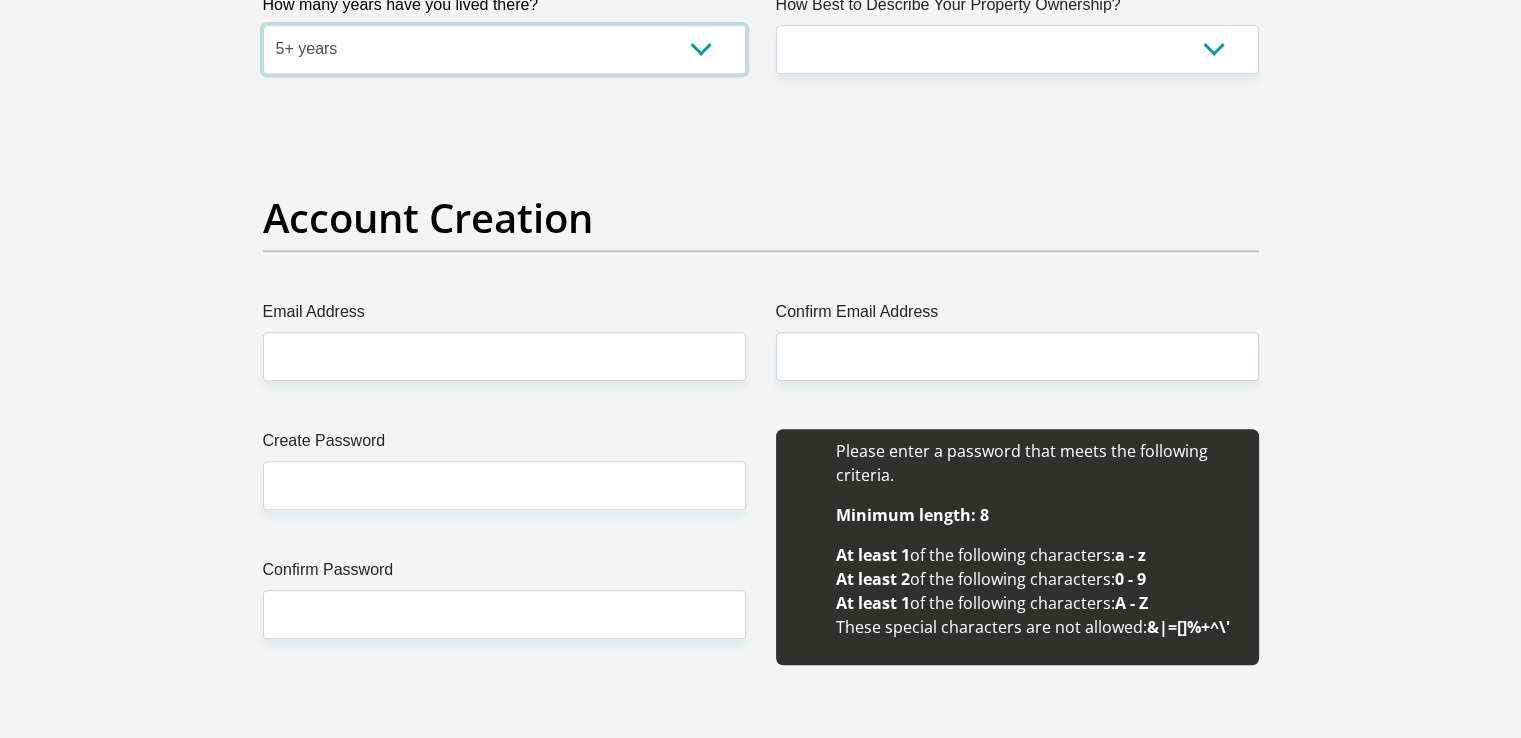 scroll, scrollTop: 1573, scrollLeft: 0, axis: vertical 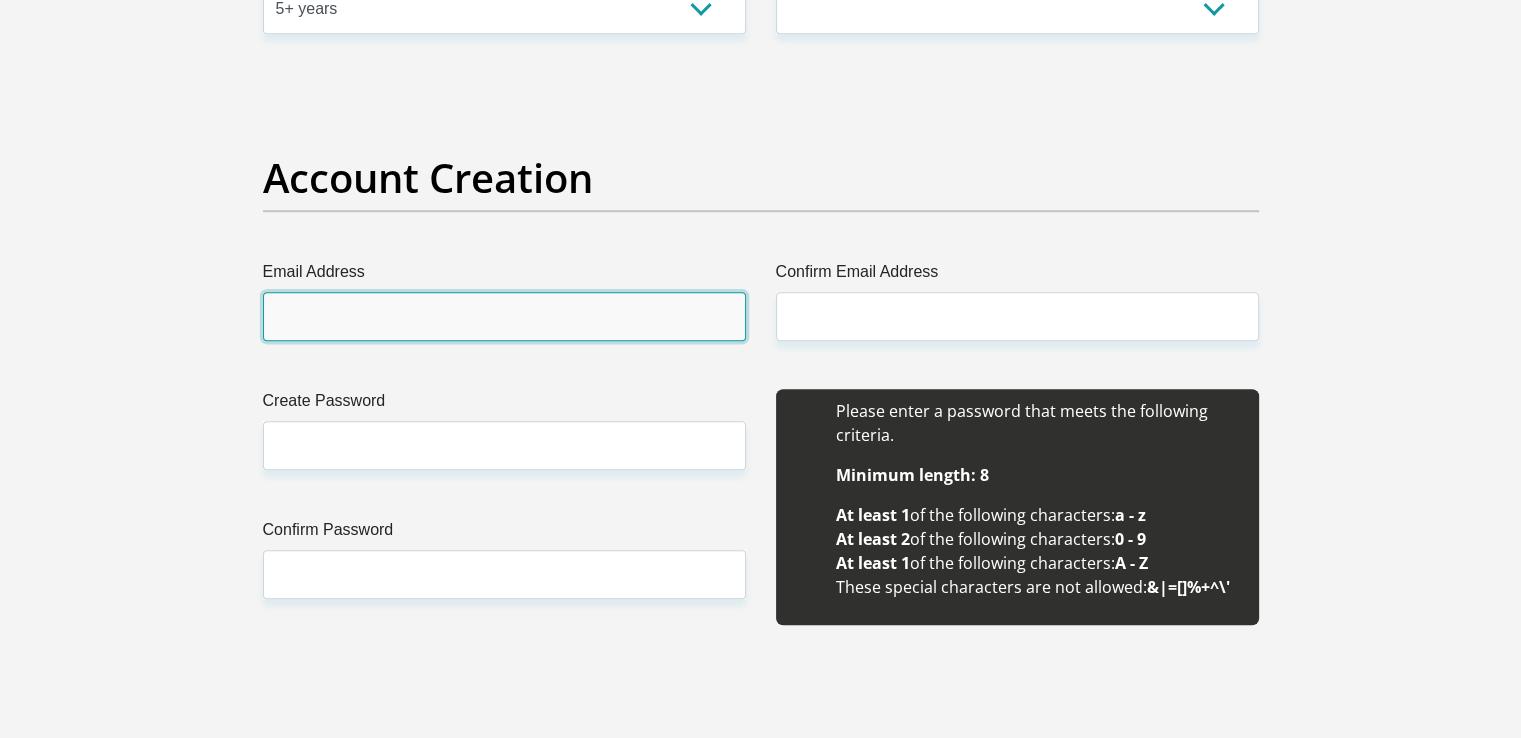 click on "Email Address" at bounding box center [504, 316] 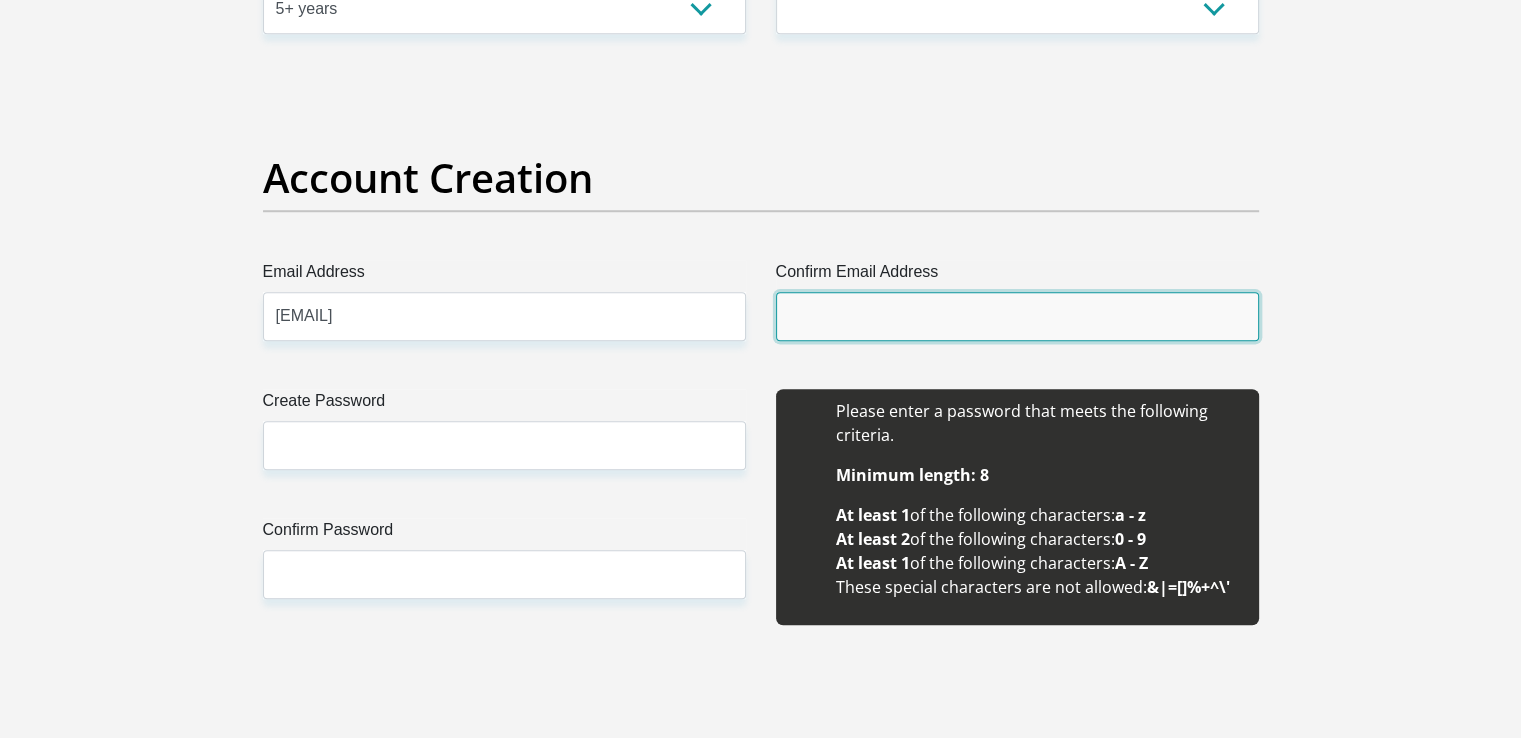 type on "[EMAIL]" 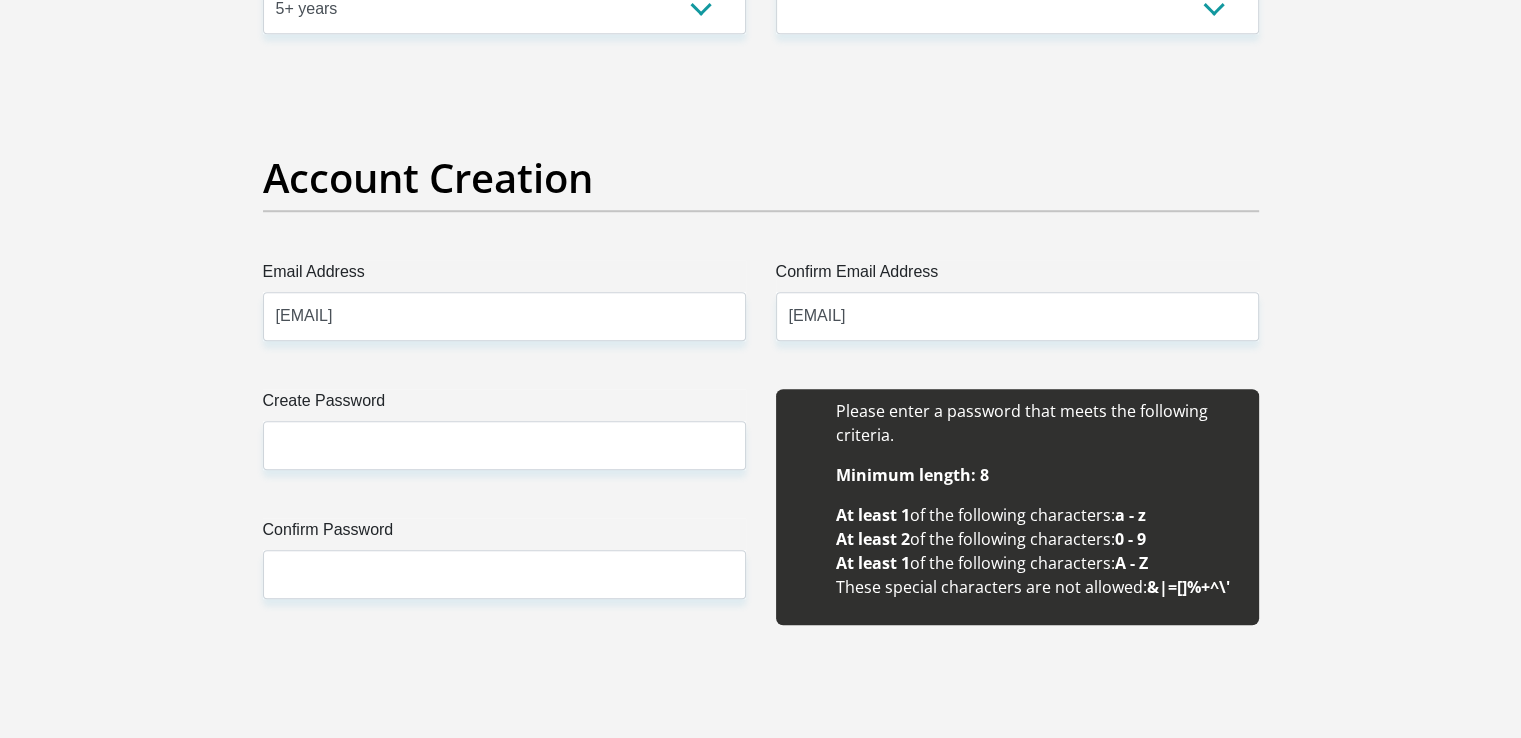 type 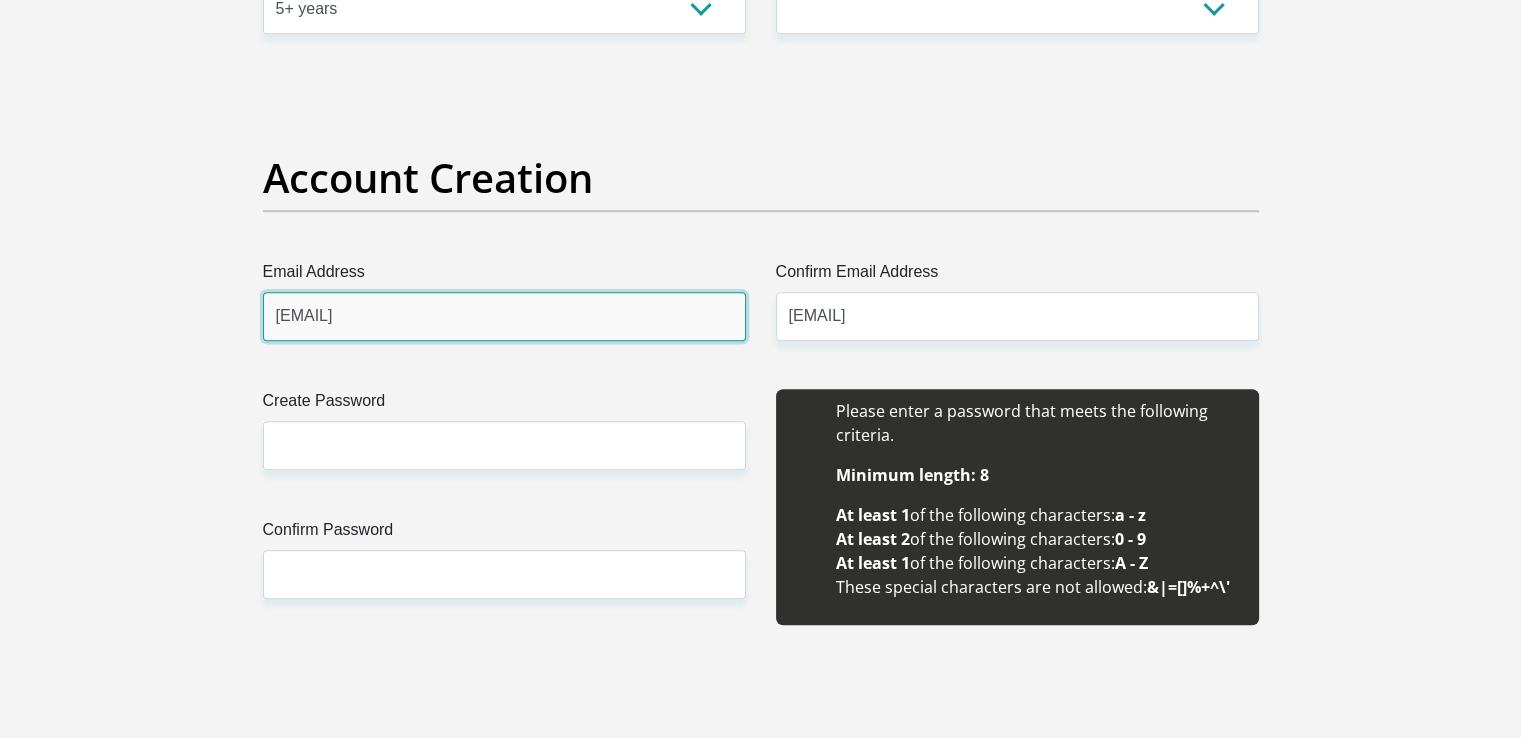 type 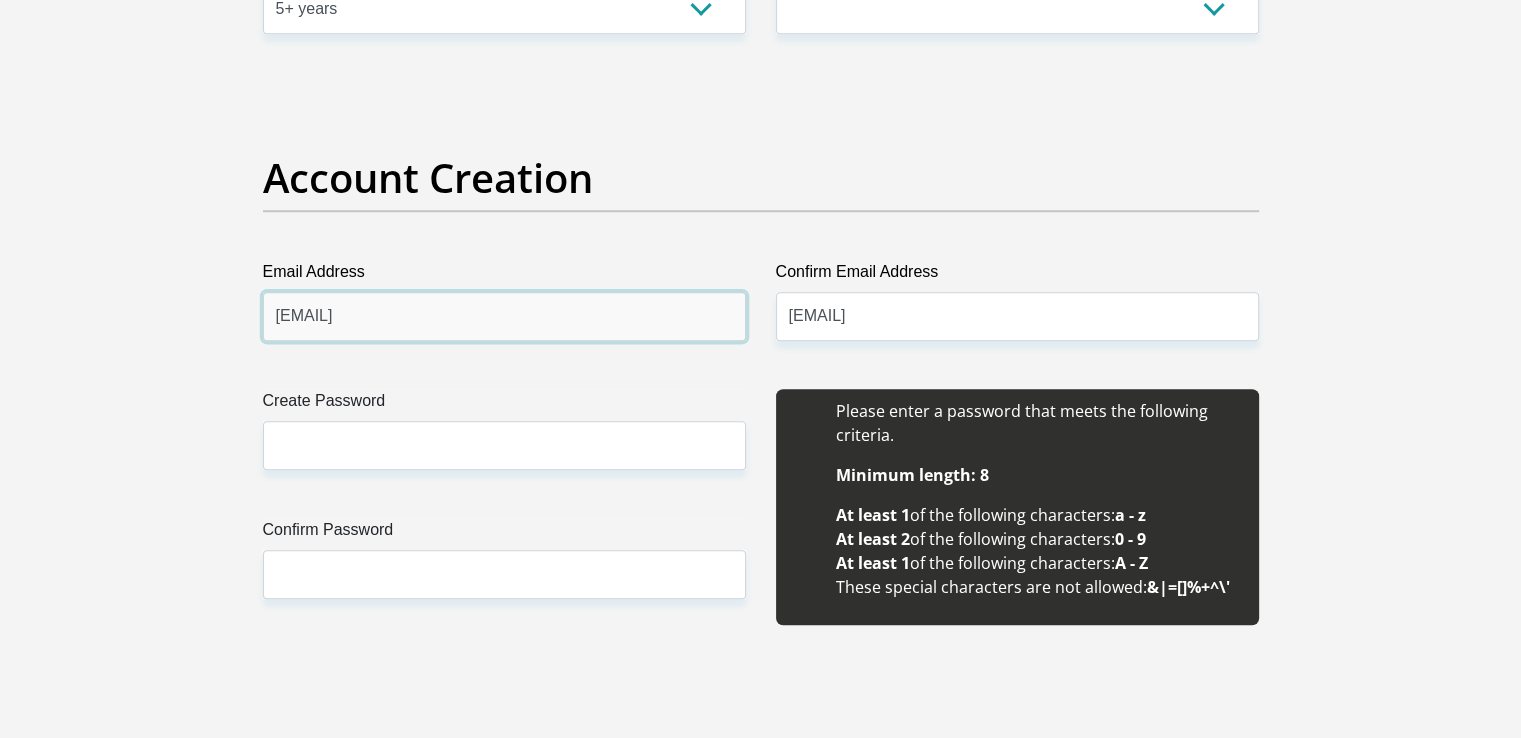 click on "[EMAIL]" at bounding box center (504, 316) 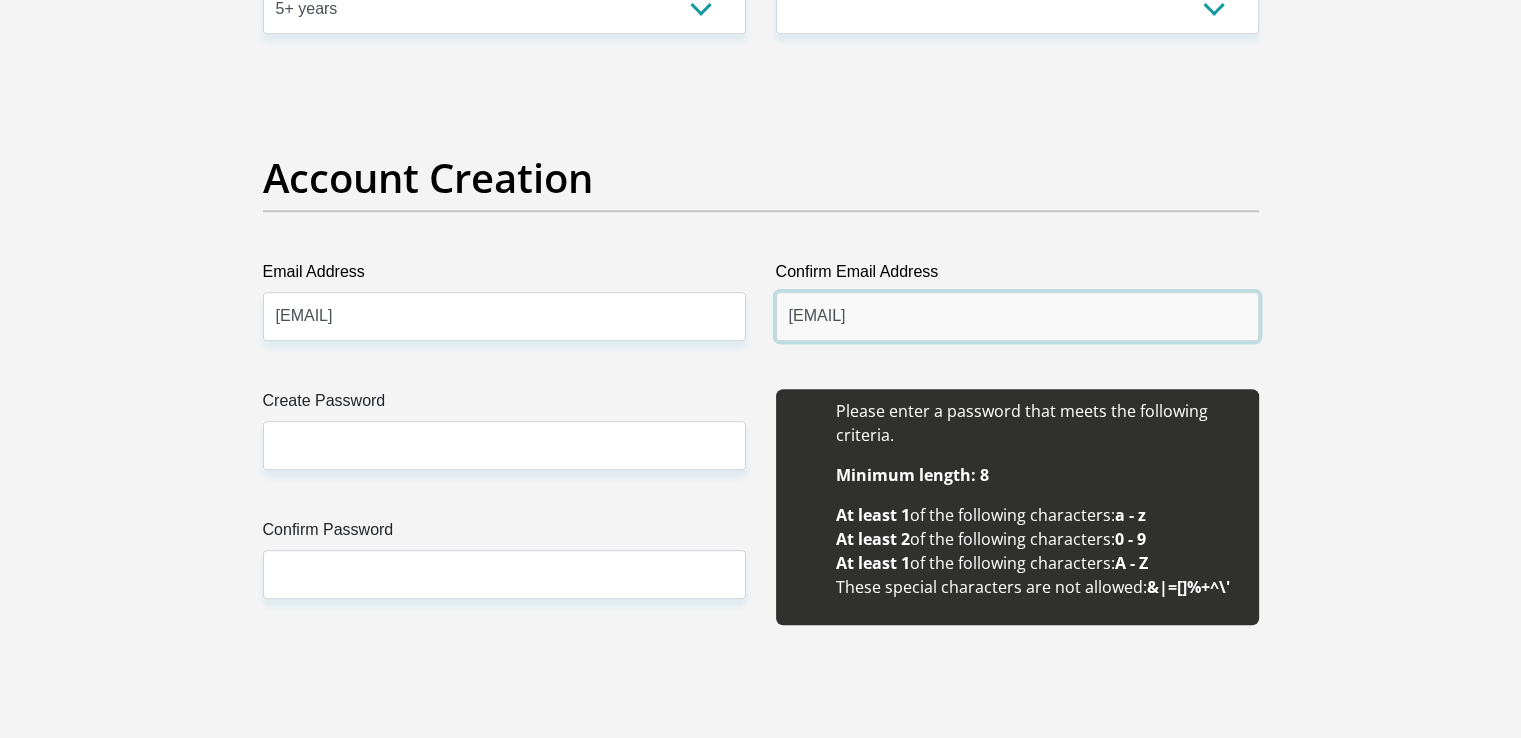 click on "[EMAIL]" at bounding box center [1017, 316] 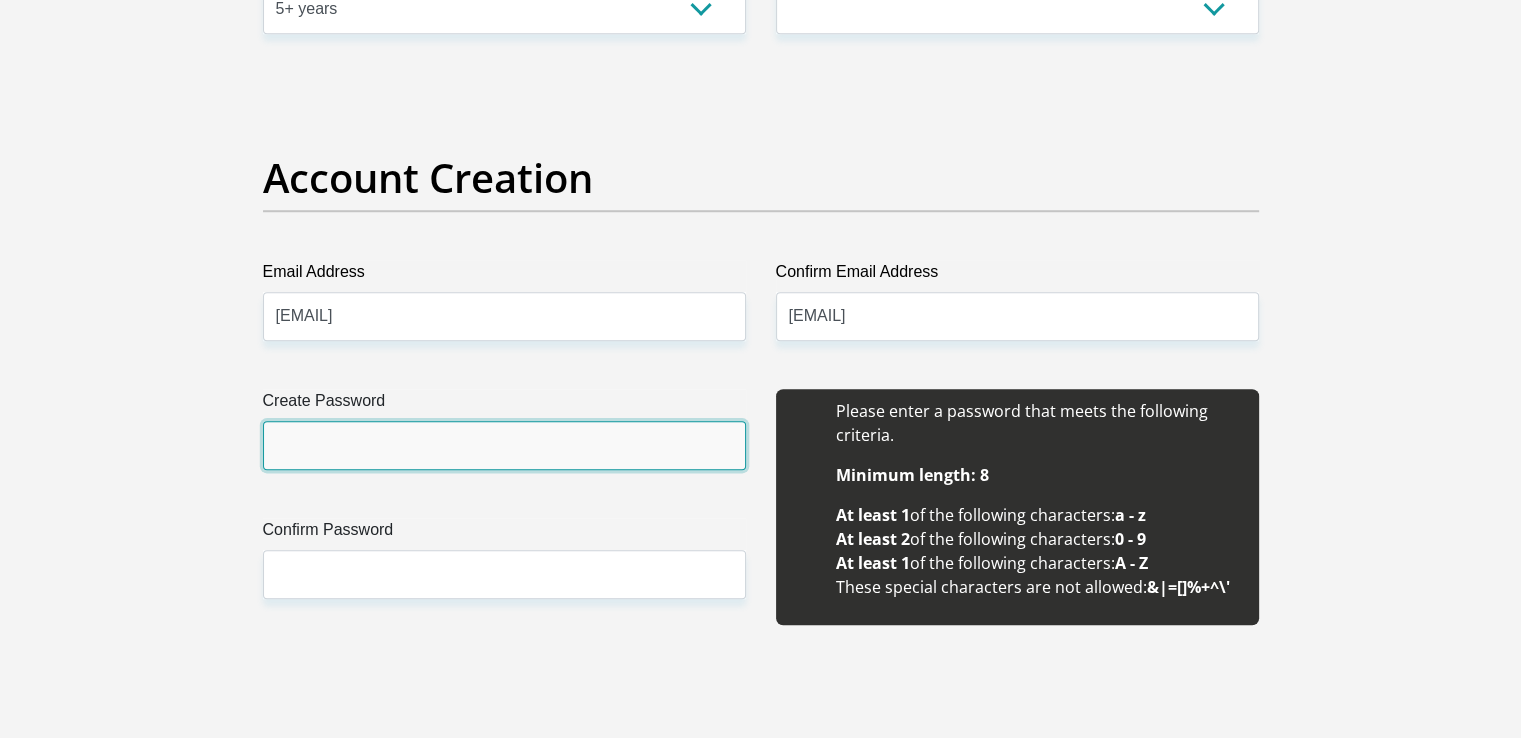 click on "Create Password" at bounding box center [504, 445] 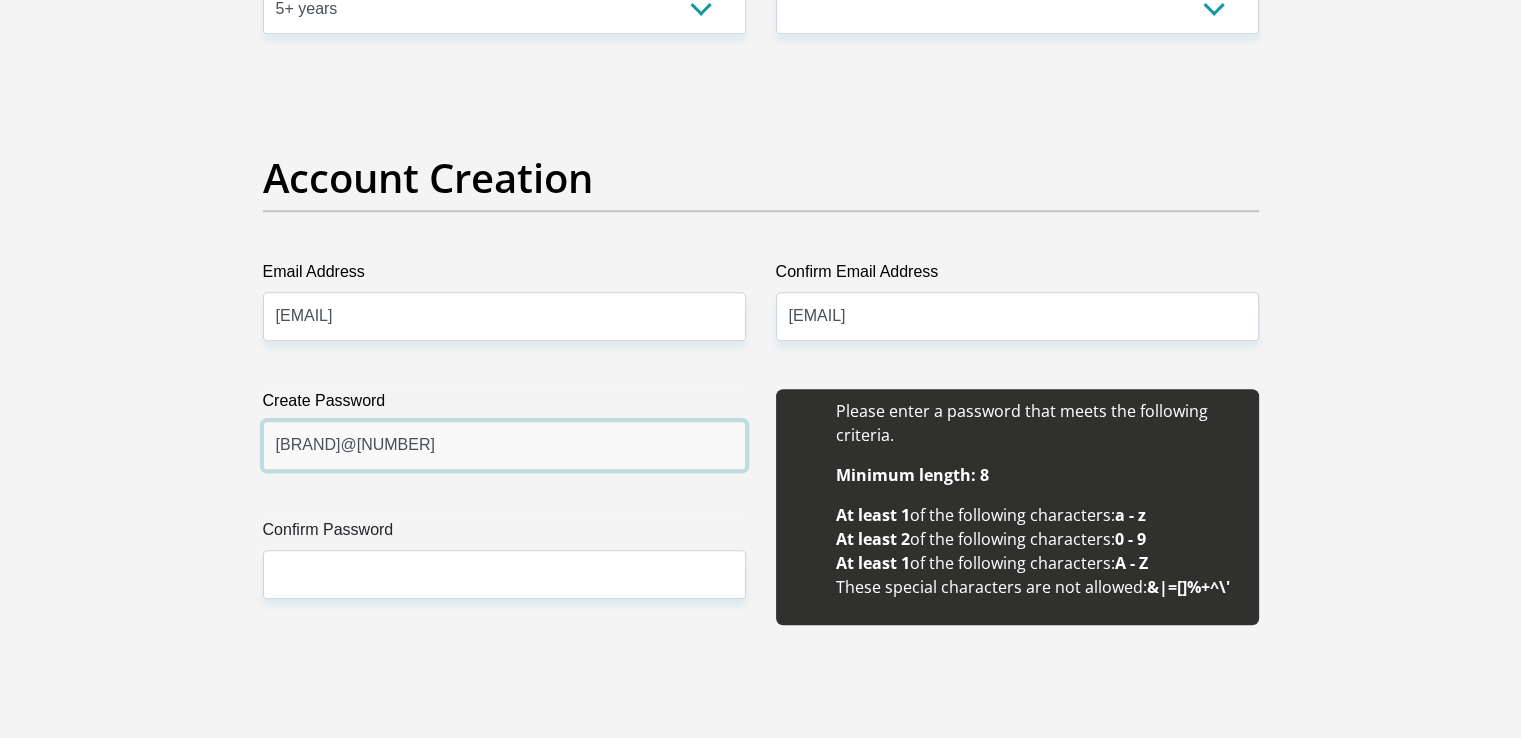 type on "[BRAND]@[NUMBER]" 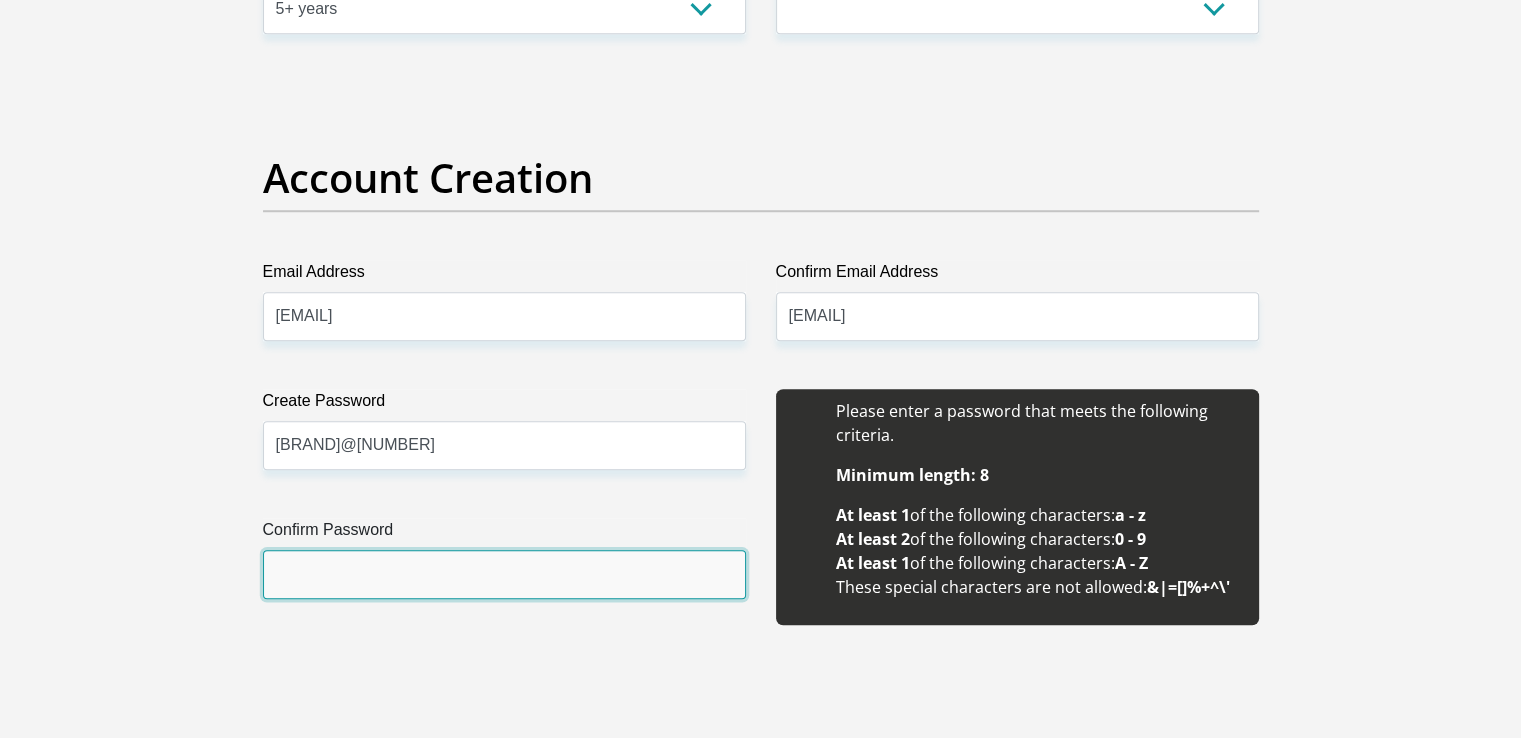 click on "Confirm Password" at bounding box center (504, 574) 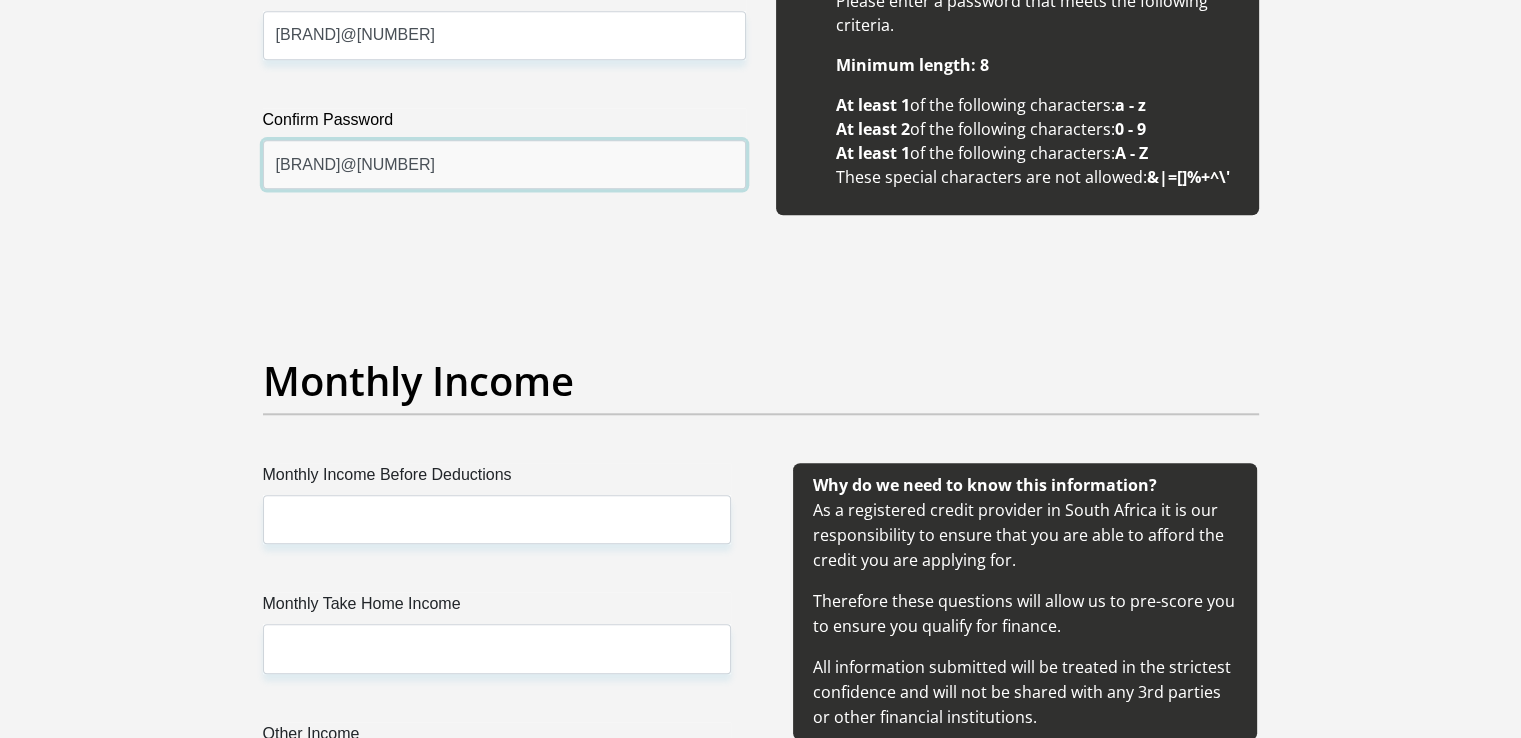 scroll, scrollTop: 1986, scrollLeft: 0, axis: vertical 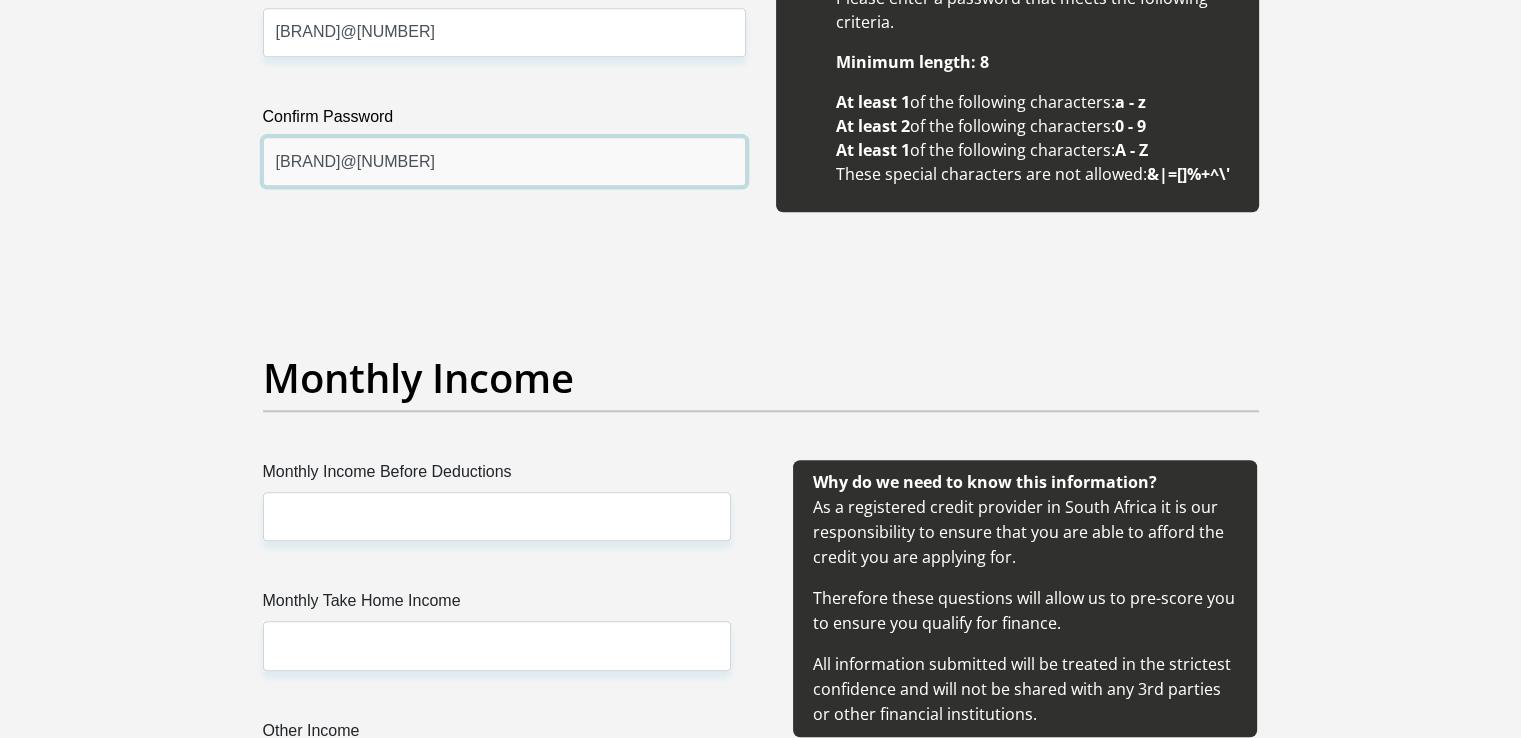 type on "[BRAND]@[NUMBER]" 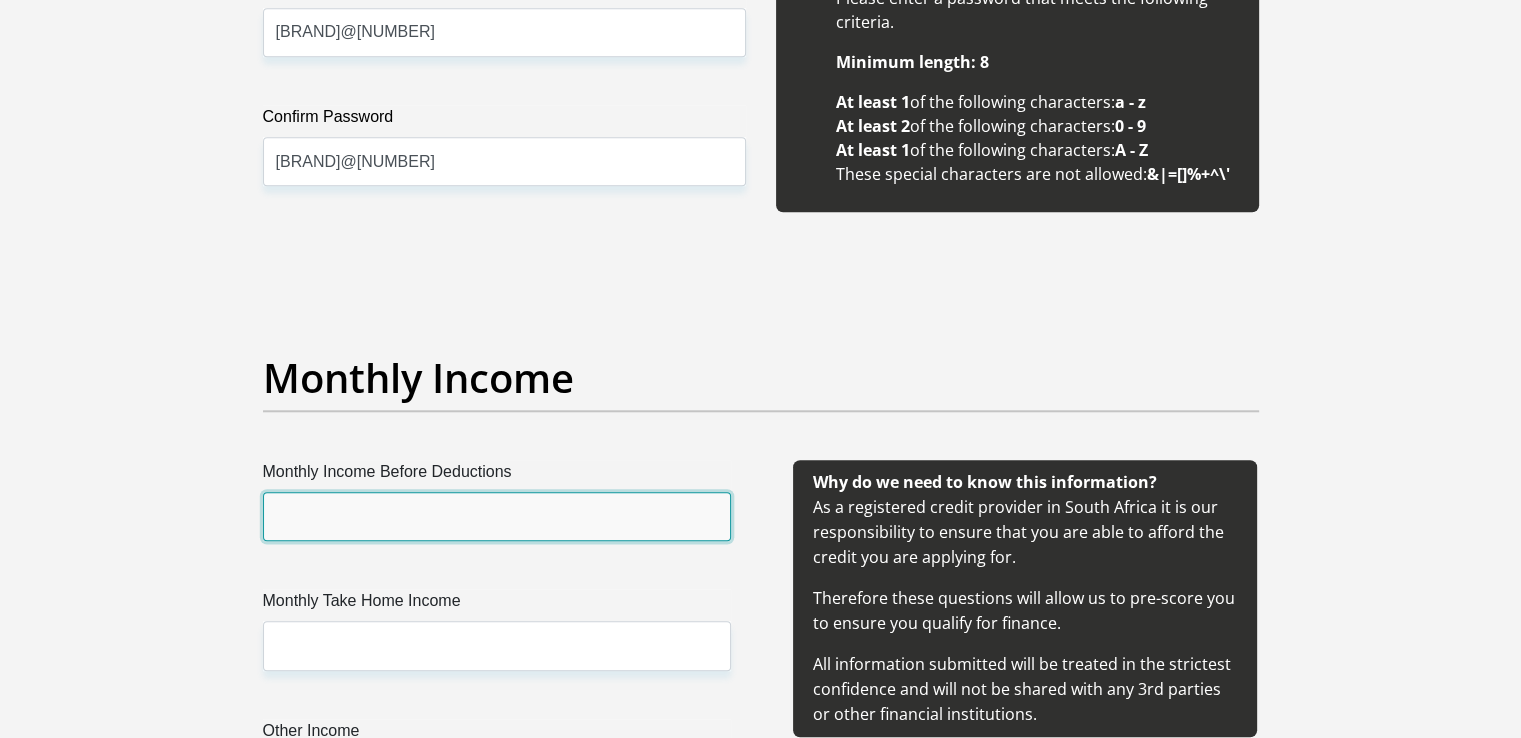 click on "Monthly Income Before Deductions" at bounding box center [497, 516] 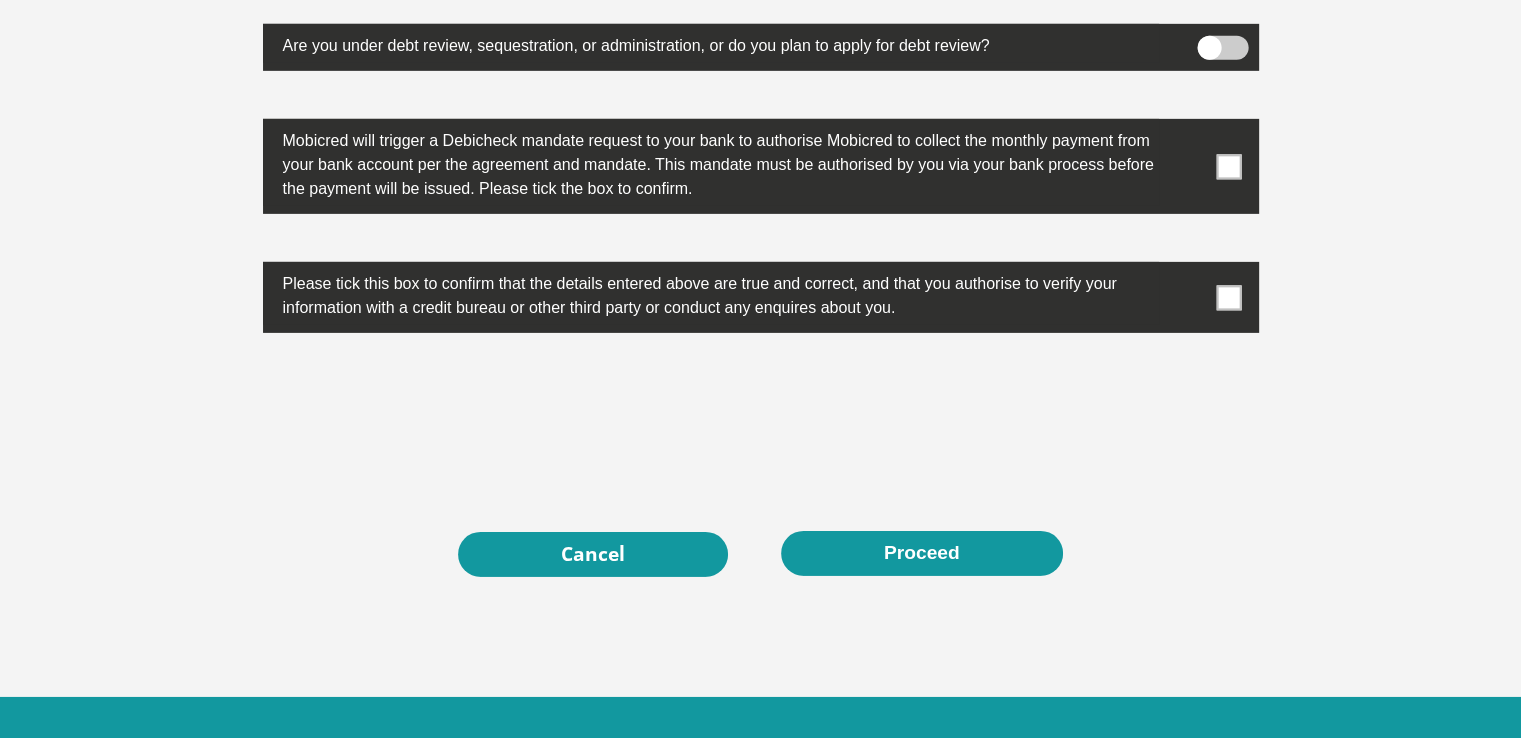 scroll, scrollTop: 6457, scrollLeft: 0, axis: vertical 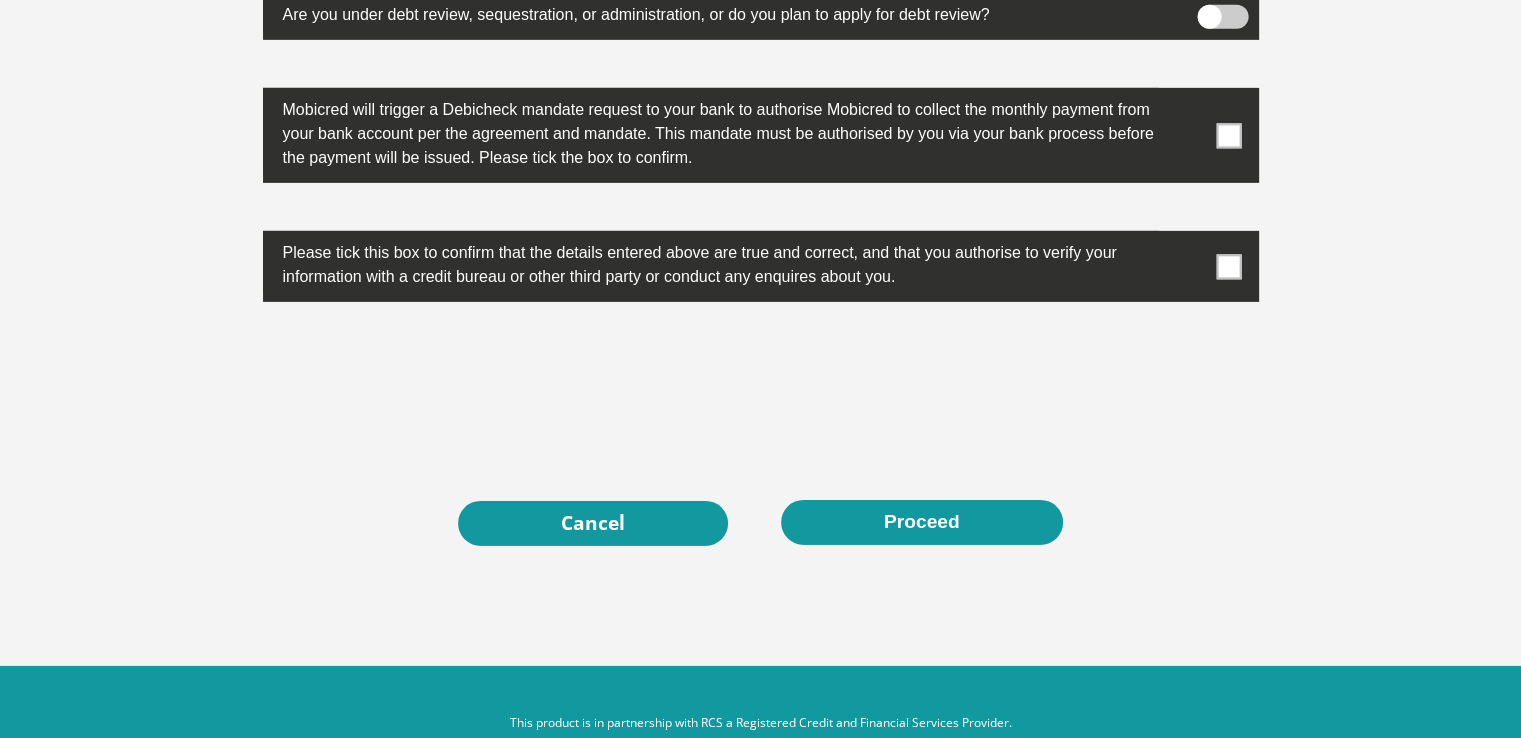 click at bounding box center (1228, 266) 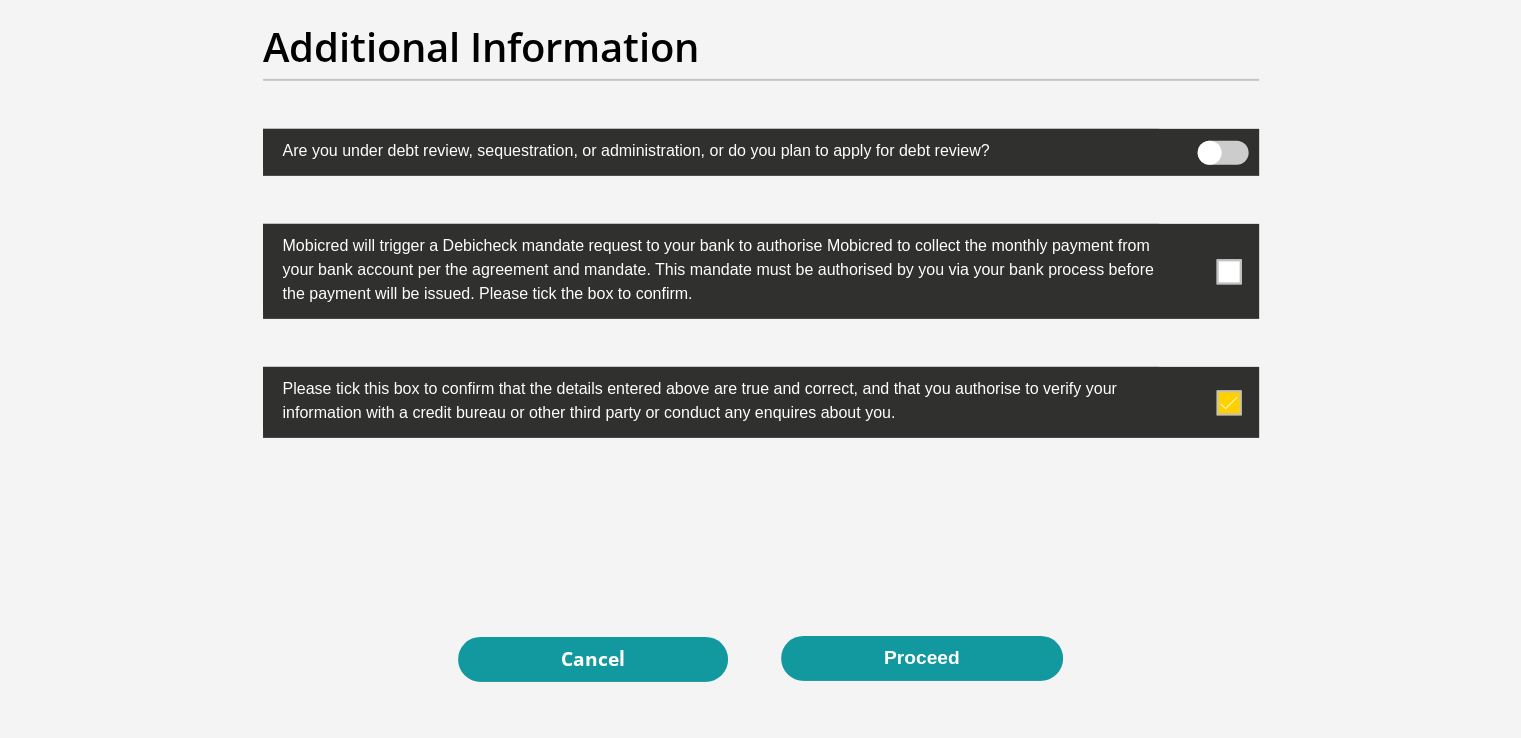 scroll, scrollTop: 6257, scrollLeft: 0, axis: vertical 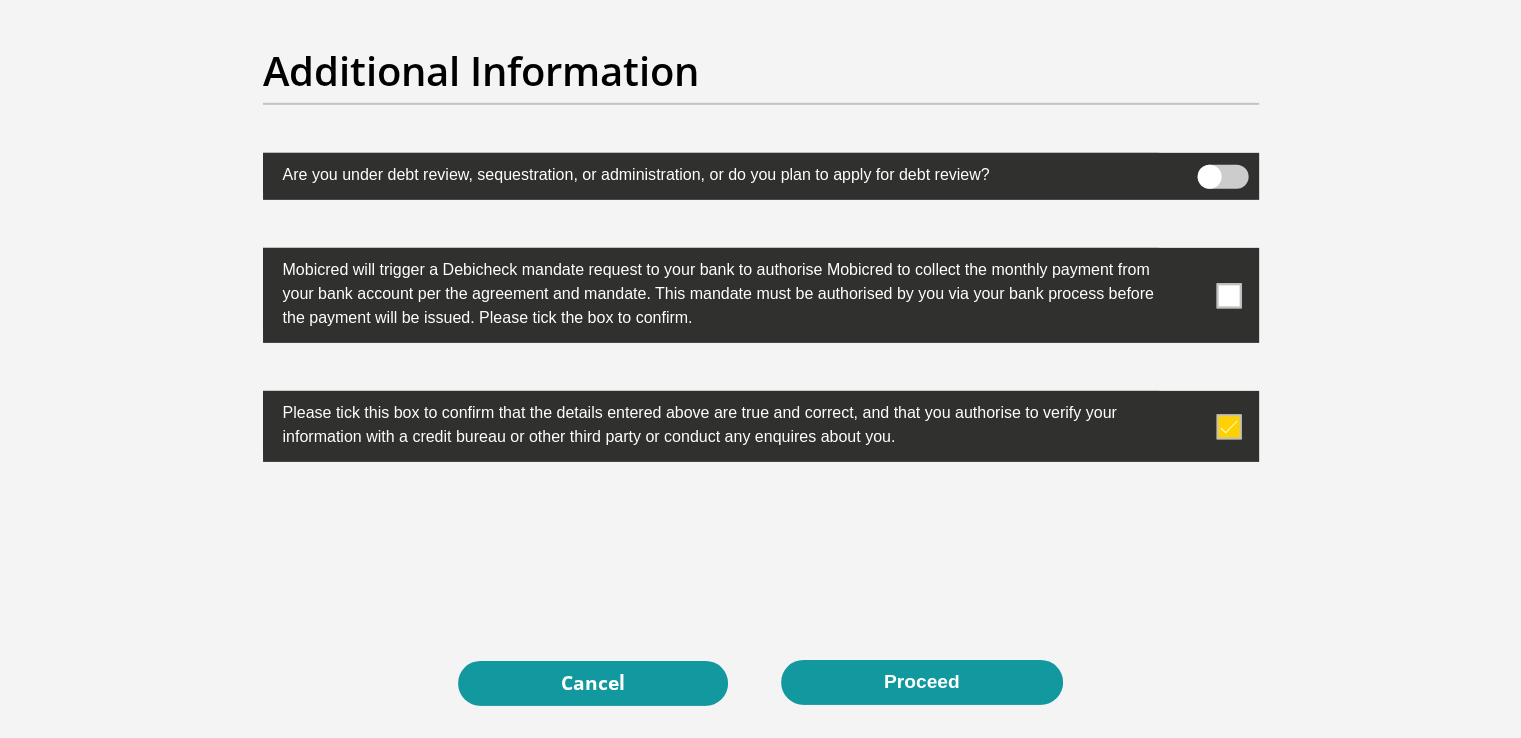 click at bounding box center [1228, 295] 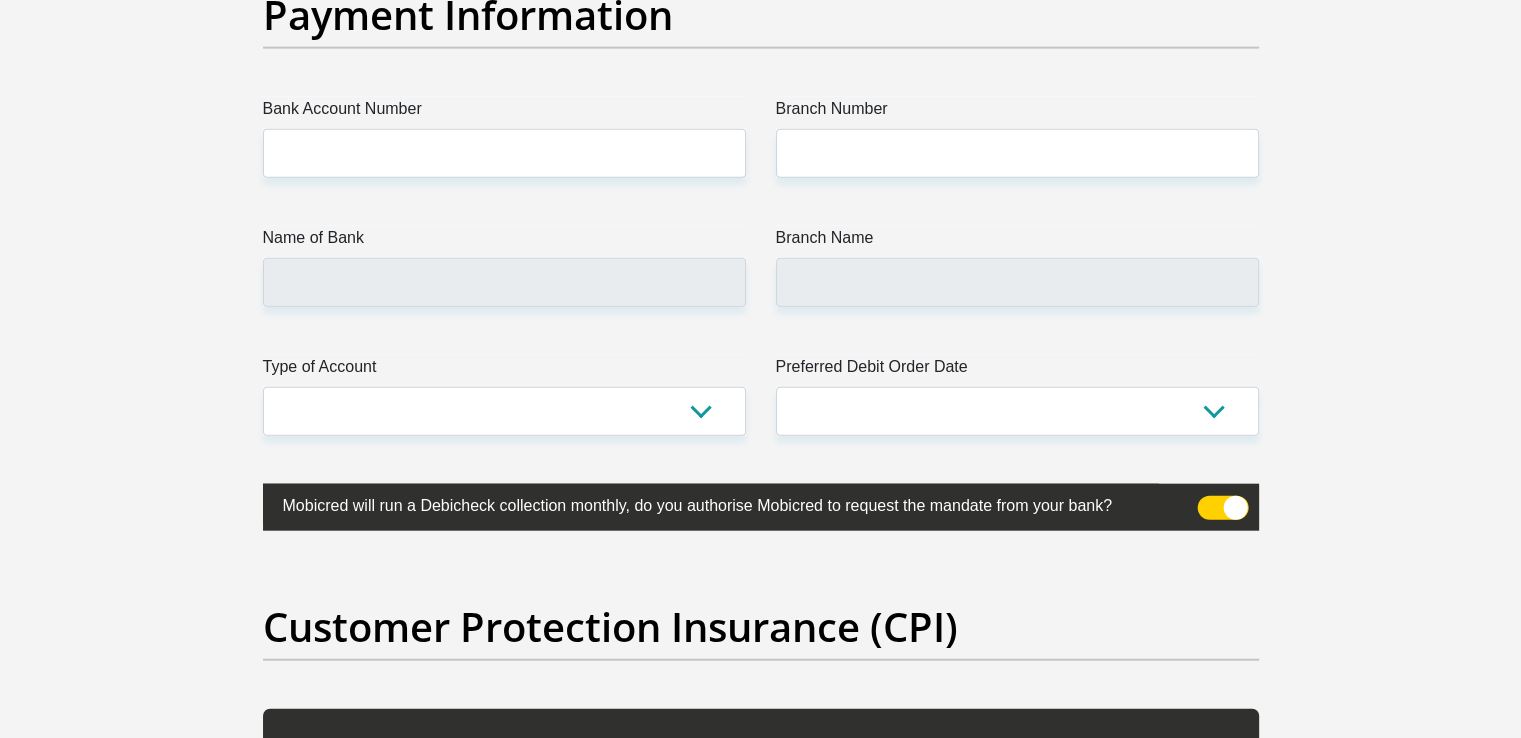 scroll, scrollTop: 4591, scrollLeft: 0, axis: vertical 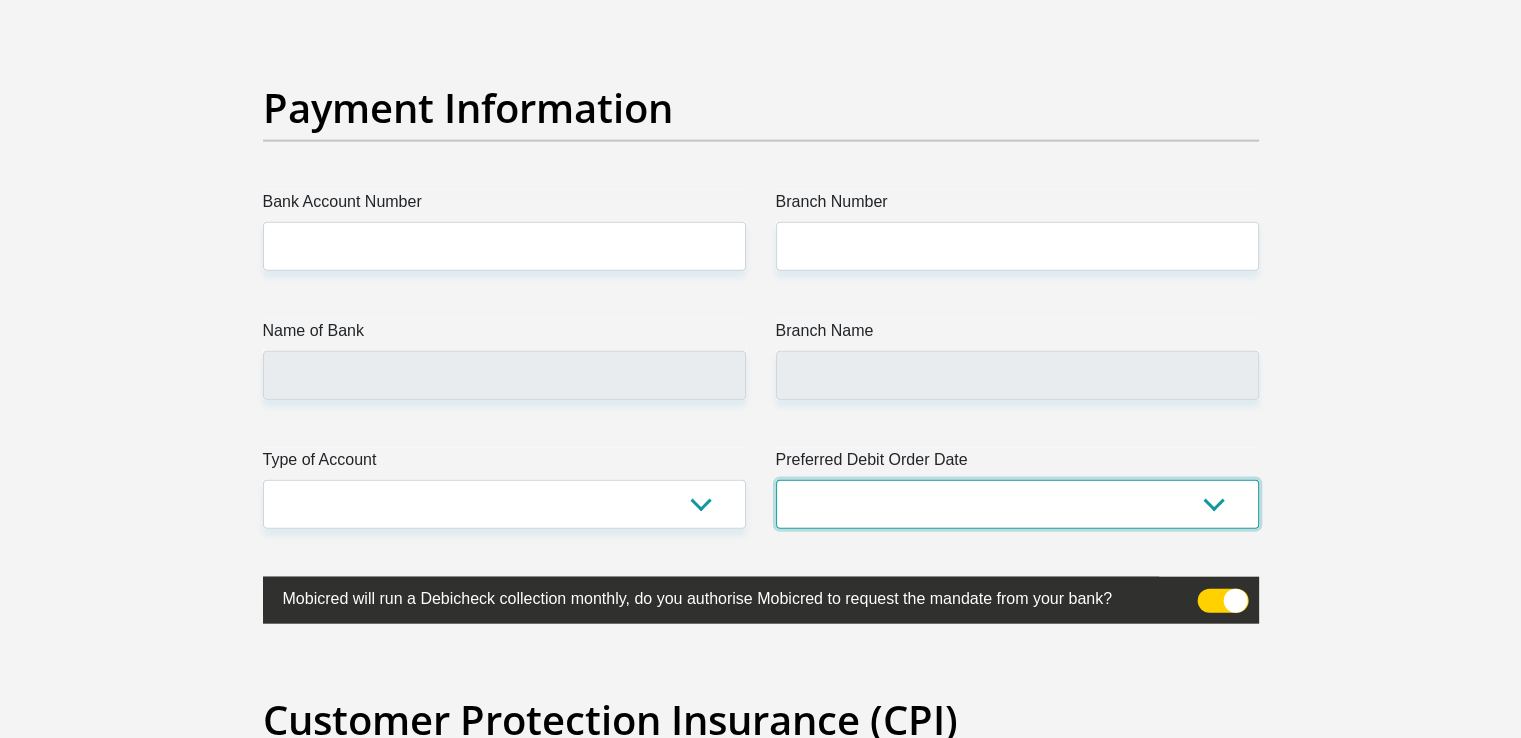 click on "1st
2nd
3rd
4th
5th
7th
18th
19th
20th
21st
22nd
23rd
24th
25th
26th
27th
28th
29th
30th" at bounding box center [1017, 504] 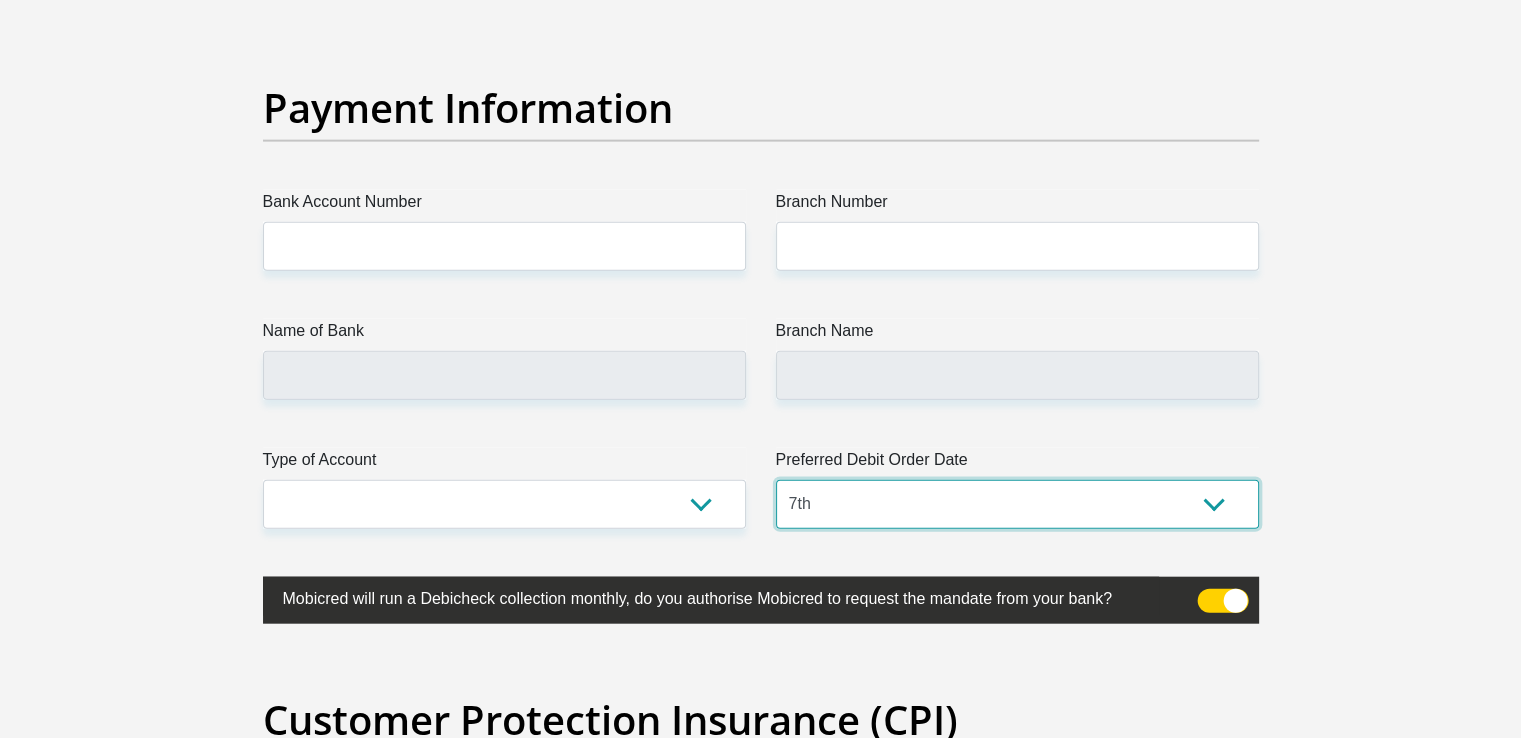 click on "1st
2nd
3rd
4th
5th
7th
18th
19th
20th
21st
22nd
23rd
24th
25th
26th
27th
28th
29th
30th" at bounding box center (1017, 504) 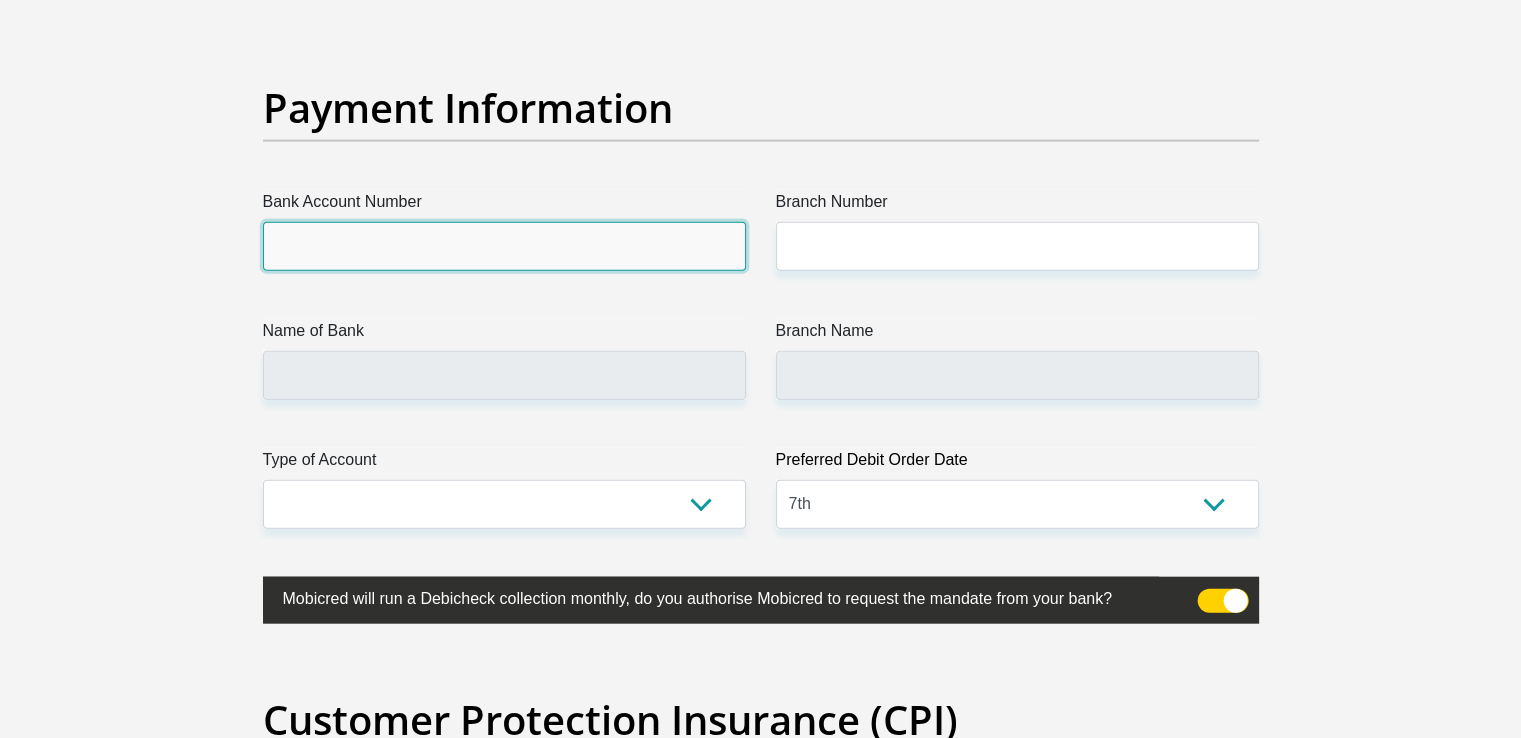click on "Bank Account Number" at bounding box center (504, 246) 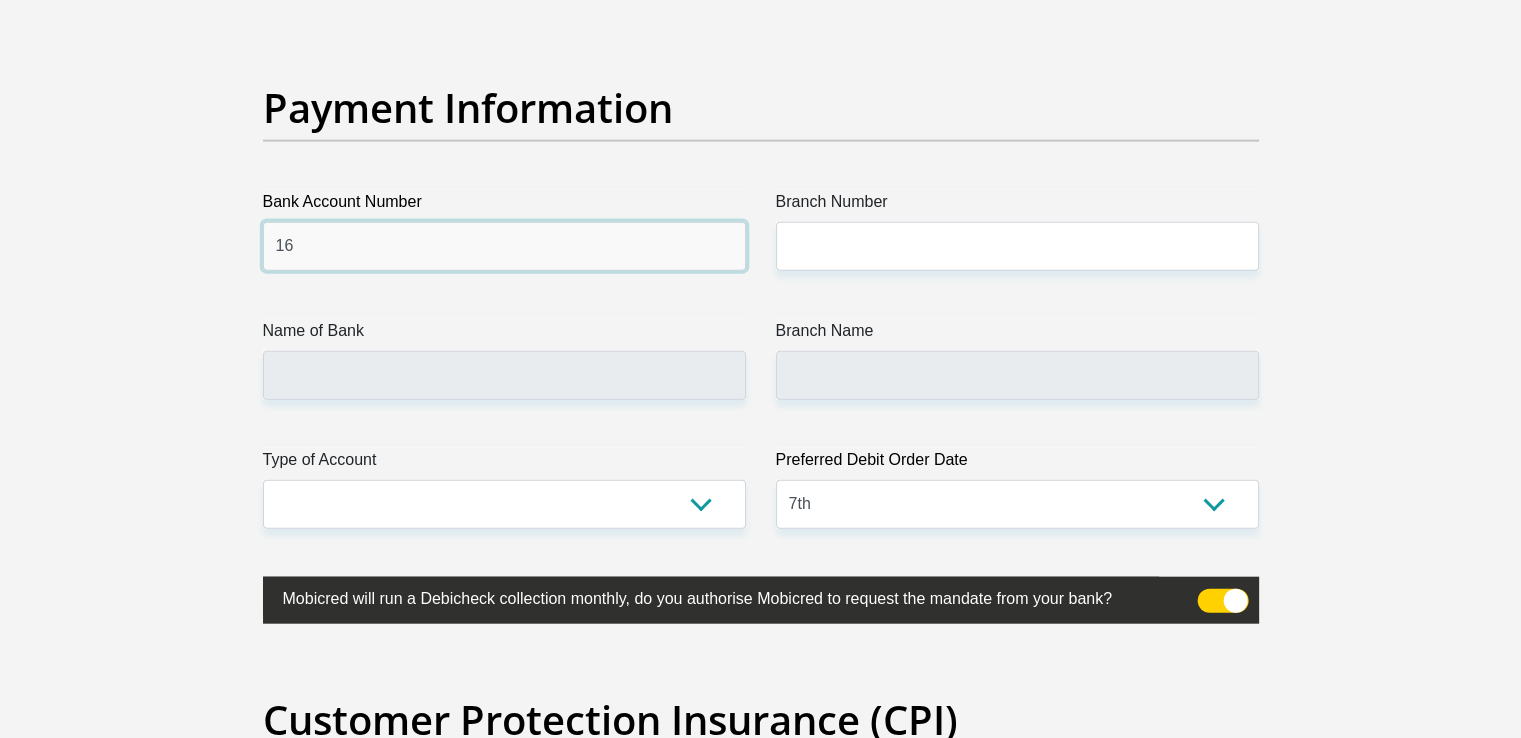 type on "1" 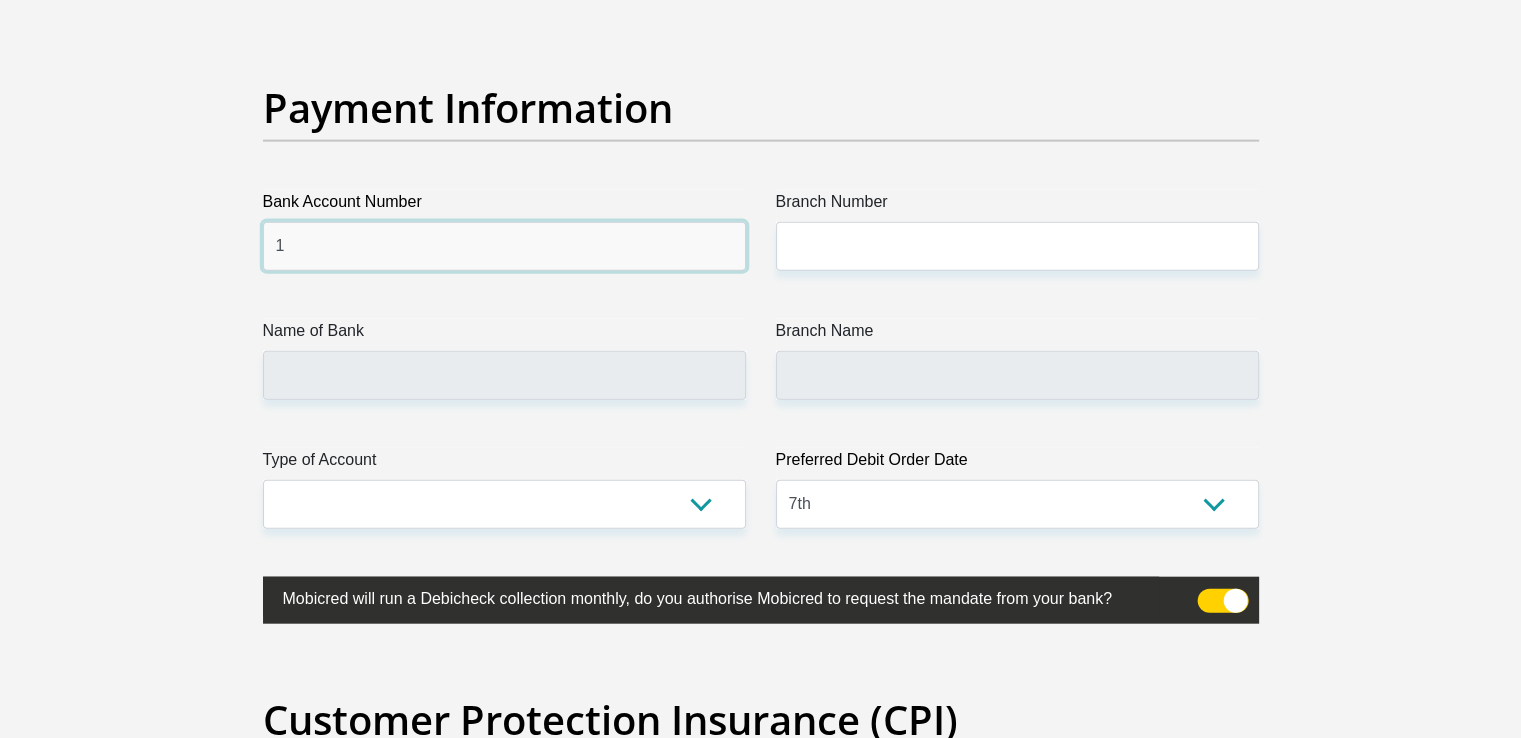 type 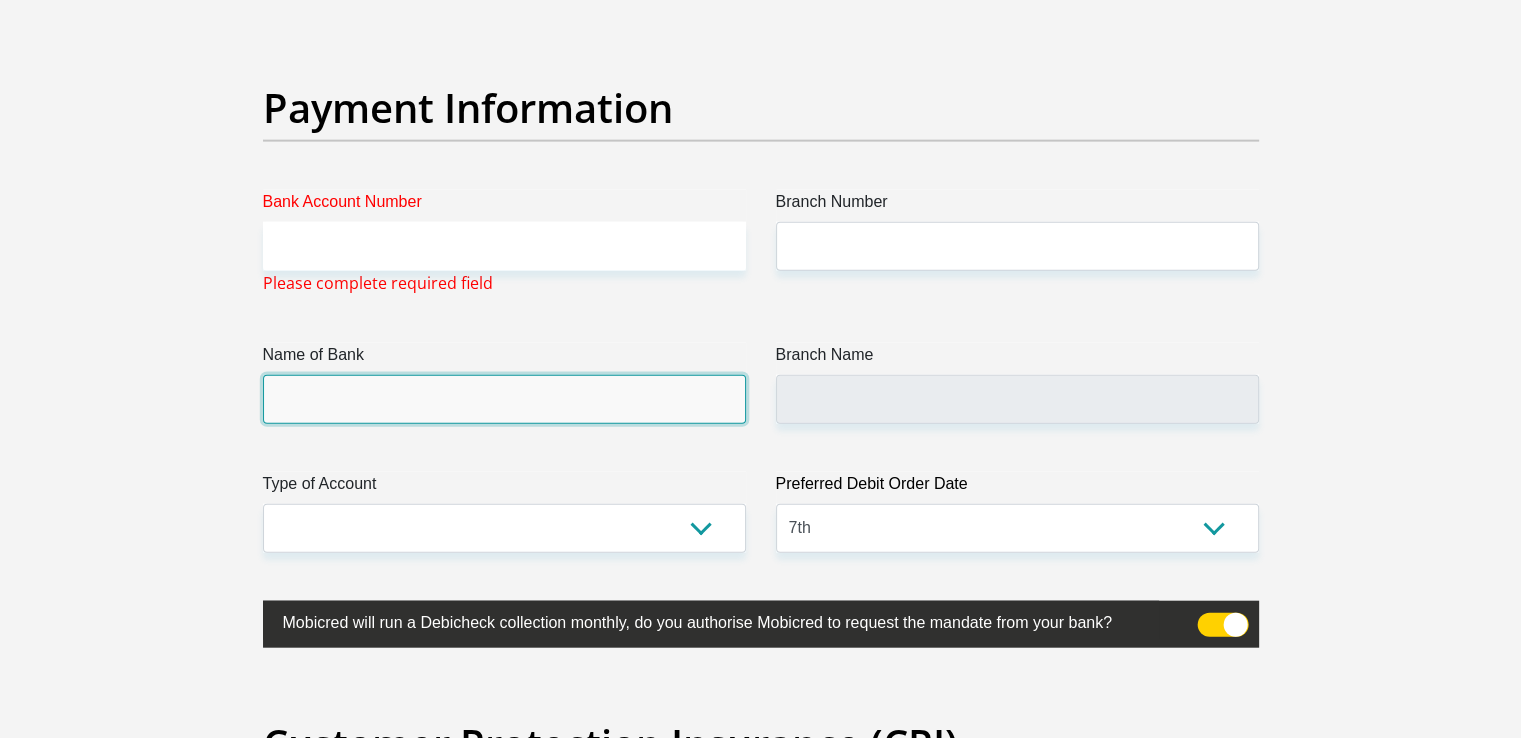 click on "Name of Bank" at bounding box center (504, 399) 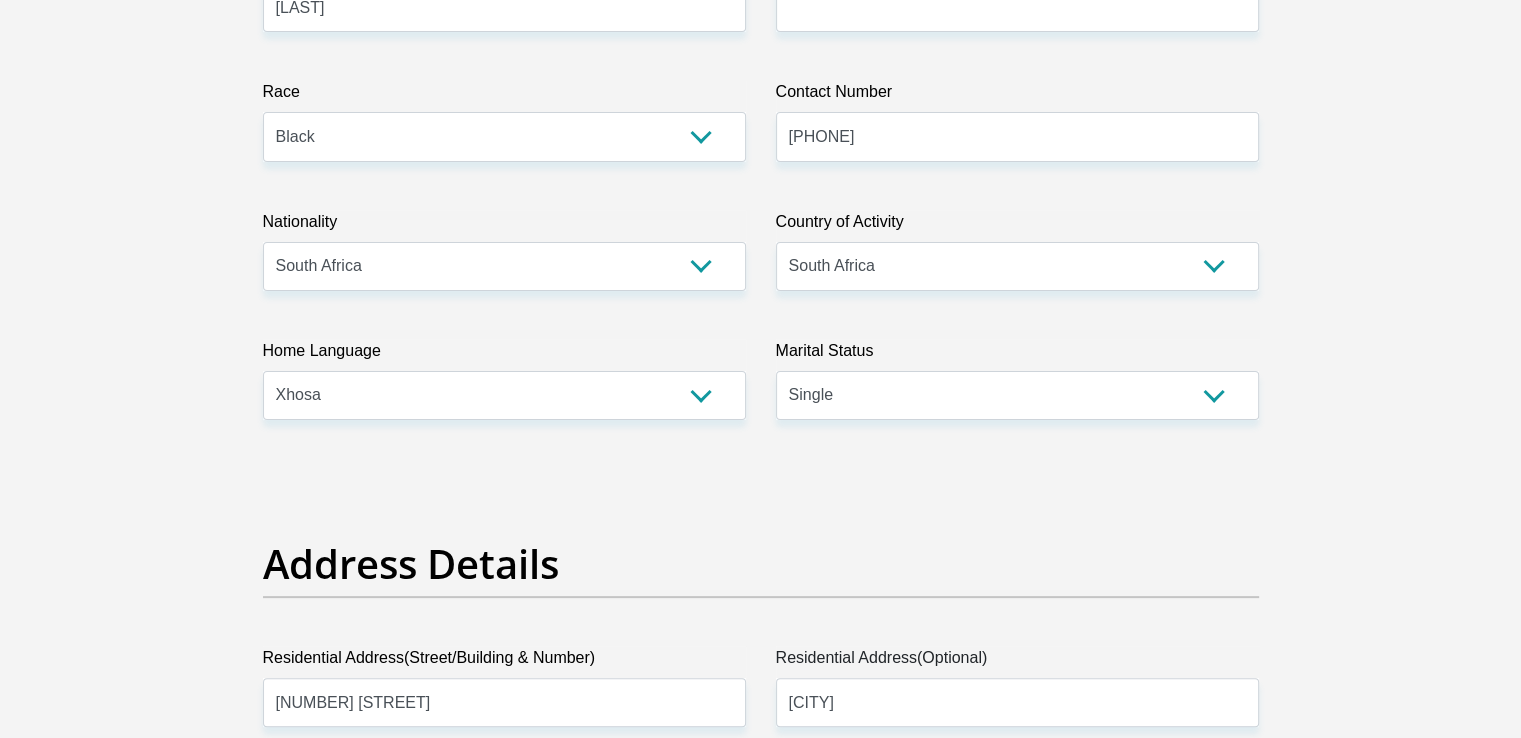 scroll, scrollTop: 0, scrollLeft: 0, axis: both 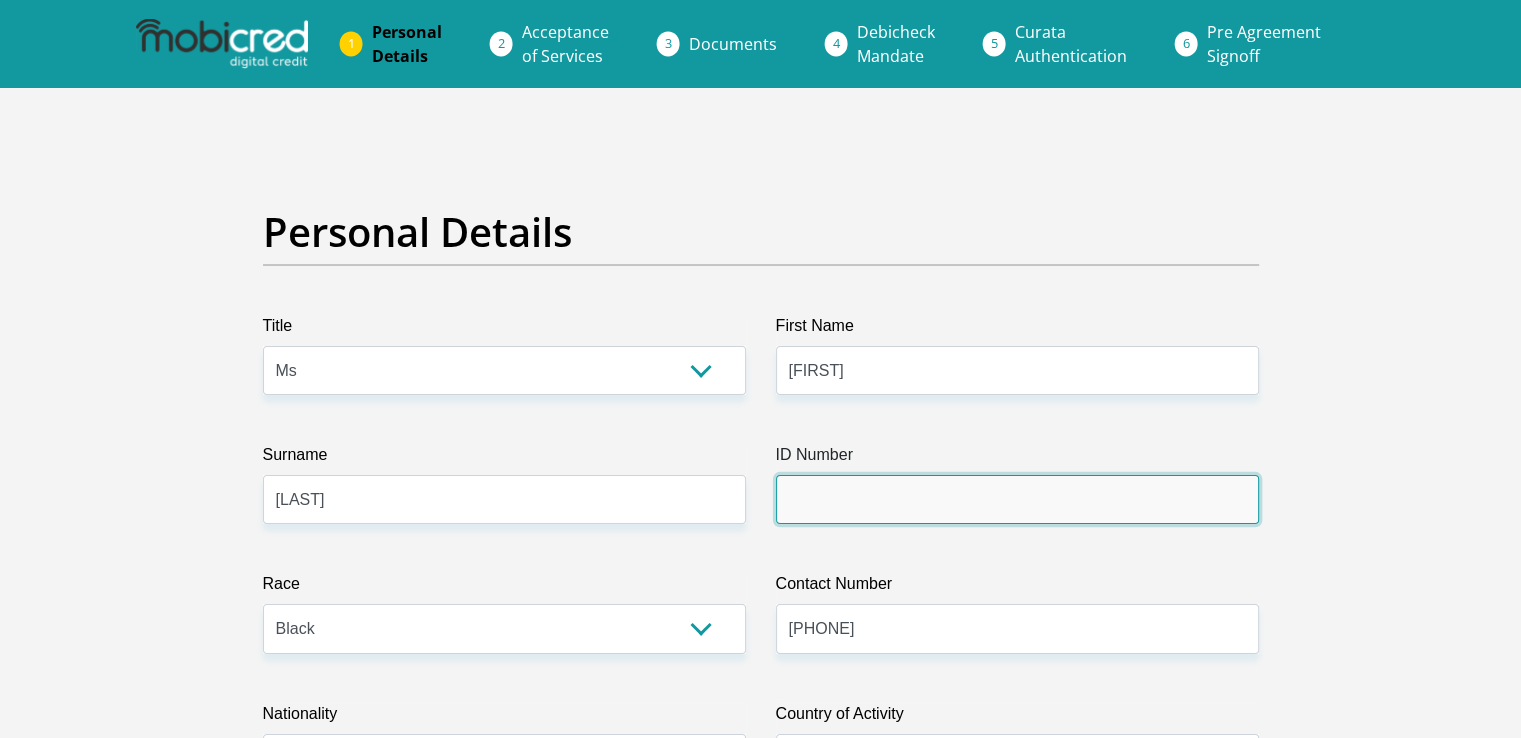 click on "ID Number" at bounding box center (1017, 499) 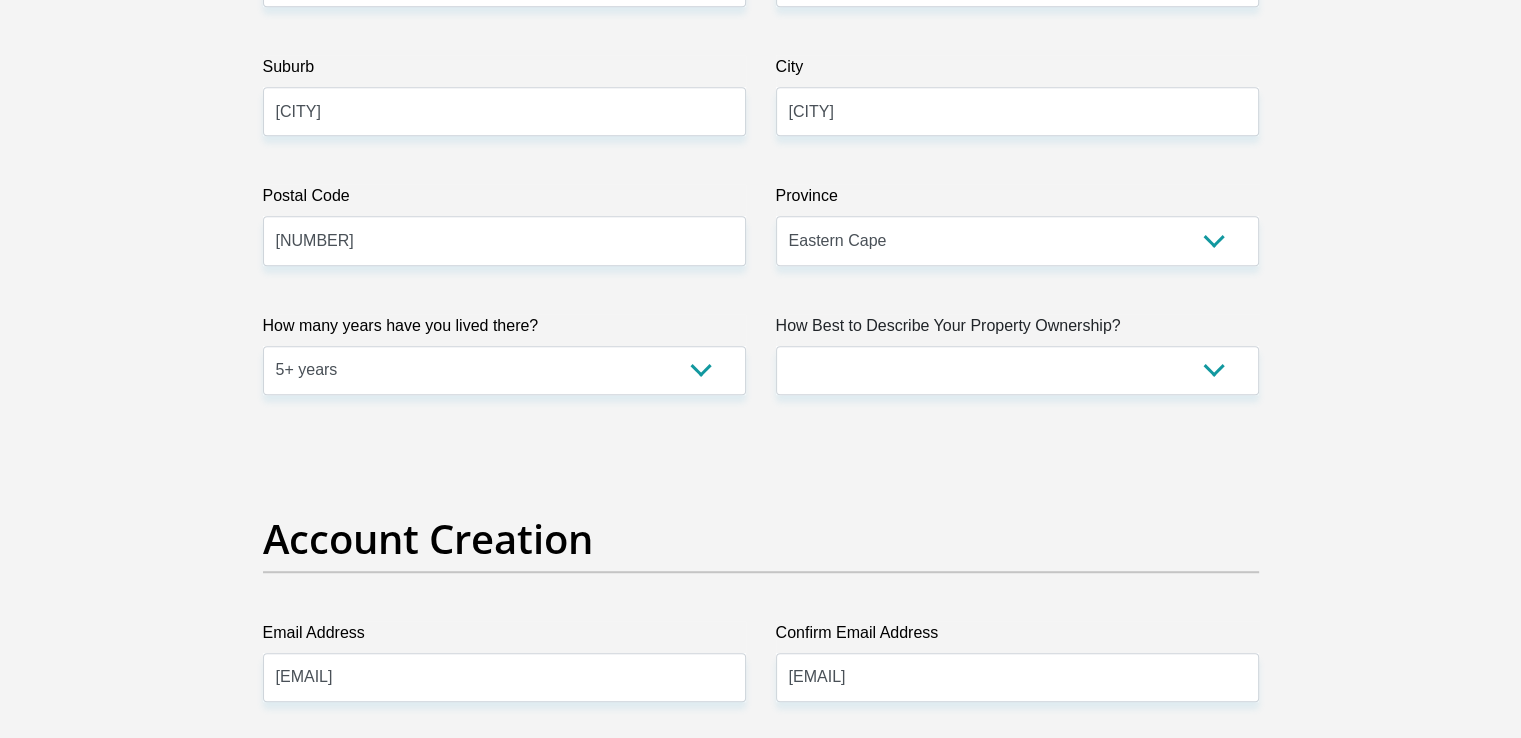 scroll, scrollTop: 1306, scrollLeft: 0, axis: vertical 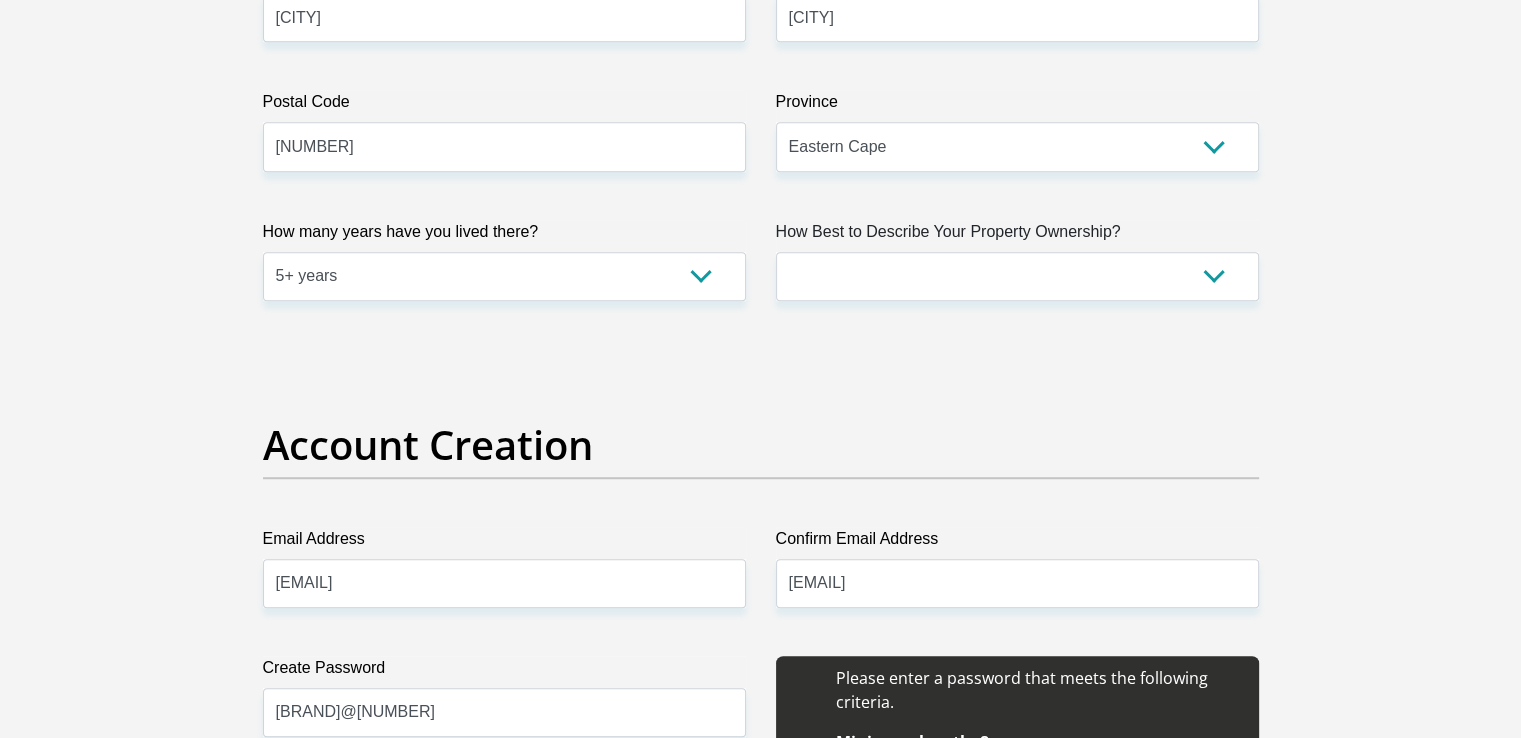 type on "[ID_NUMBER]" 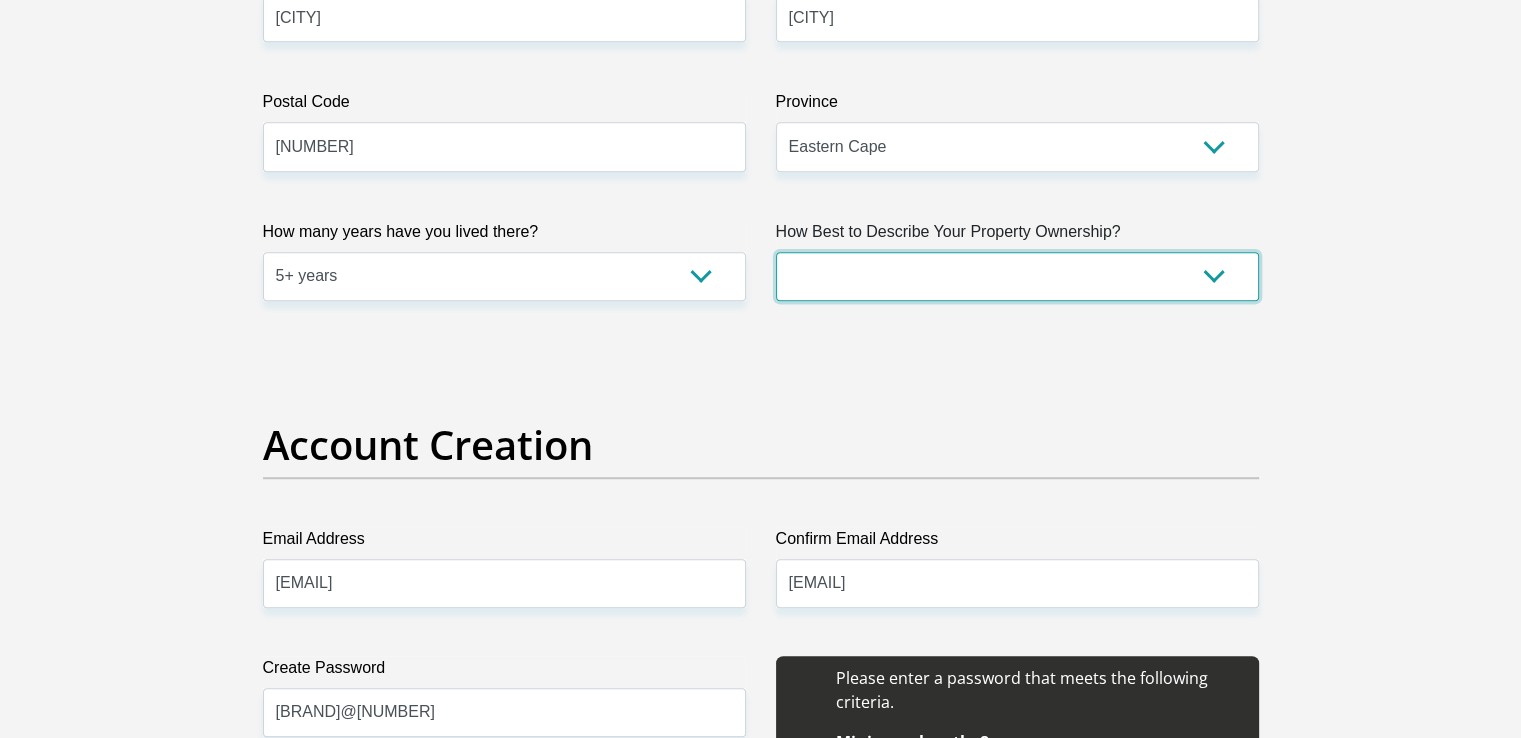 click on "Owned
Rented
Family Owned
Company Dwelling" at bounding box center (1017, 276) 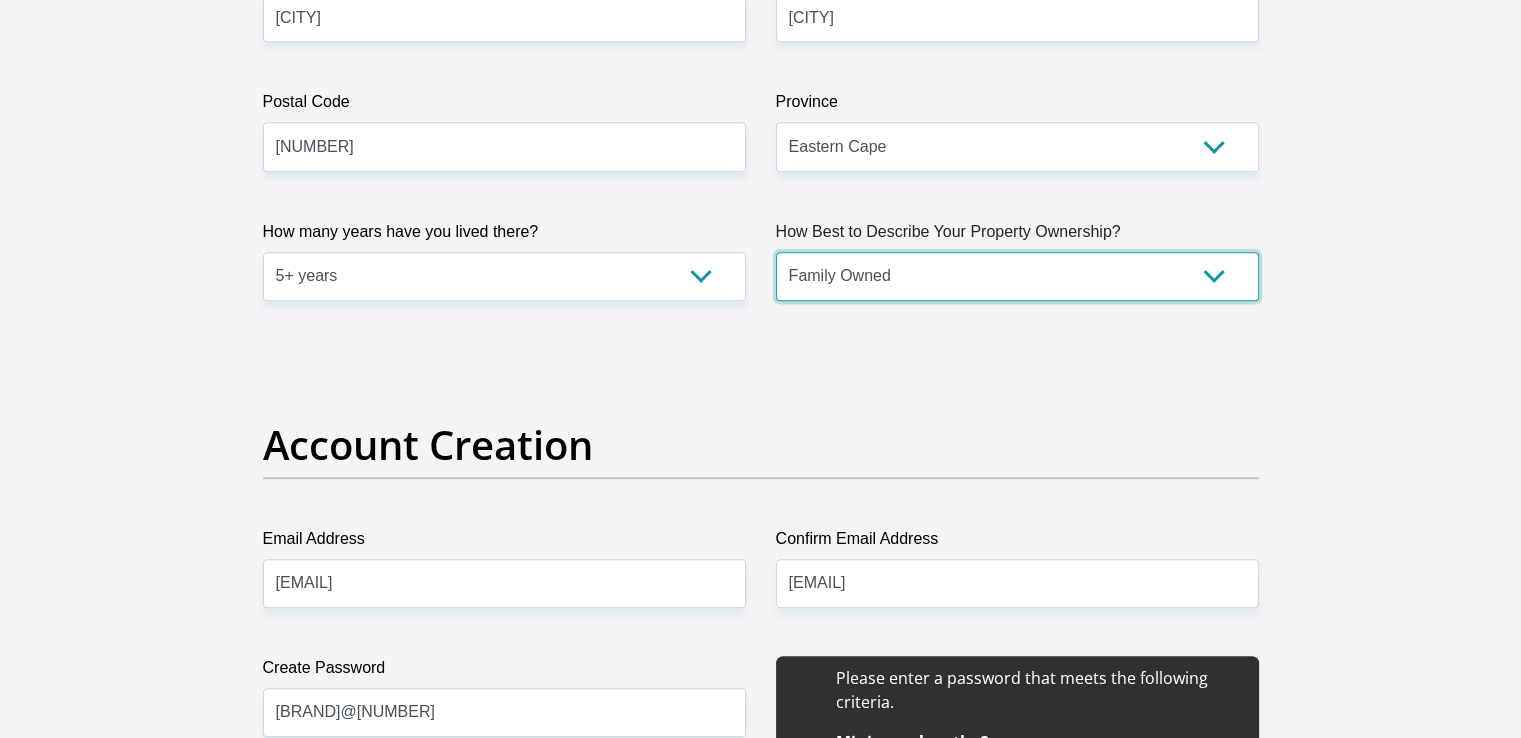 click on "Owned
Rented
Family Owned
Company Dwelling" at bounding box center [1017, 276] 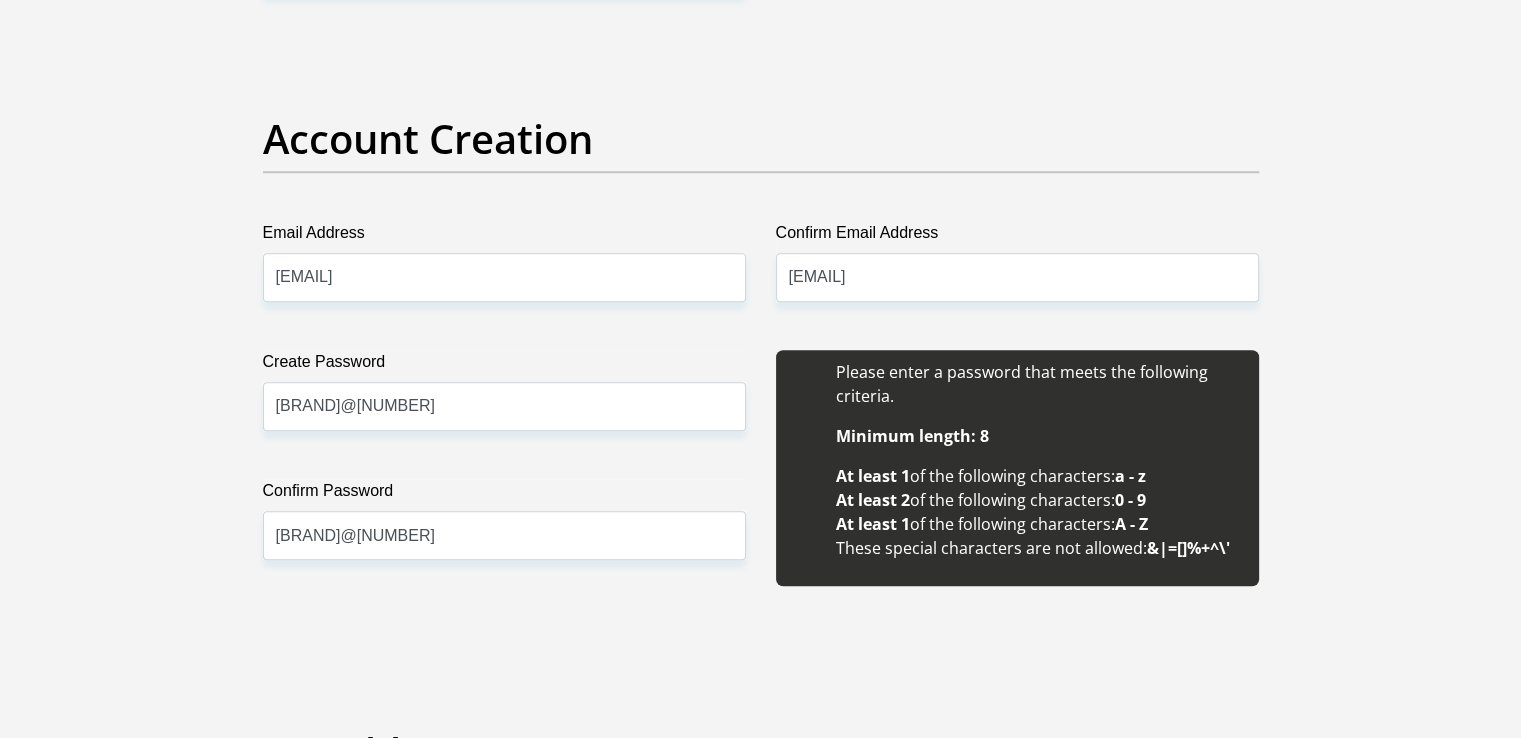 scroll, scrollTop: 1626, scrollLeft: 0, axis: vertical 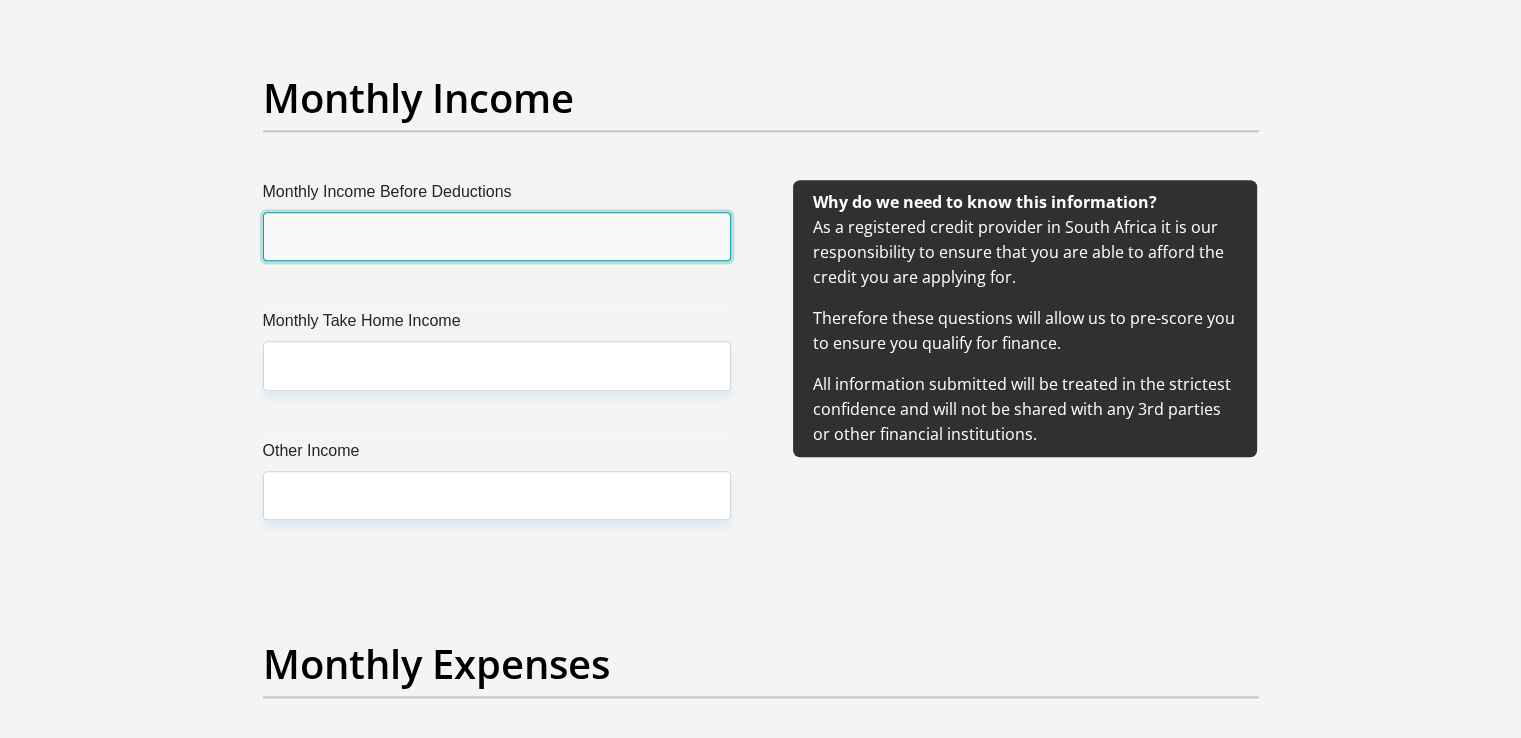 click on "Monthly Income Before Deductions" at bounding box center [497, 236] 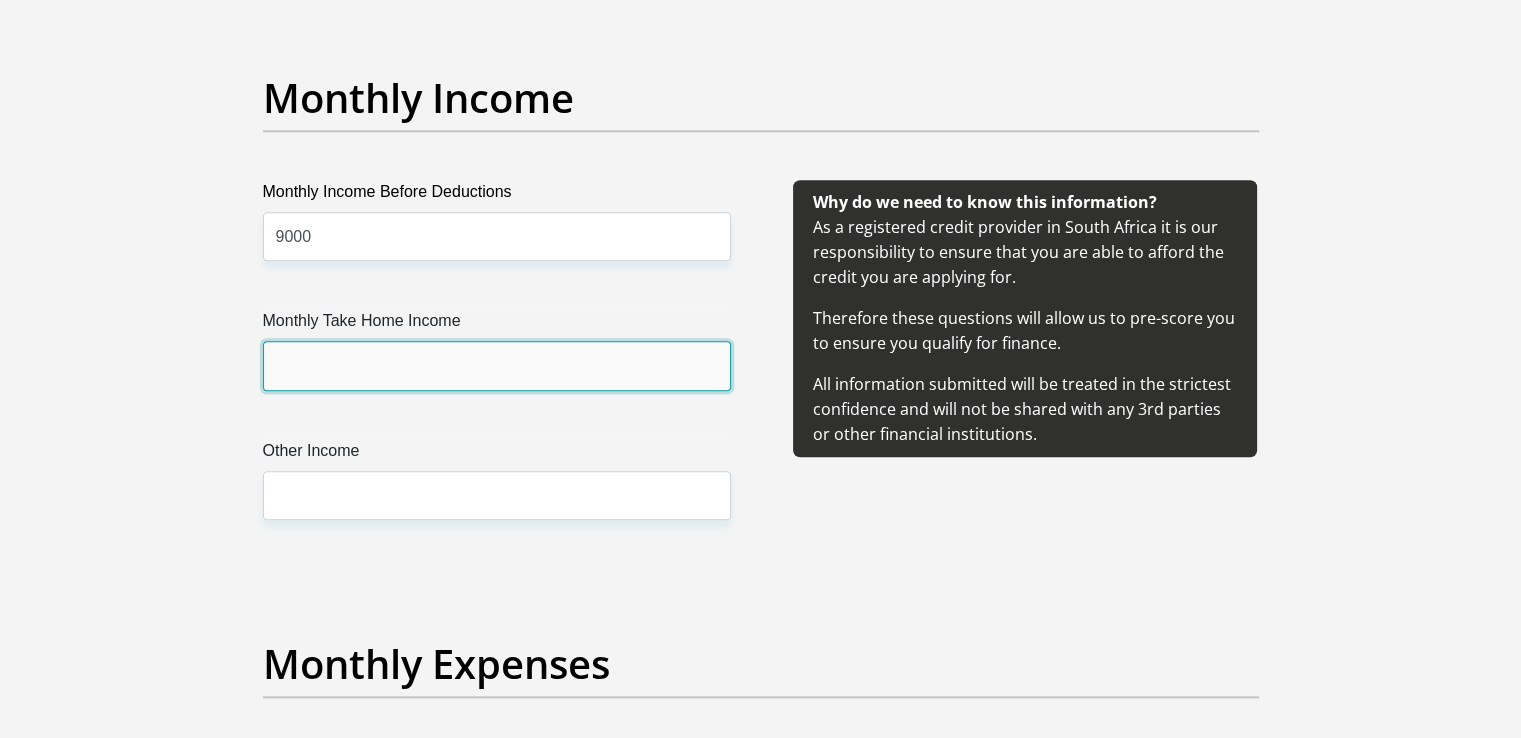 click on "Monthly Take Home Income" at bounding box center [497, 365] 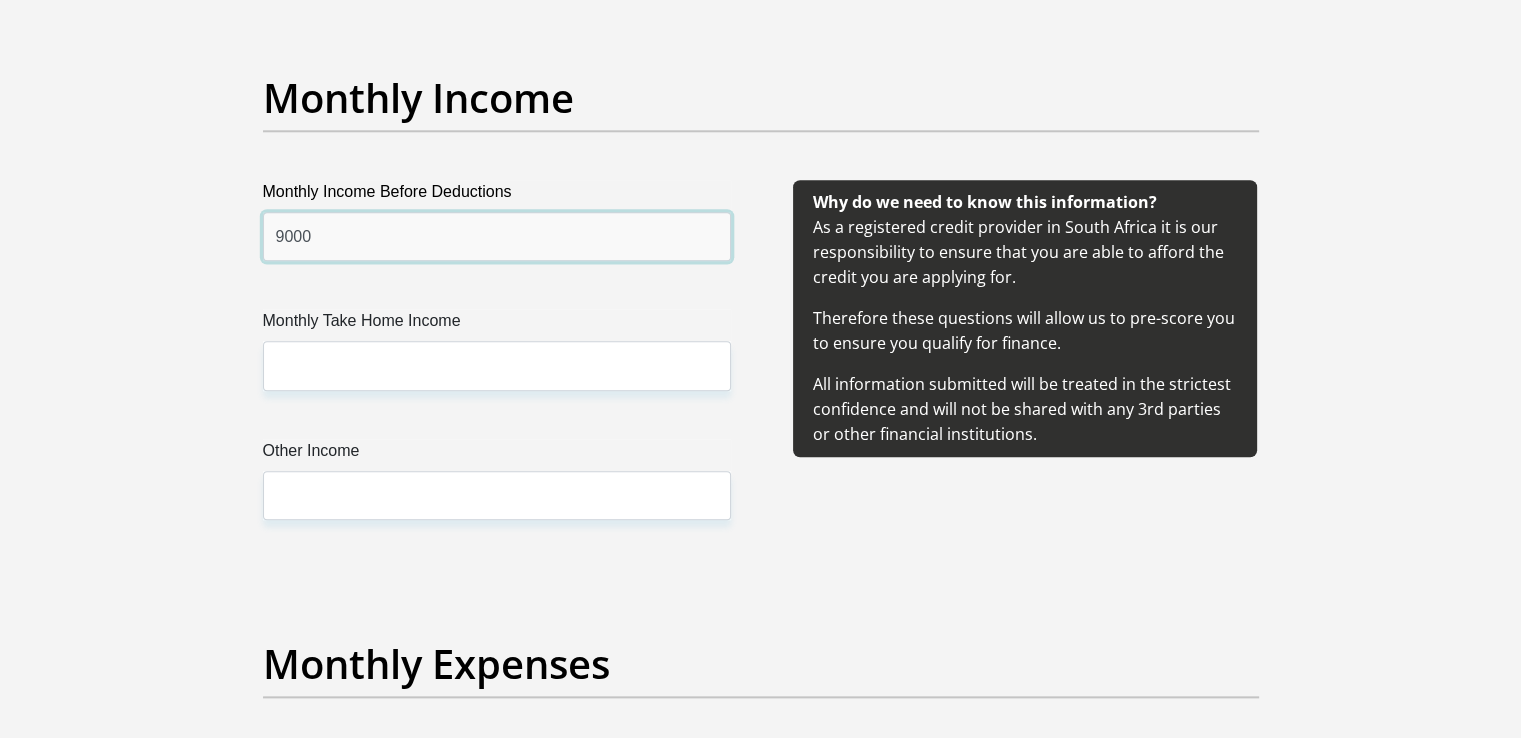 click on "9000" at bounding box center [497, 236] 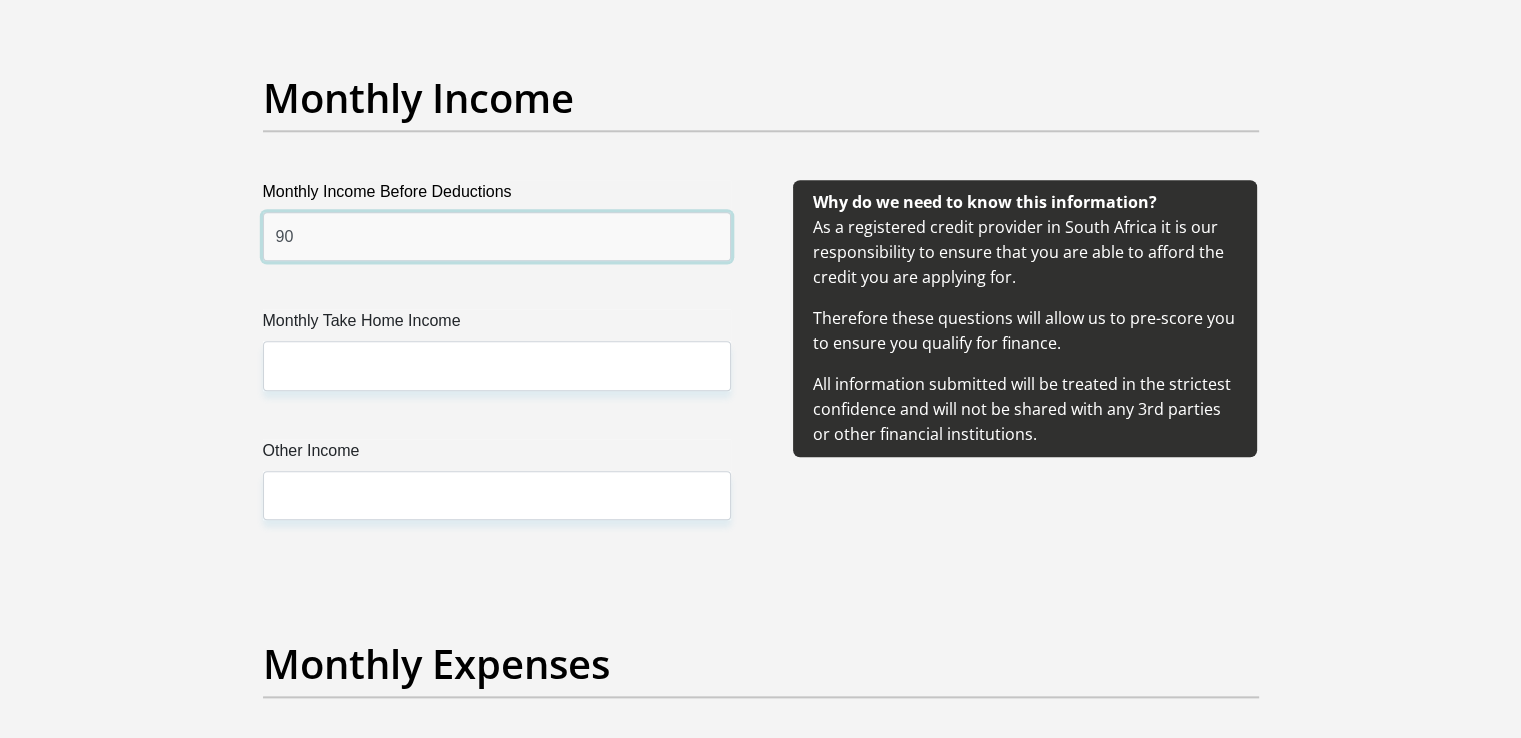 type on "9" 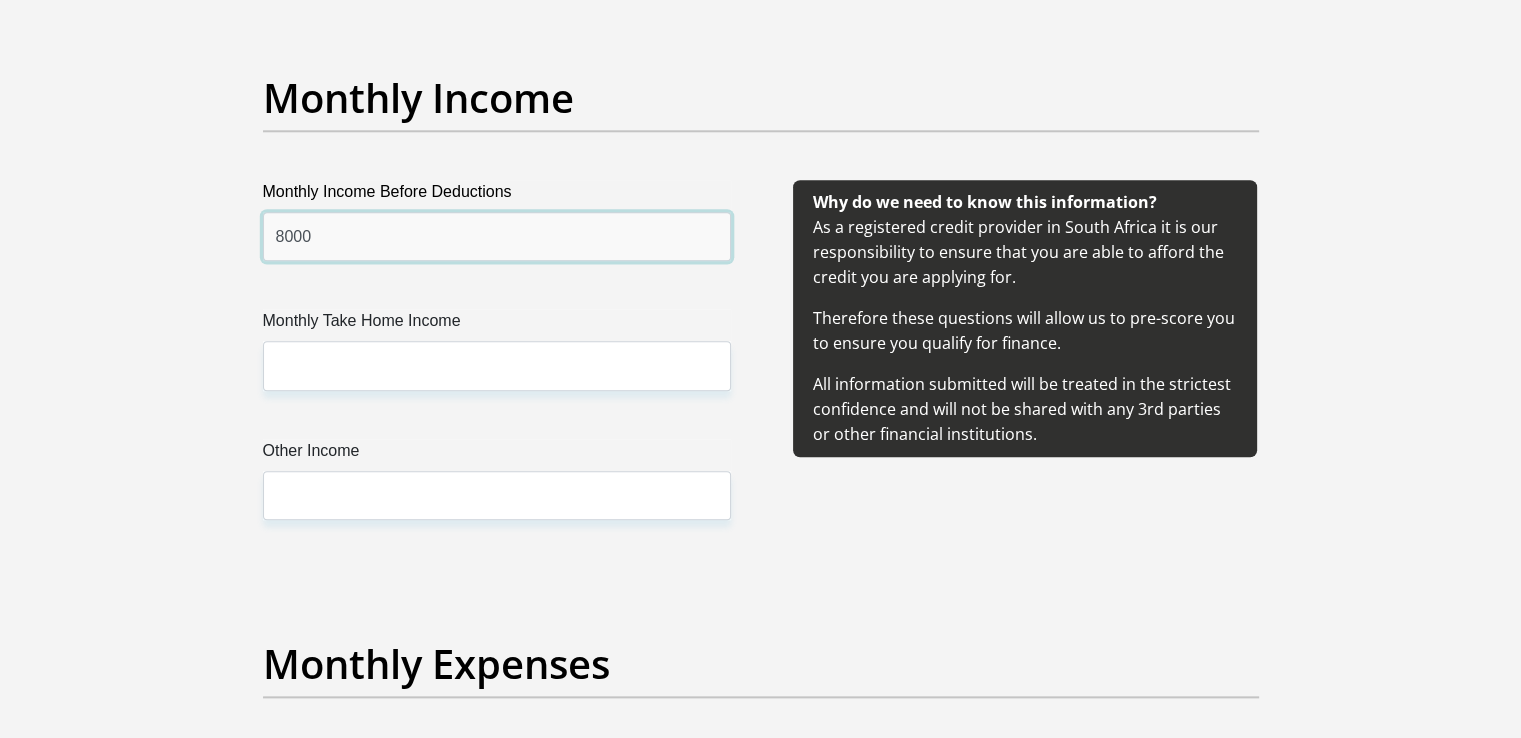 type on "8000" 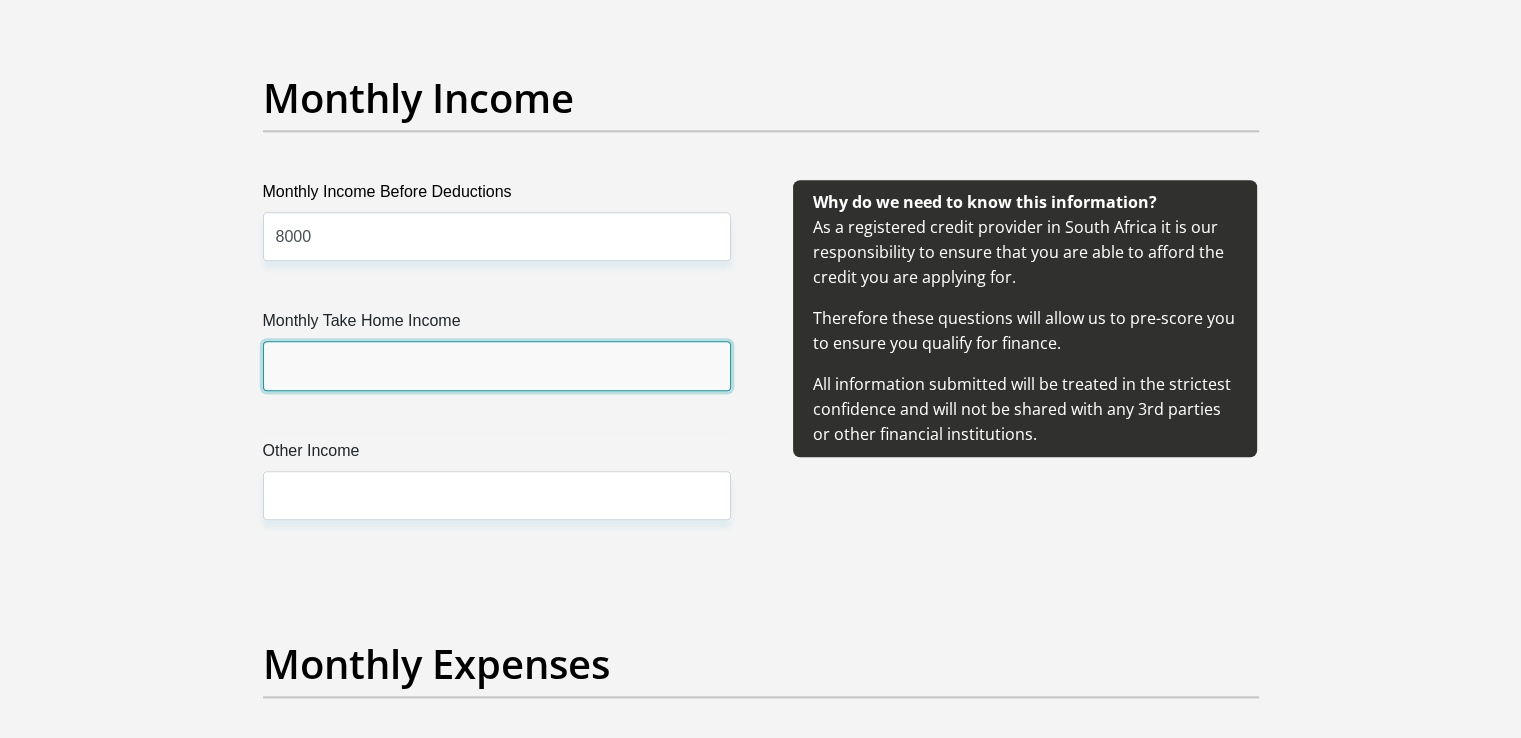 click on "Monthly Take Home Income" at bounding box center (497, 365) 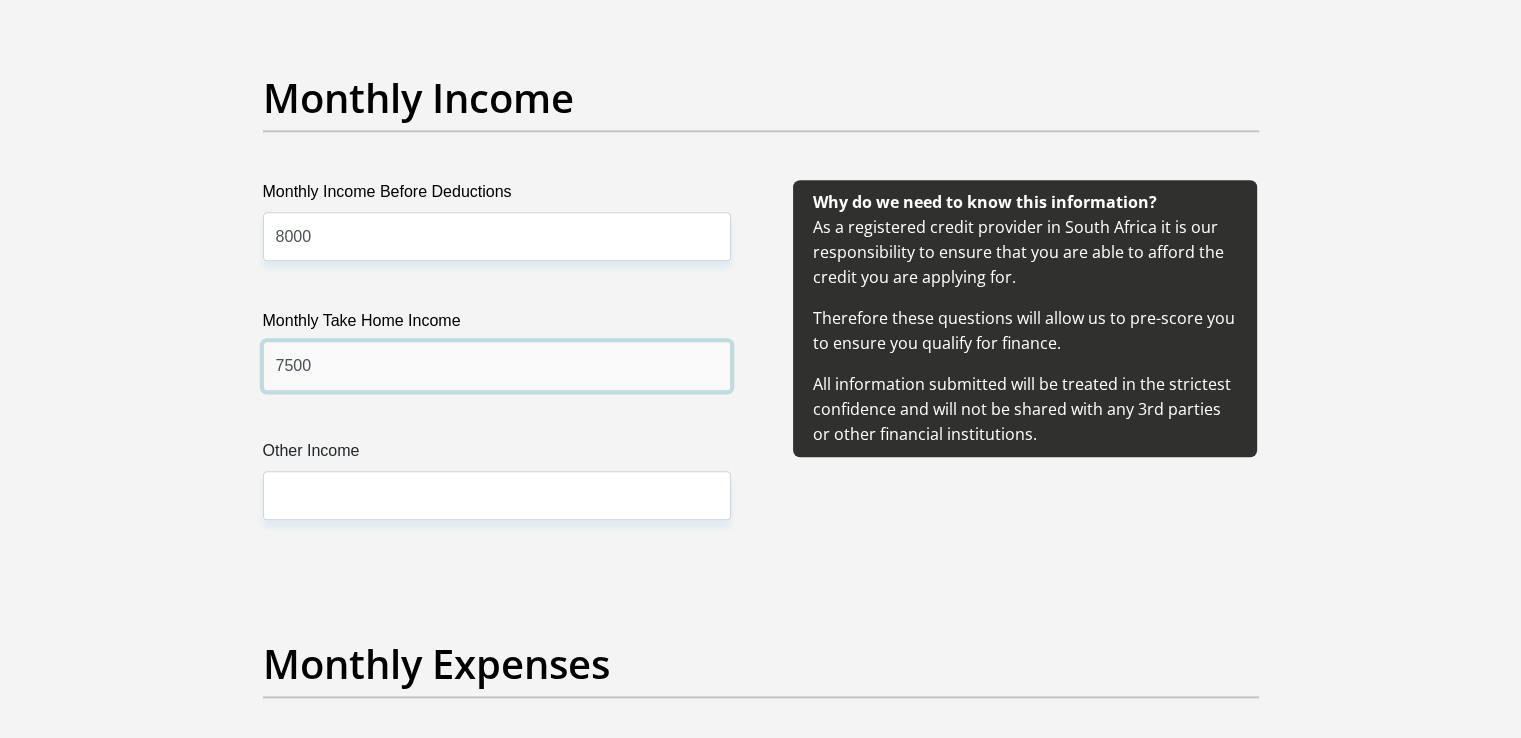 type on "7500" 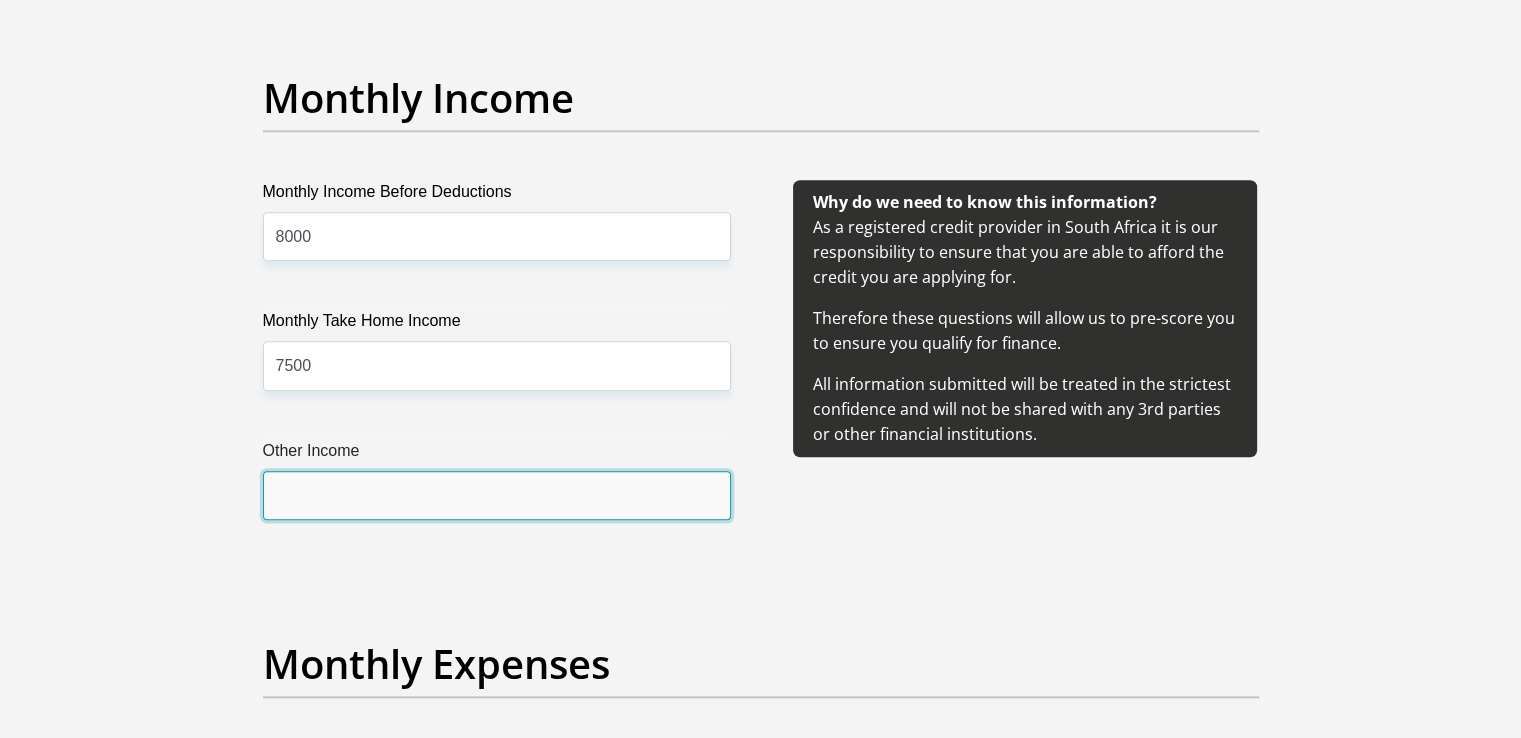 click on "Other Income" at bounding box center (497, 495) 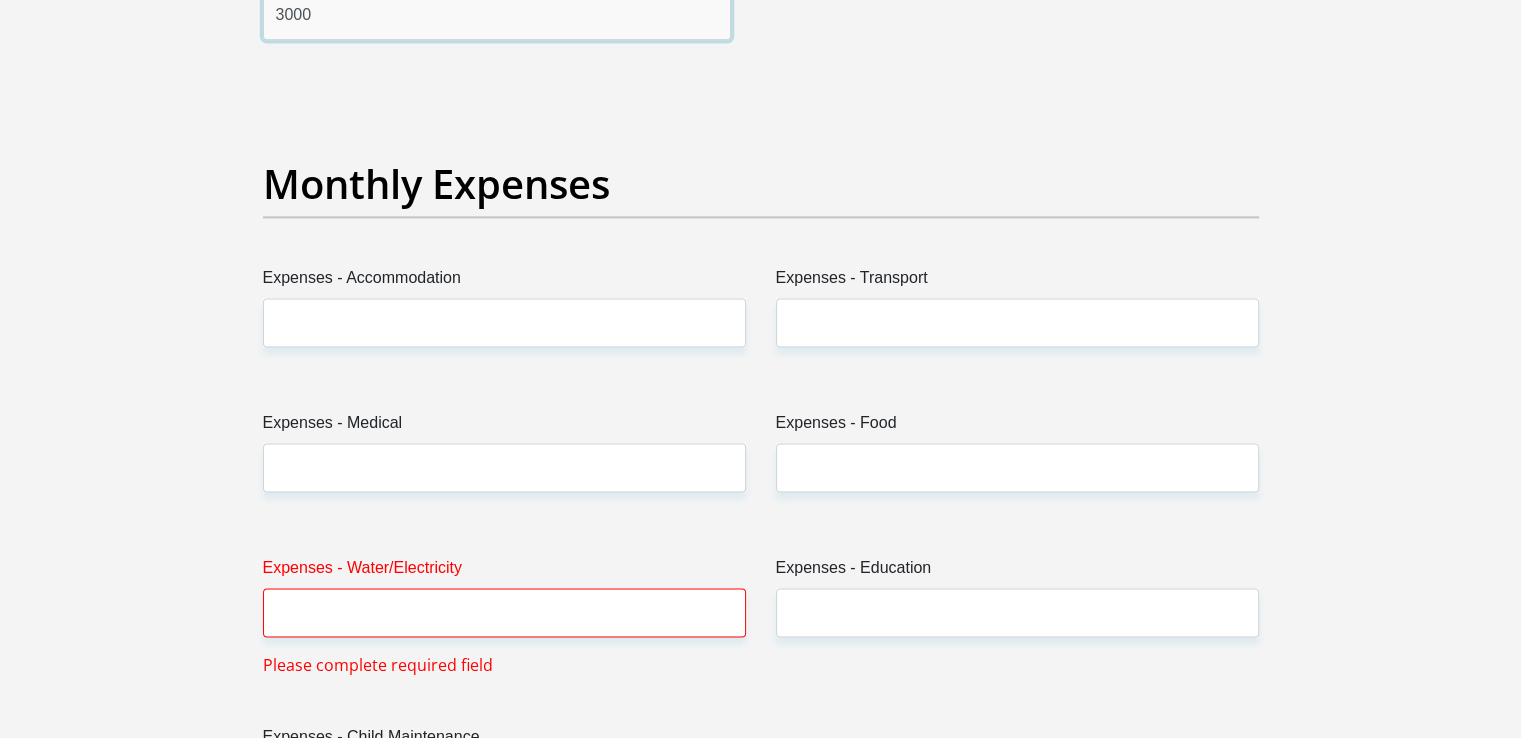 scroll, scrollTop: 2772, scrollLeft: 0, axis: vertical 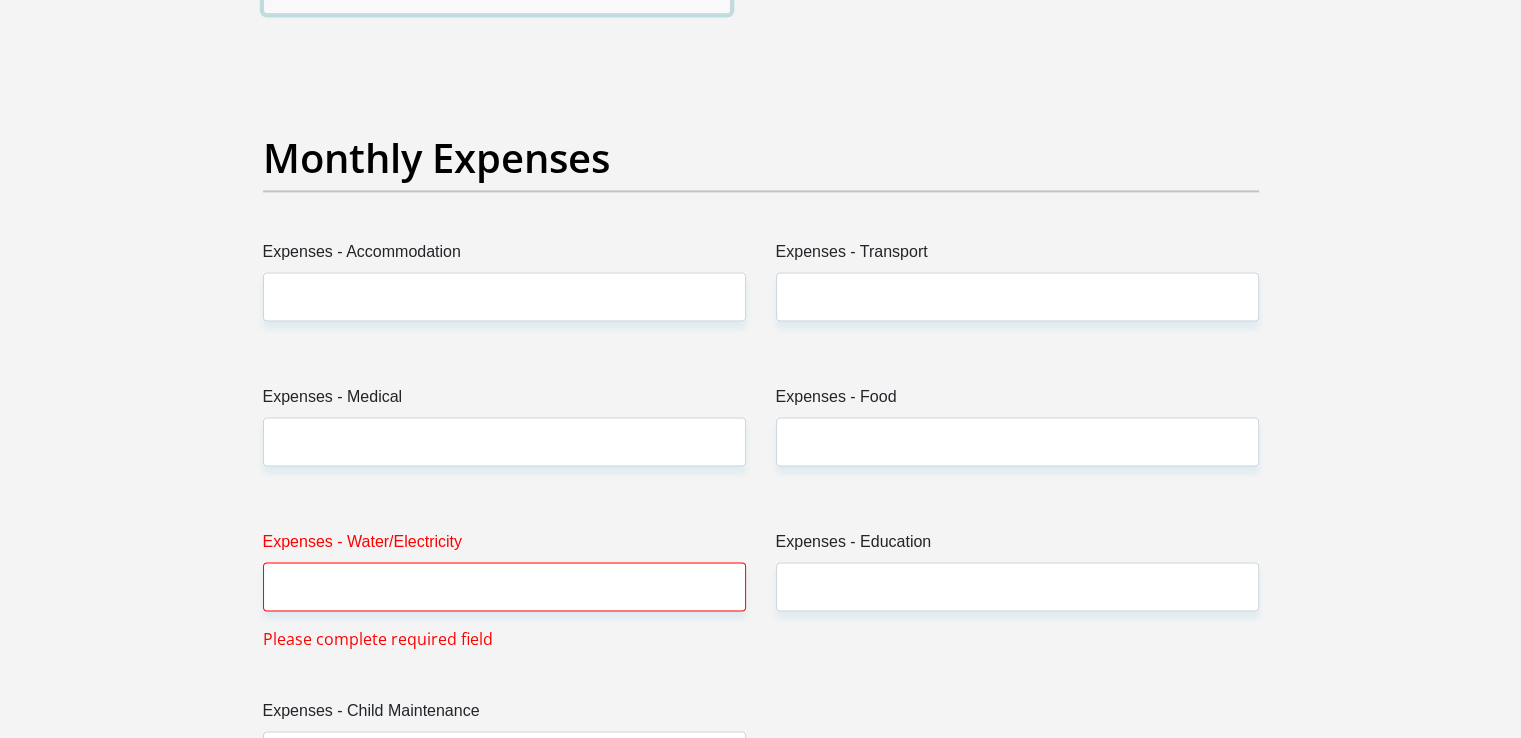type on "3000" 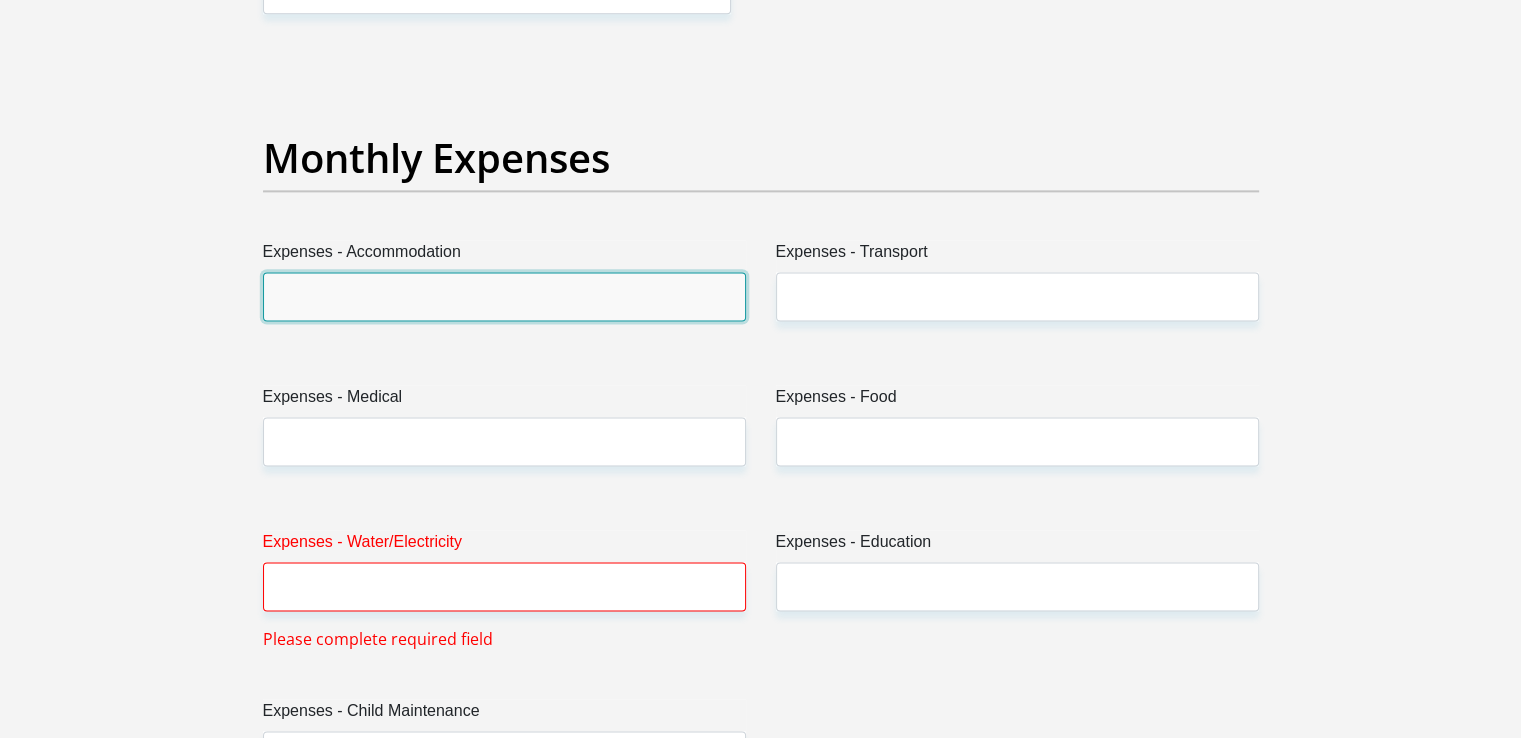 click on "Expenses - Accommodation" at bounding box center (504, 296) 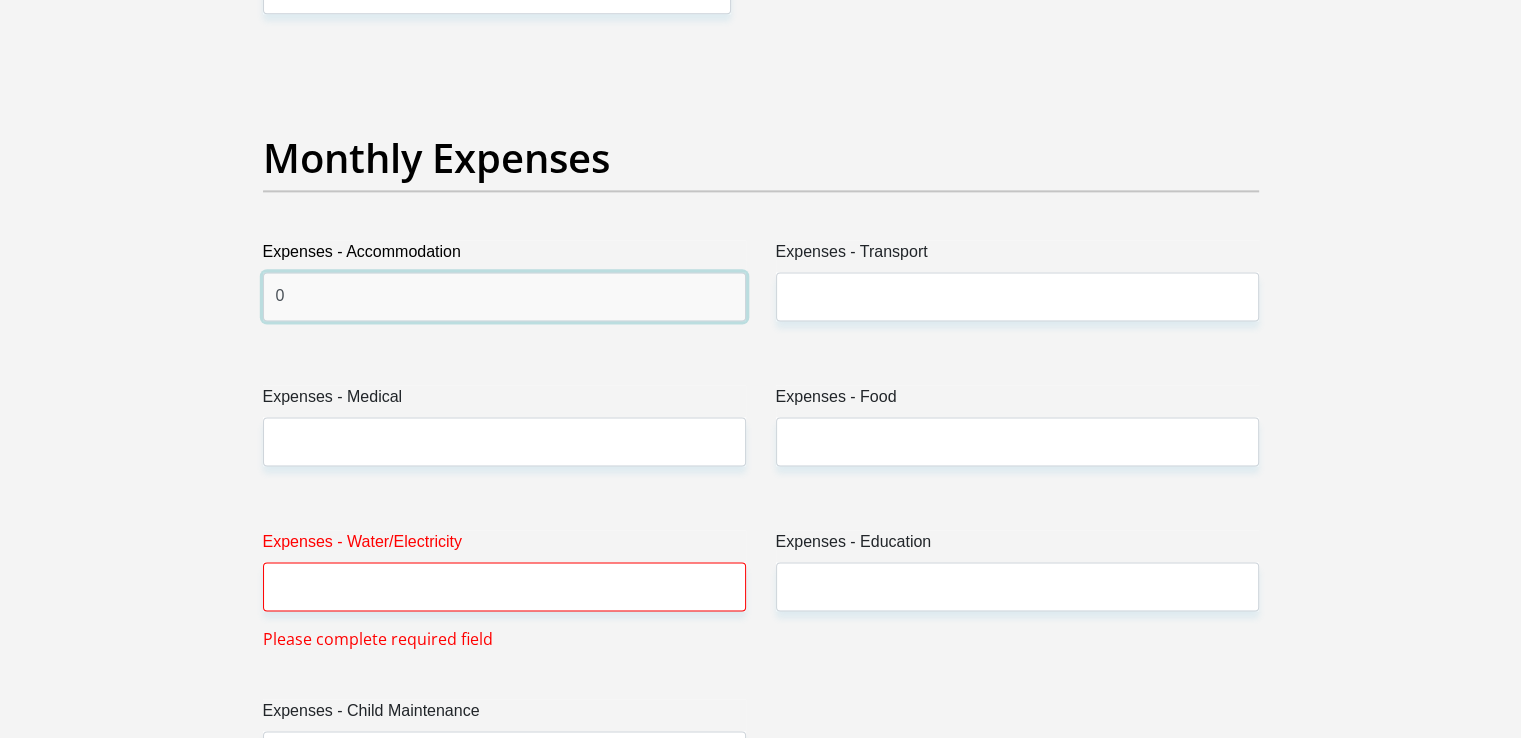 type on "0" 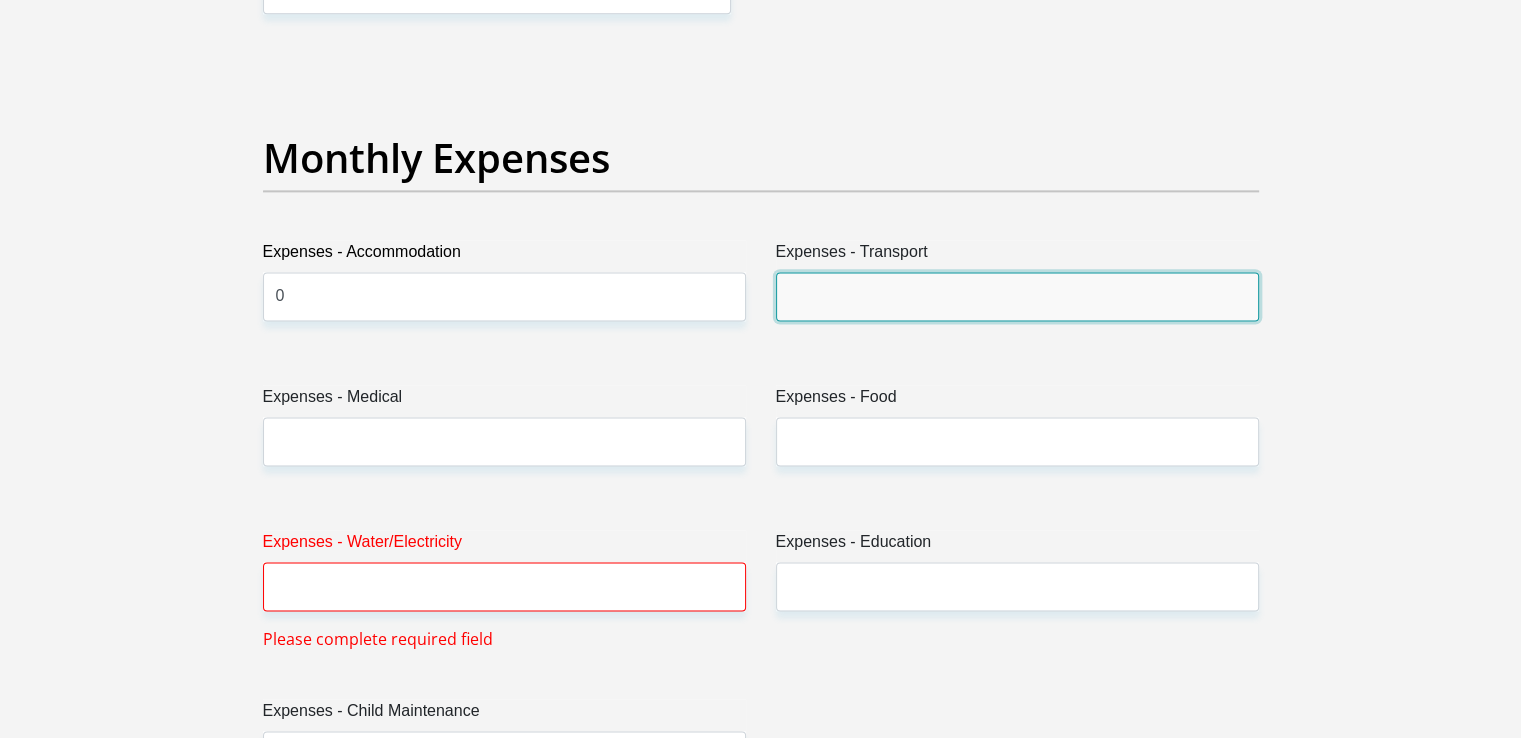 click on "Expenses - Transport" at bounding box center [1017, 296] 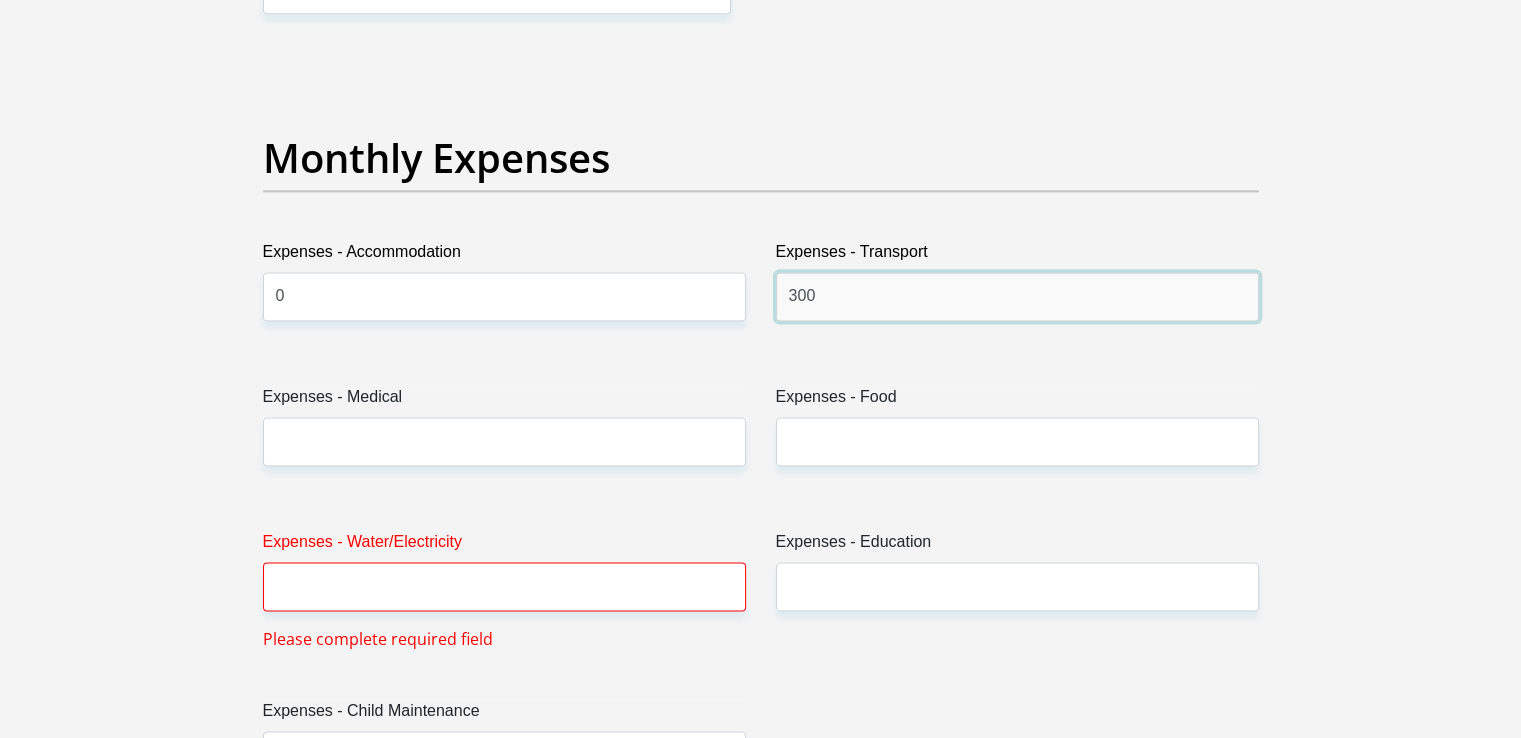 type on "300" 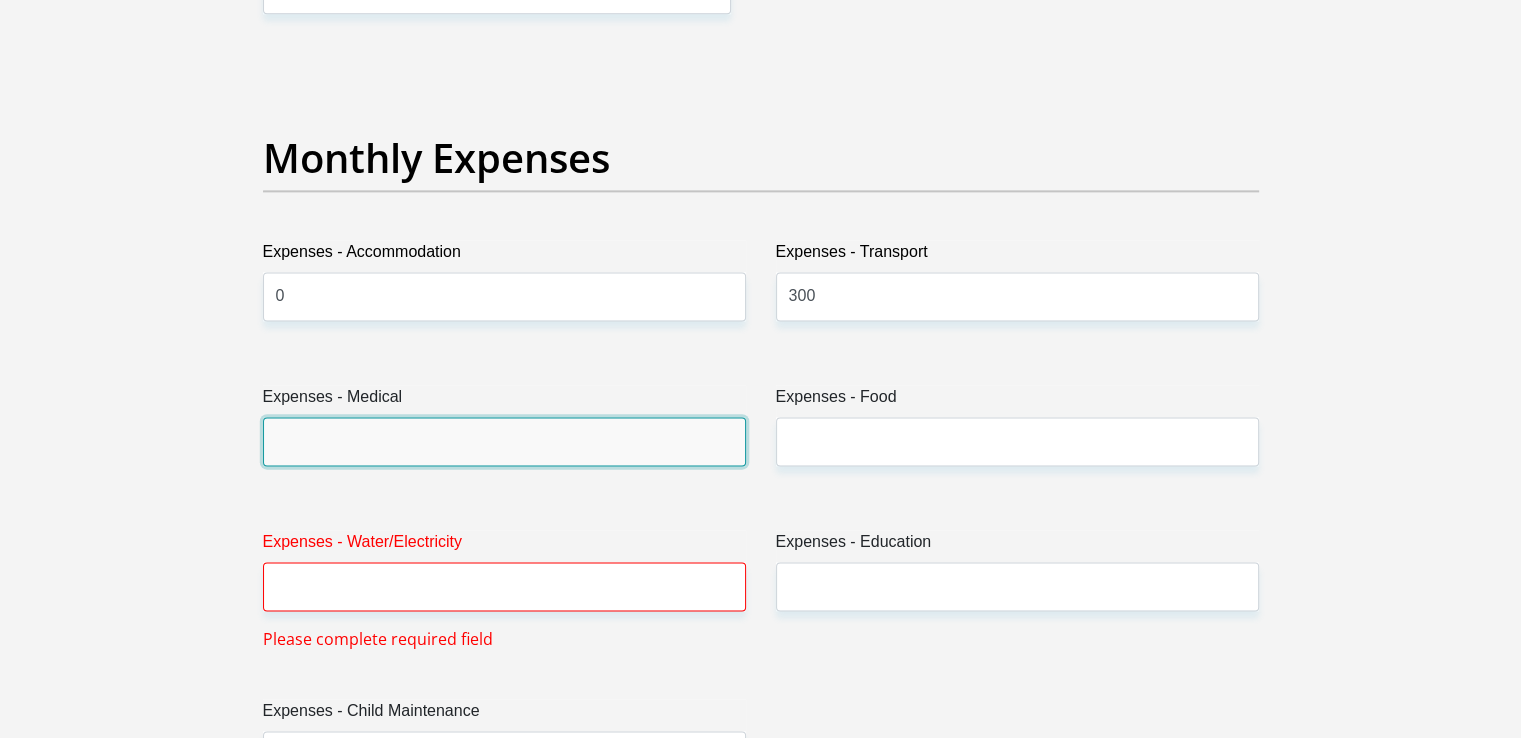 click on "Expenses - Medical" at bounding box center (504, 441) 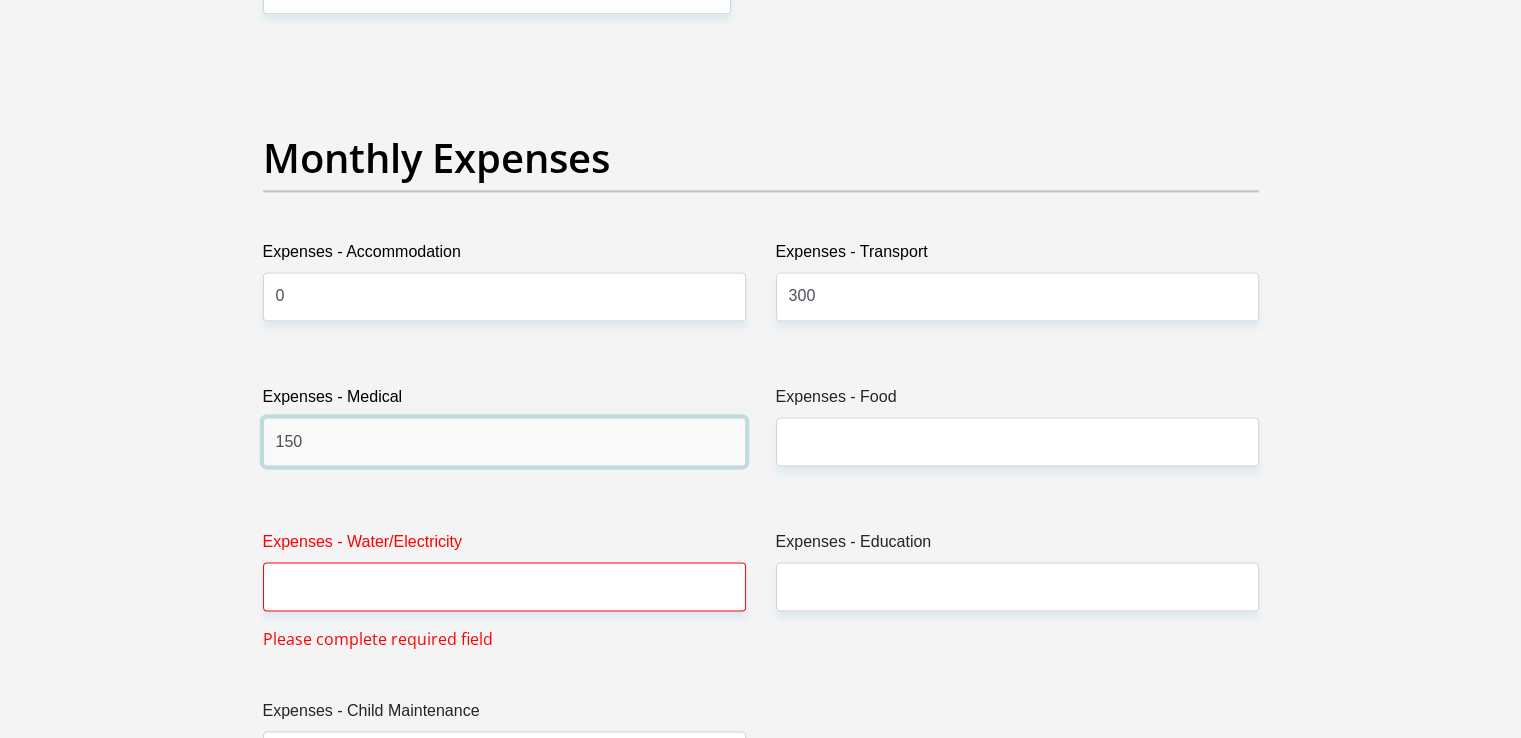 type on "150" 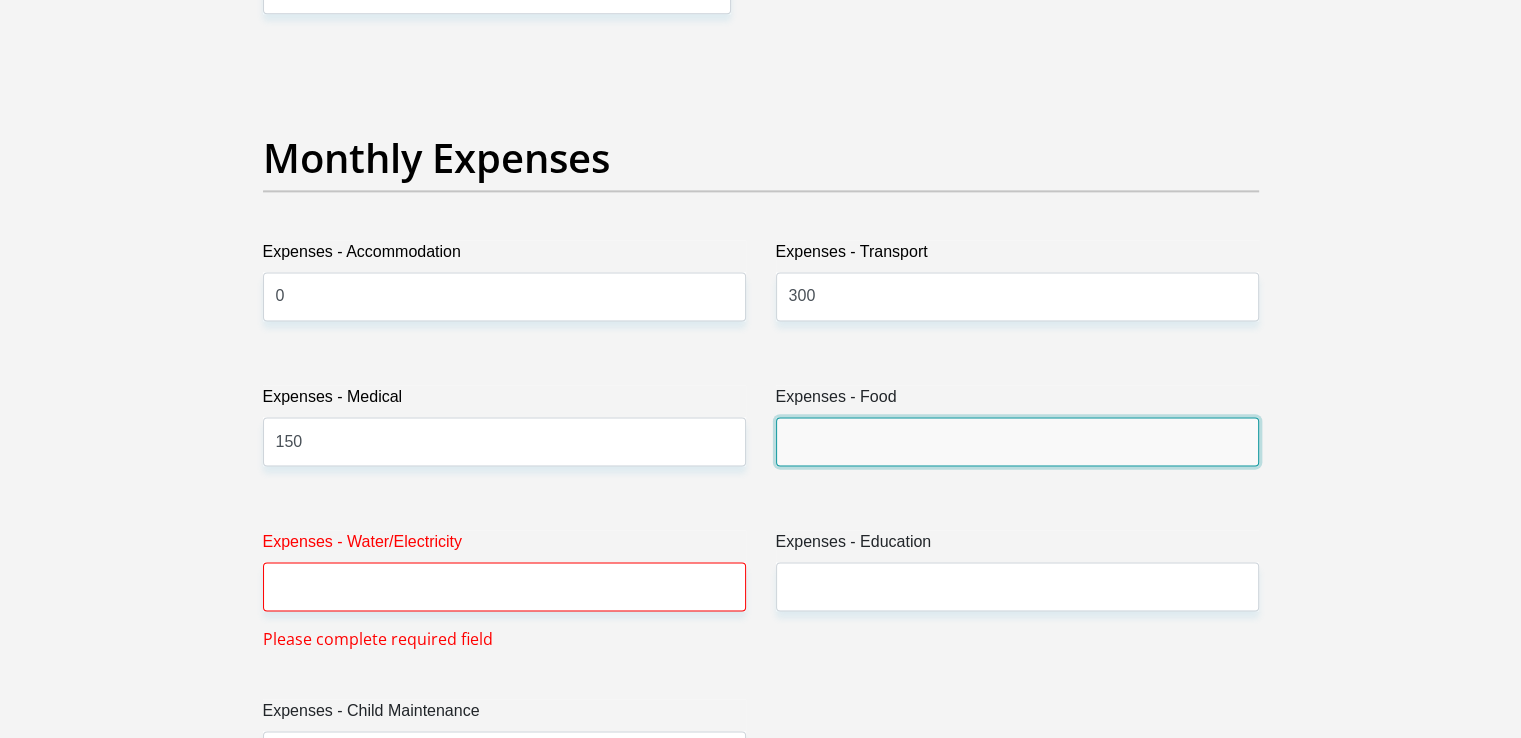 click on "Expenses - Food" at bounding box center (1017, 441) 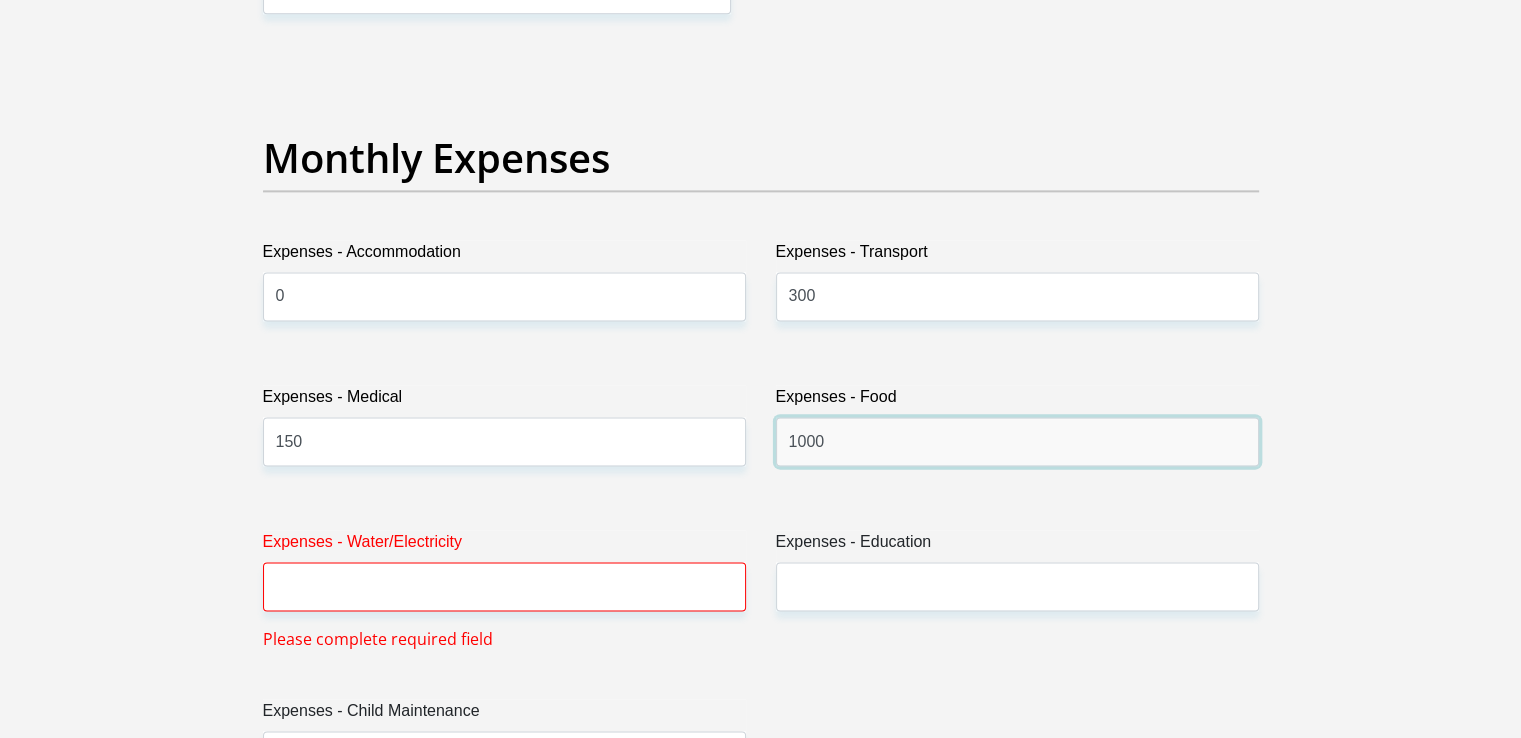 type on "1000" 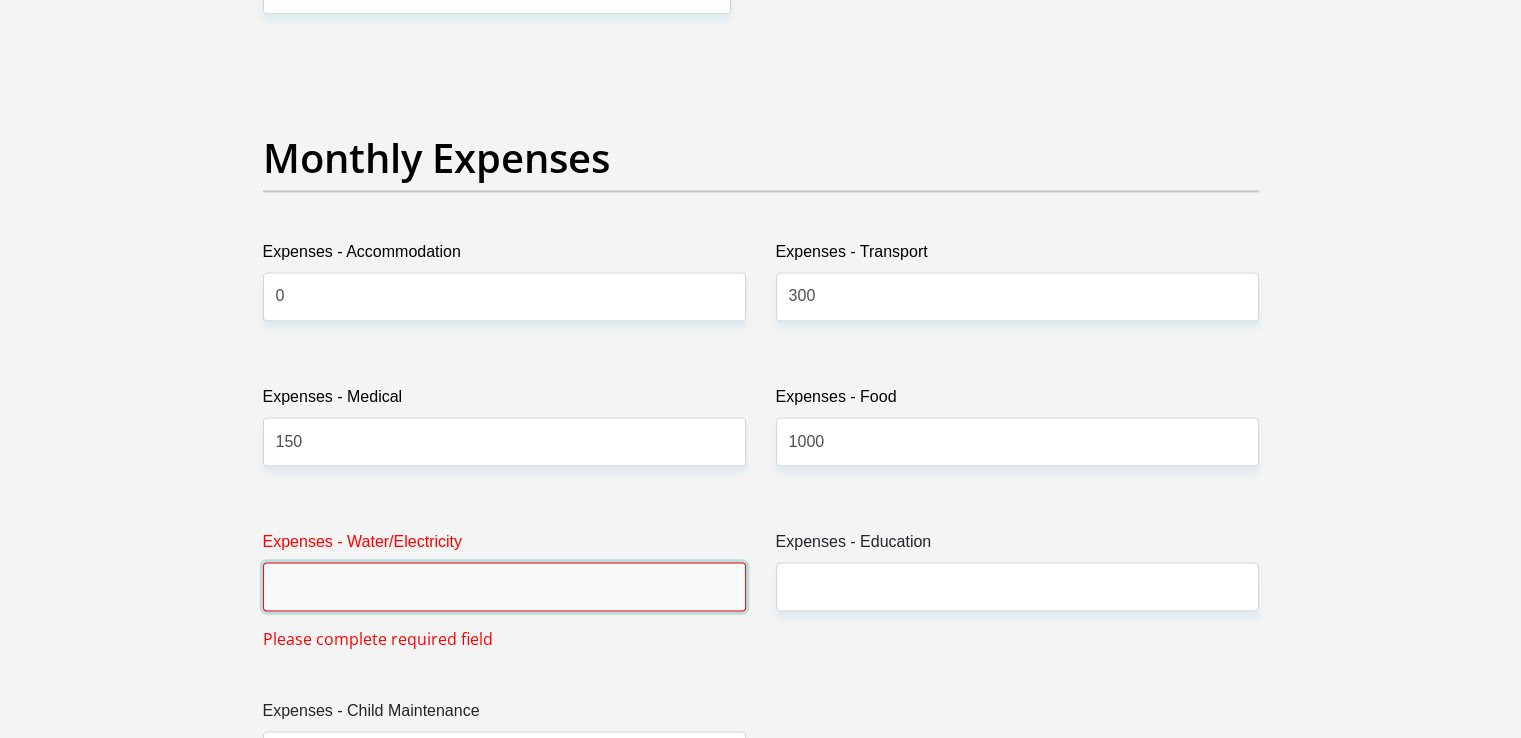 click on "Expenses - Water/Electricity" at bounding box center (504, 586) 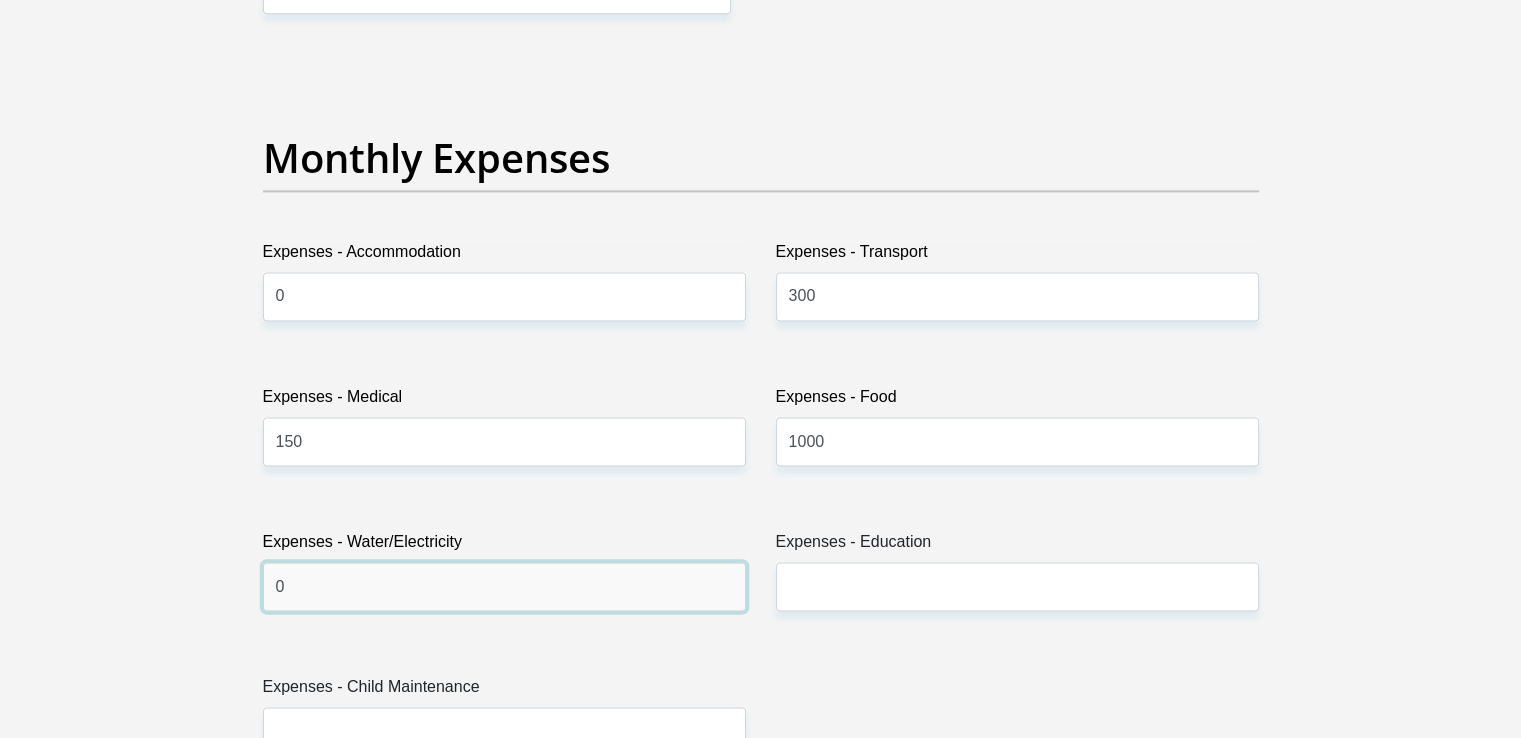 type on "0" 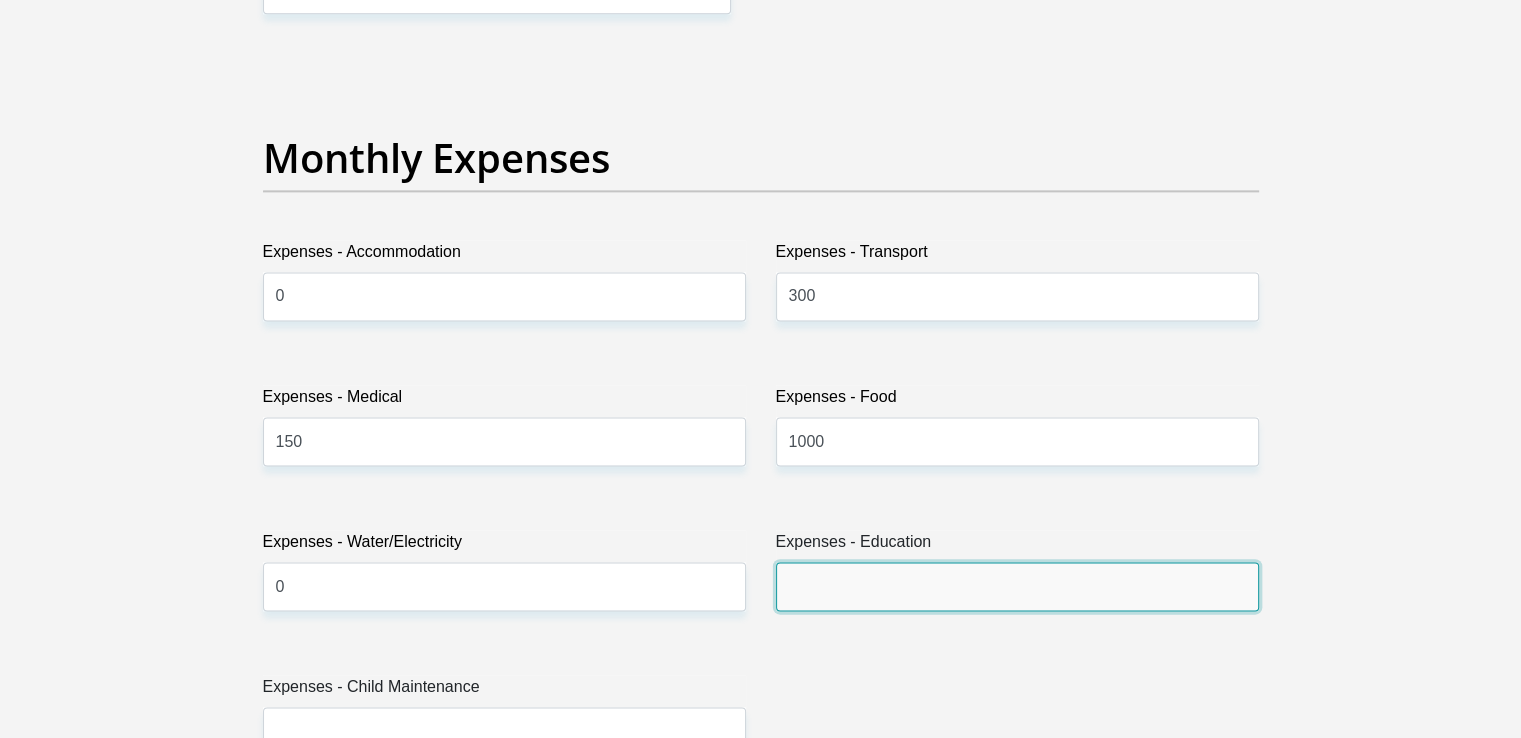 click on "Expenses - Education" at bounding box center [1017, 586] 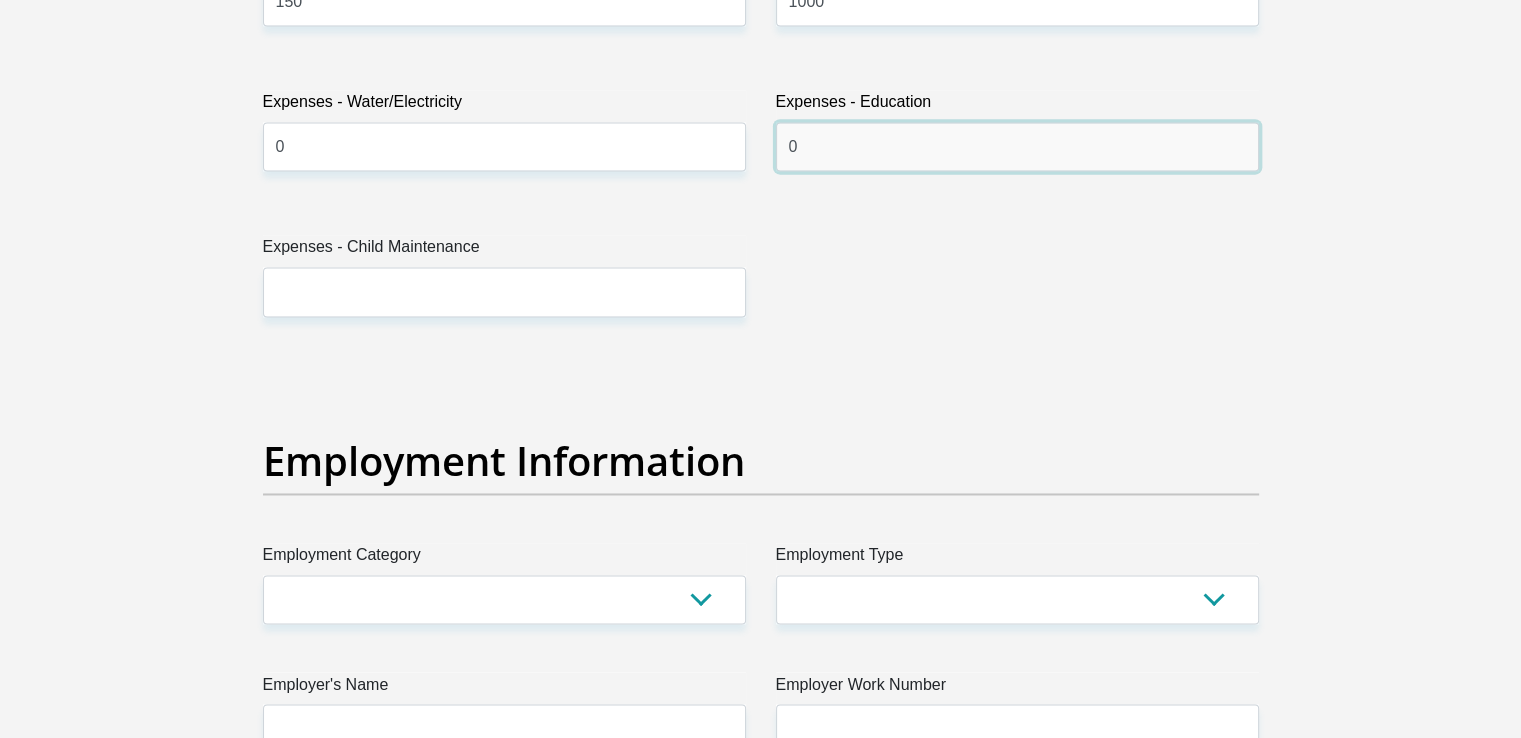 scroll, scrollTop: 3226, scrollLeft: 0, axis: vertical 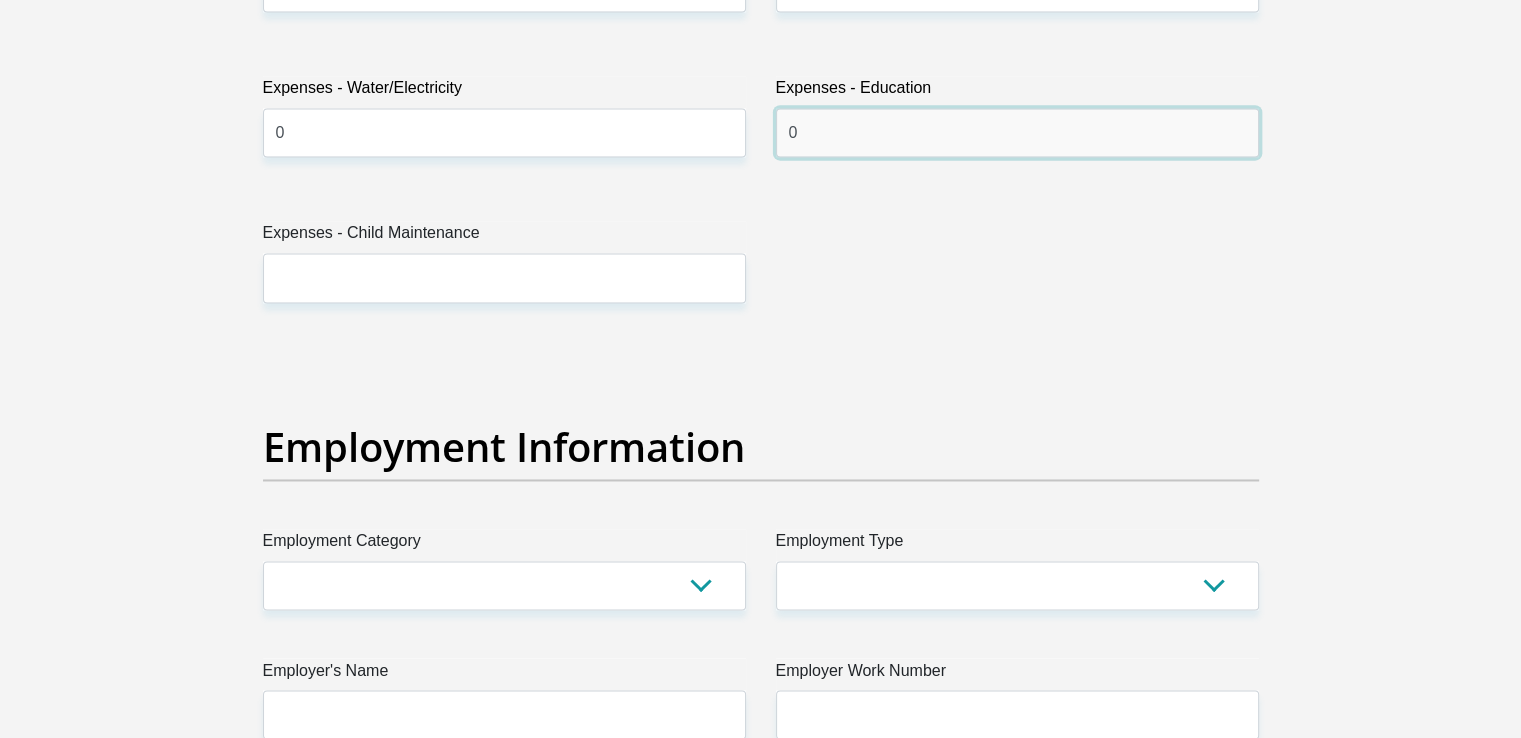 type on "0" 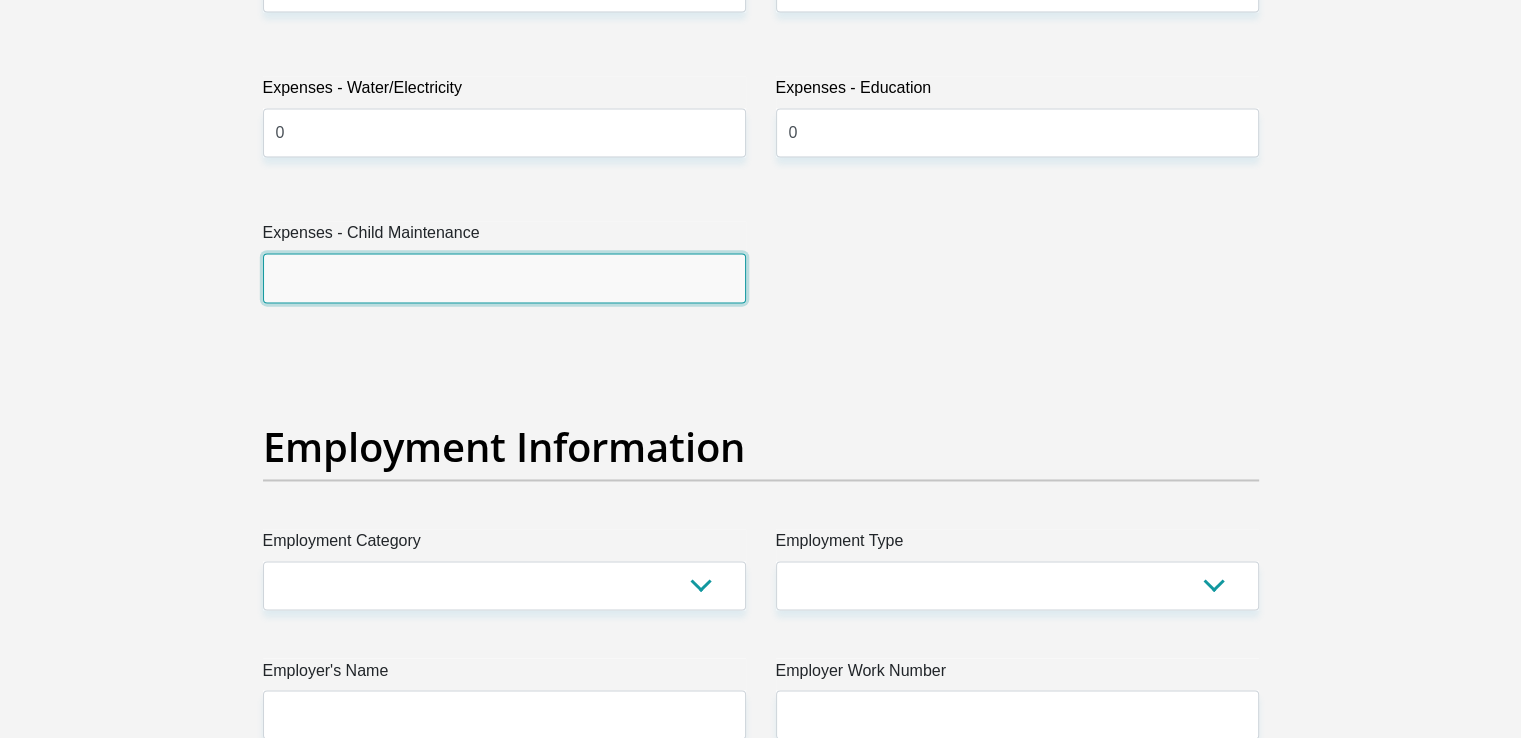 click on "Expenses - Child Maintenance" at bounding box center [504, 277] 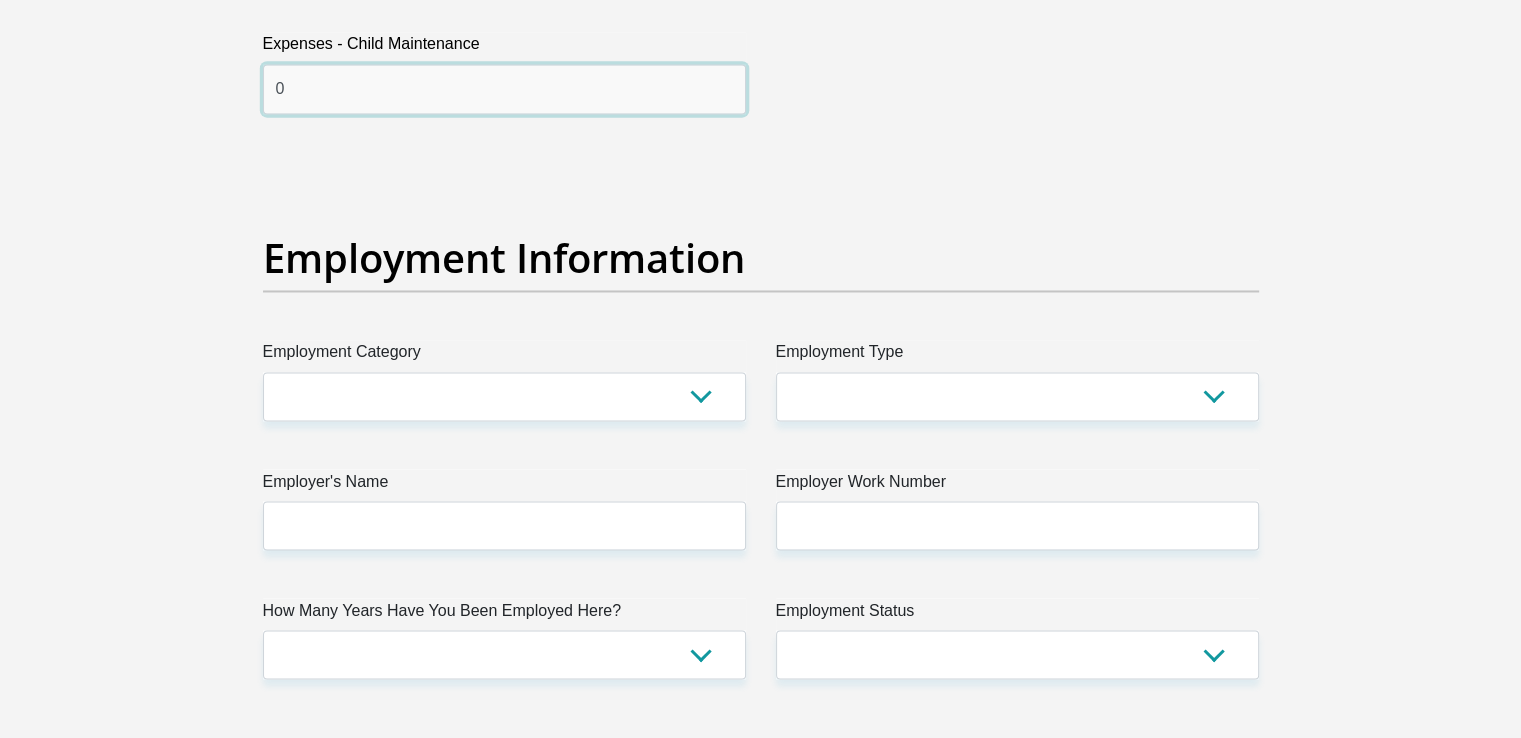 scroll, scrollTop: 3426, scrollLeft: 0, axis: vertical 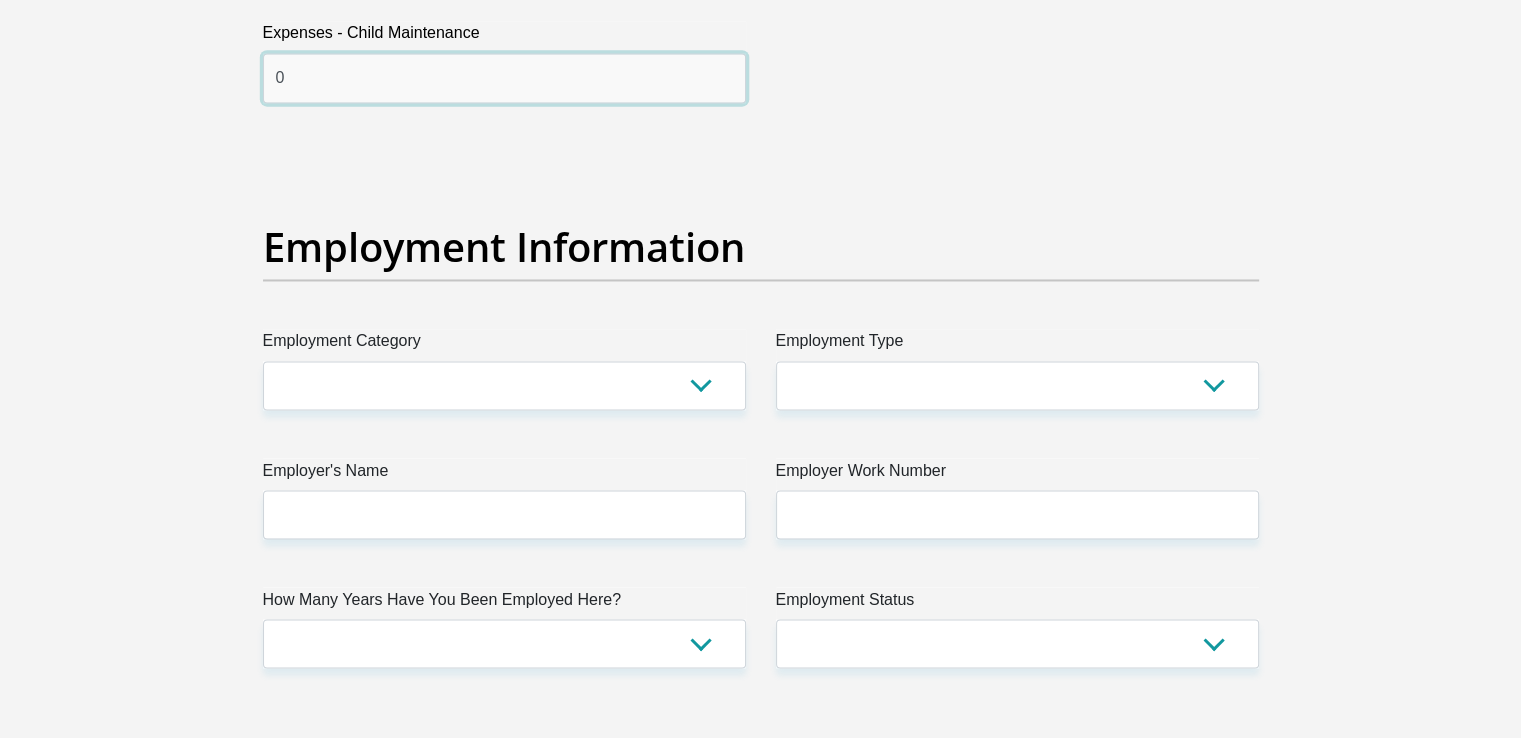 type on "0" 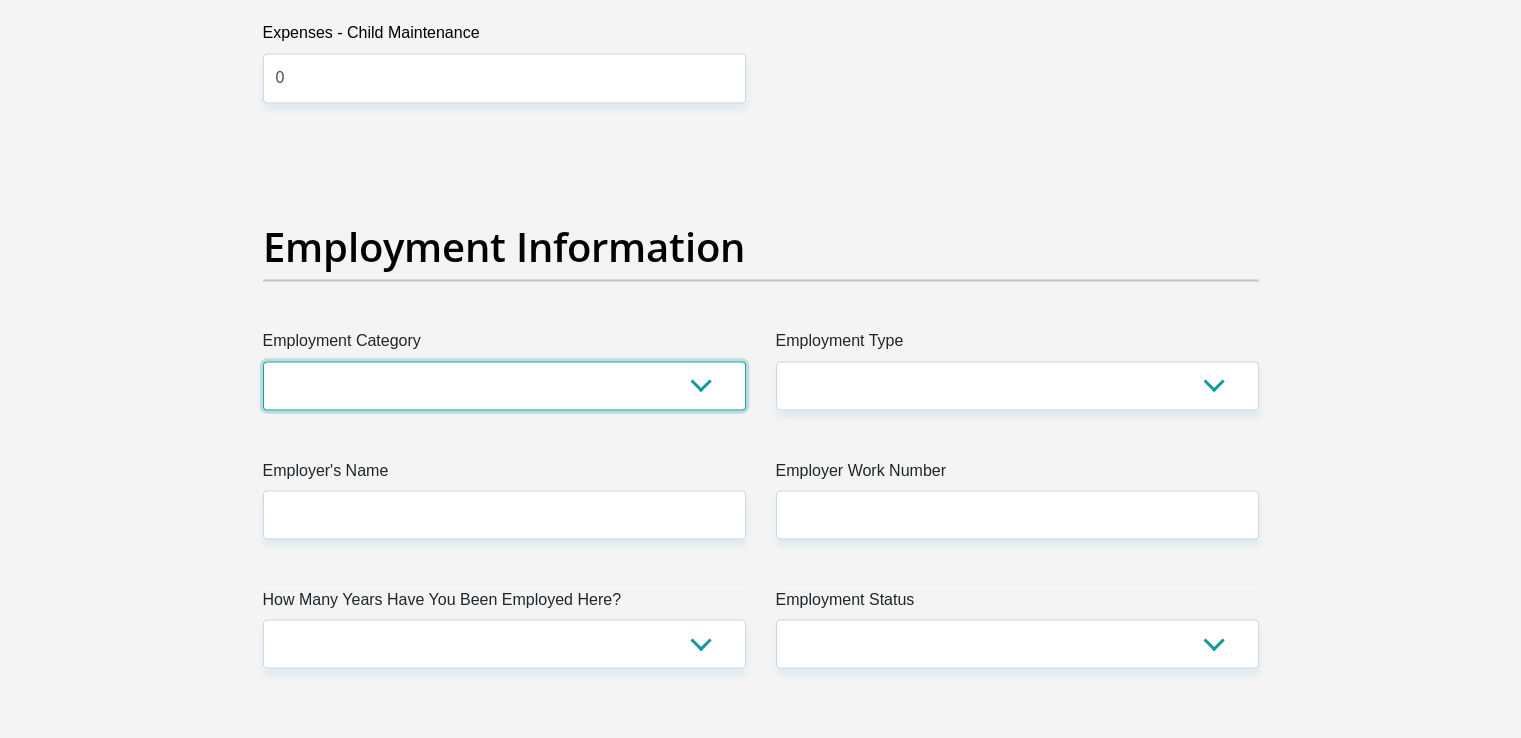 click on "AGRICULTURE
ALCOHOL & TOBACCO
CONSTRUCTION MATERIALS
METALLURGY
EQUIPMENT FOR RENEWABLE ENERGY
SPECIALIZED CONTRACTORS
CAR
GAMING (INCL. INTERNET
OTHER WHOLESALE
UNLICENSED PHARMACEUTICALS
CURRENCY EXCHANGE HOUSES
OTHER FINANCIAL INSTITUTIONS & INSURANCE
REAL ESTATE AGENTS
OIL & GAS
OTHER MATERIALS (E.G. IRON ORE)
PRECIOUS STONES & PRECIOUS METALS
POLITICAL ORGANIZATIONS
RELIGIOUS ORGANIZATIONS(NOT SECTS)
ACTI. HAVING BUSINESS DEAL WITH PUBLIC ADMINISTRATION
LAUNDROMATS" at bounding box center [504, 385] 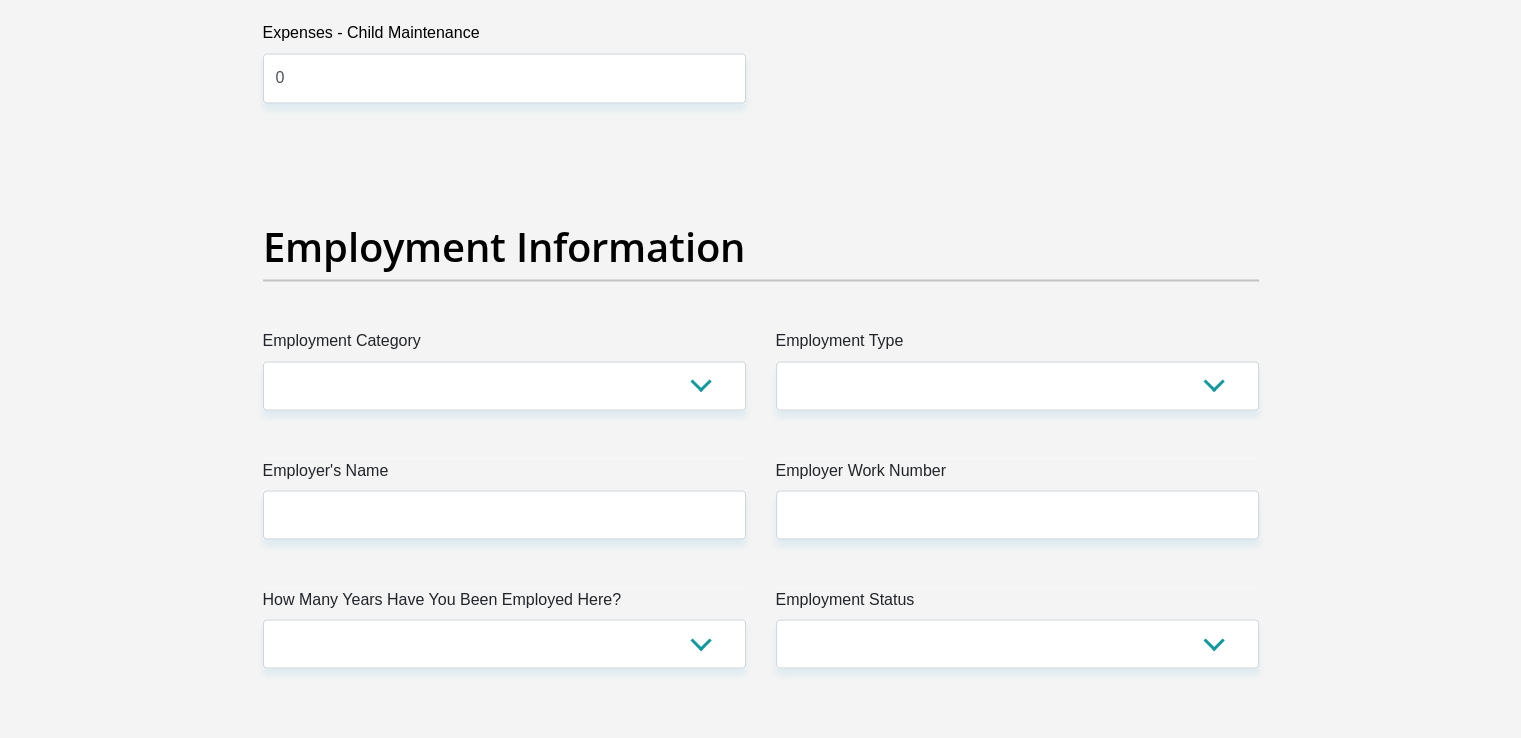 click on "Title
Mr
Ms
Mrs
Dr
Other
First Name
[FIRST]
Surname
[LAST]
ID Number
[ID_NUMBER]
Please input valid ID number
Race
Black
Coloured
Indian
White
Other
Contact Number
[PHONE]
Please input valid contact number
Nationality
[COUNTRY]
[COUNTRY]
[COUNTRY]  [COUNTRY]  [COUNTRY]" at bounding box center [761, 153] 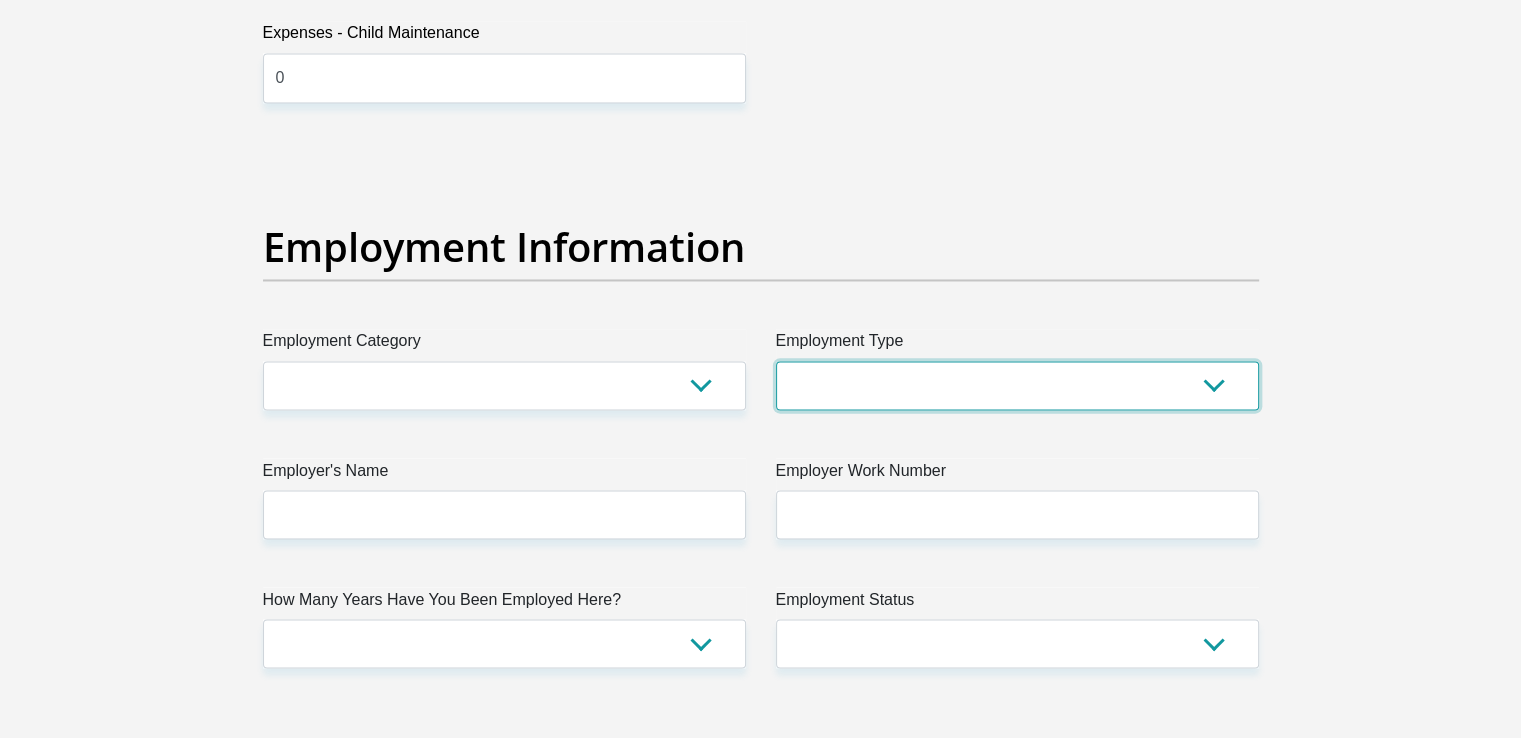 click on "College/Lecturer
Craft Seller
Creative
Driver
Executive
Farmer
Forces - Non Commissioned
Forces - Officer
Hawker
Housewife
Labourer
Licenced Professional
Manager
Miner
Non Licenced Professional
Office Staff/Clerk
Outside Worker
Pensioner
Permanent Teacher
Production/Manufacturing
Sales
Self-Employed
Semi-Professional Worker
Service Industry  Social Worker  Student" at bounding box center (1017, 385) 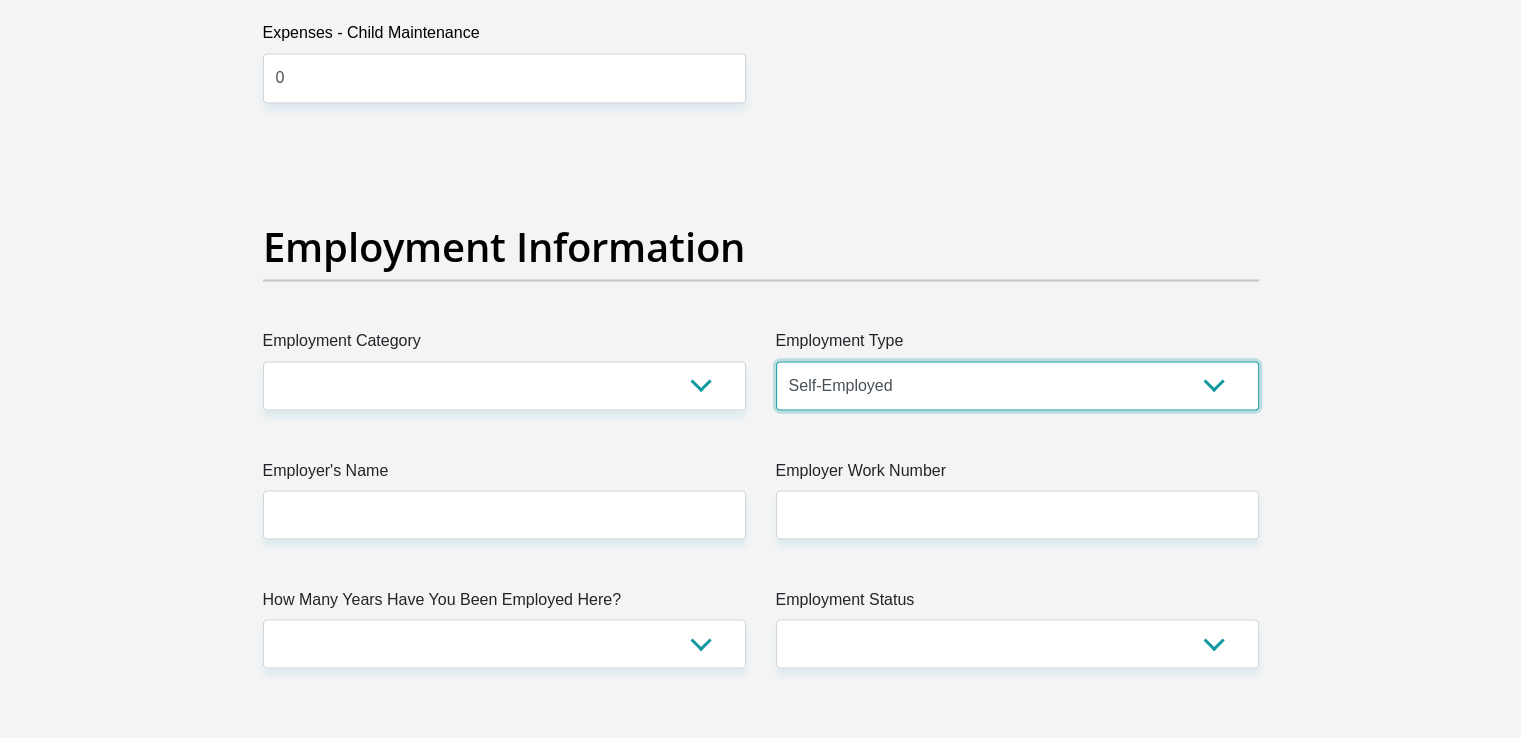 click on "College/Lecturer
Craft Seller
Creative
Driver
Executive
Farmer
Forces - Non Commissioned
Forces - Officer
Hawker
Housewife
Labourer
Licenced Professional
Manager
Miner
Non Licenced Professional
Office Staff/Clerk
Outside Worker
Pensioner
Permanent Teacher
Production/Manufacturing
Sales
Self-Employed
Semi-Professional Worker
Service Industry  Social Worker  Student" at bounding box center (1017, 385) 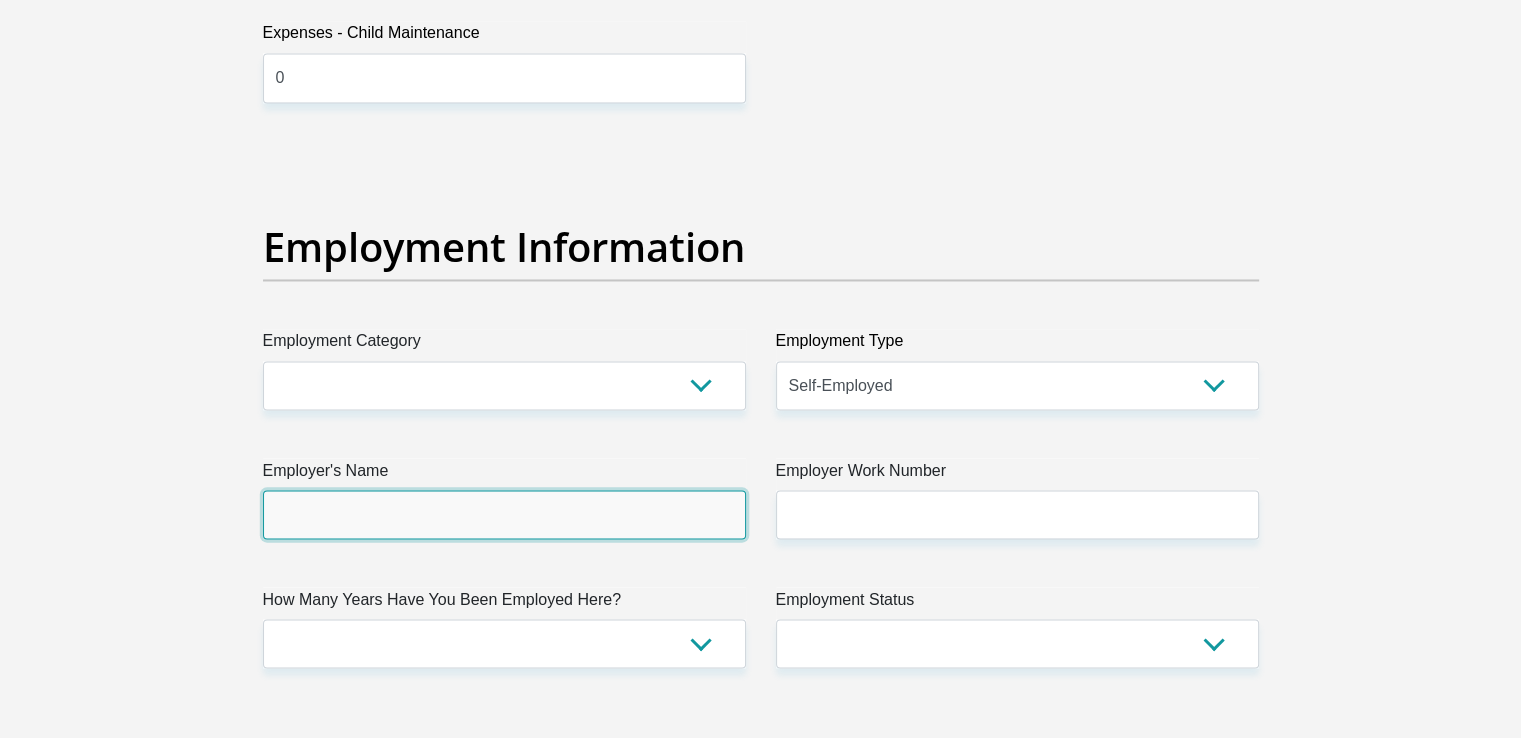 click on "Employer's Name" at bounding box center (504, 514) 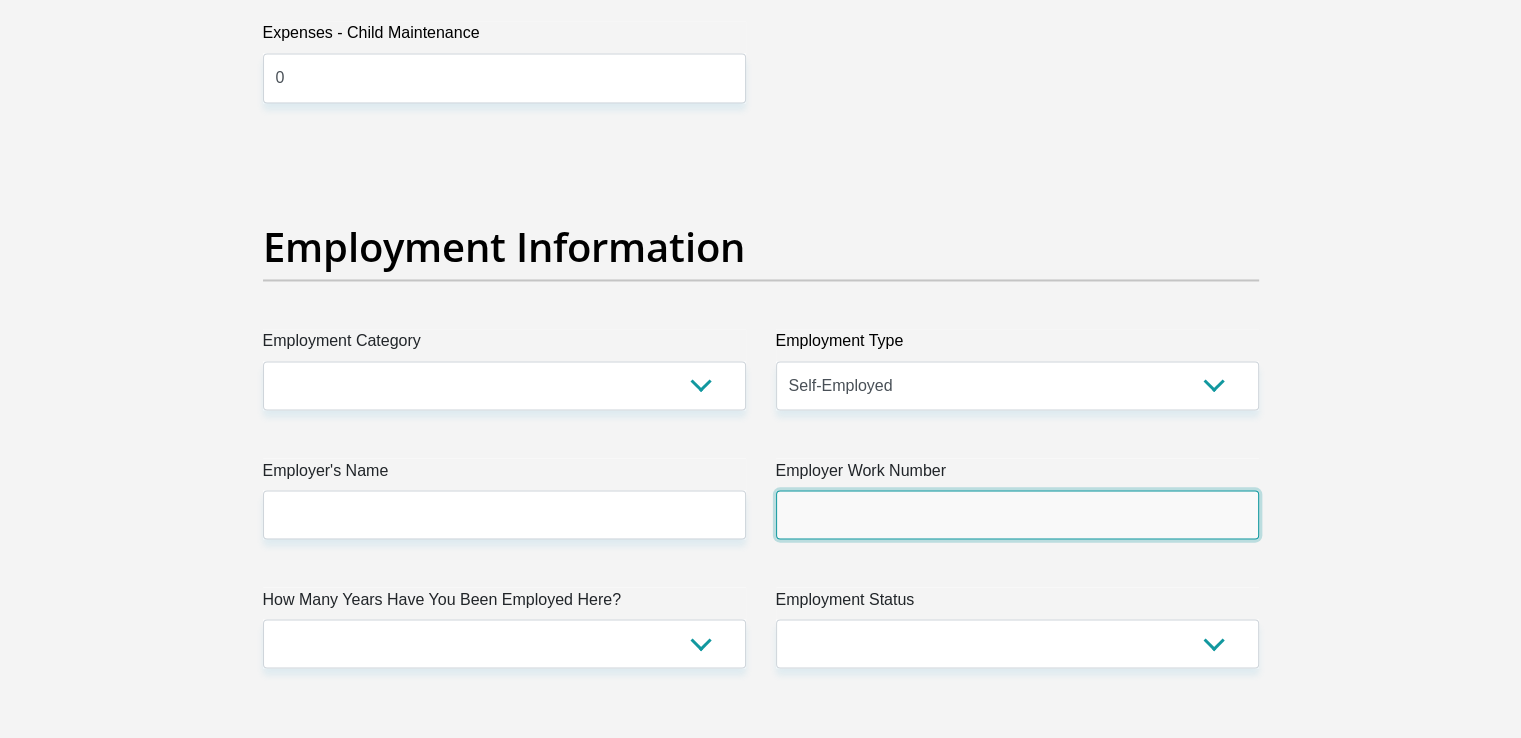 click on "Employer Work Number" at bounding box center (1017, 514) 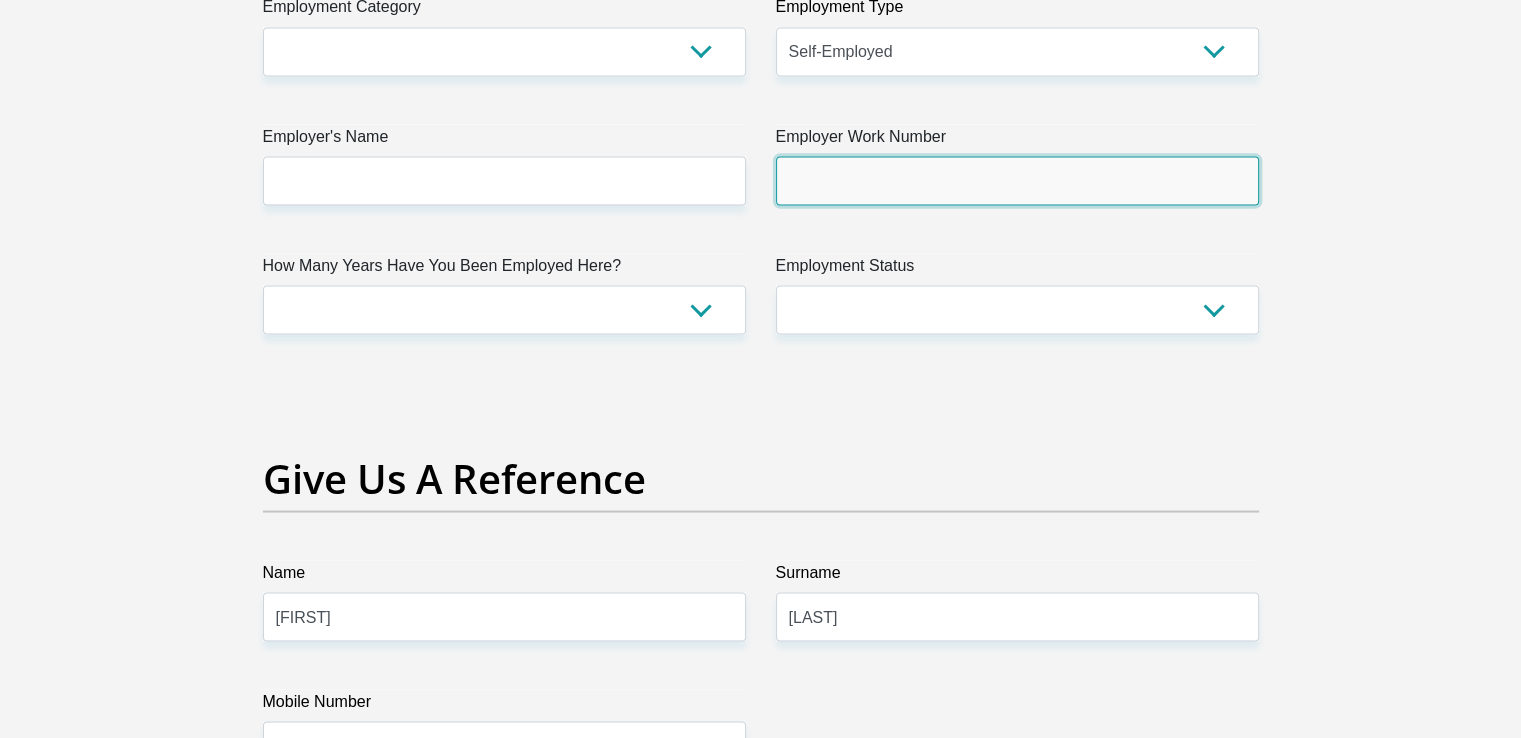 scroll, scrollTop: 3812, scrollLeft: 0, axis: vertical 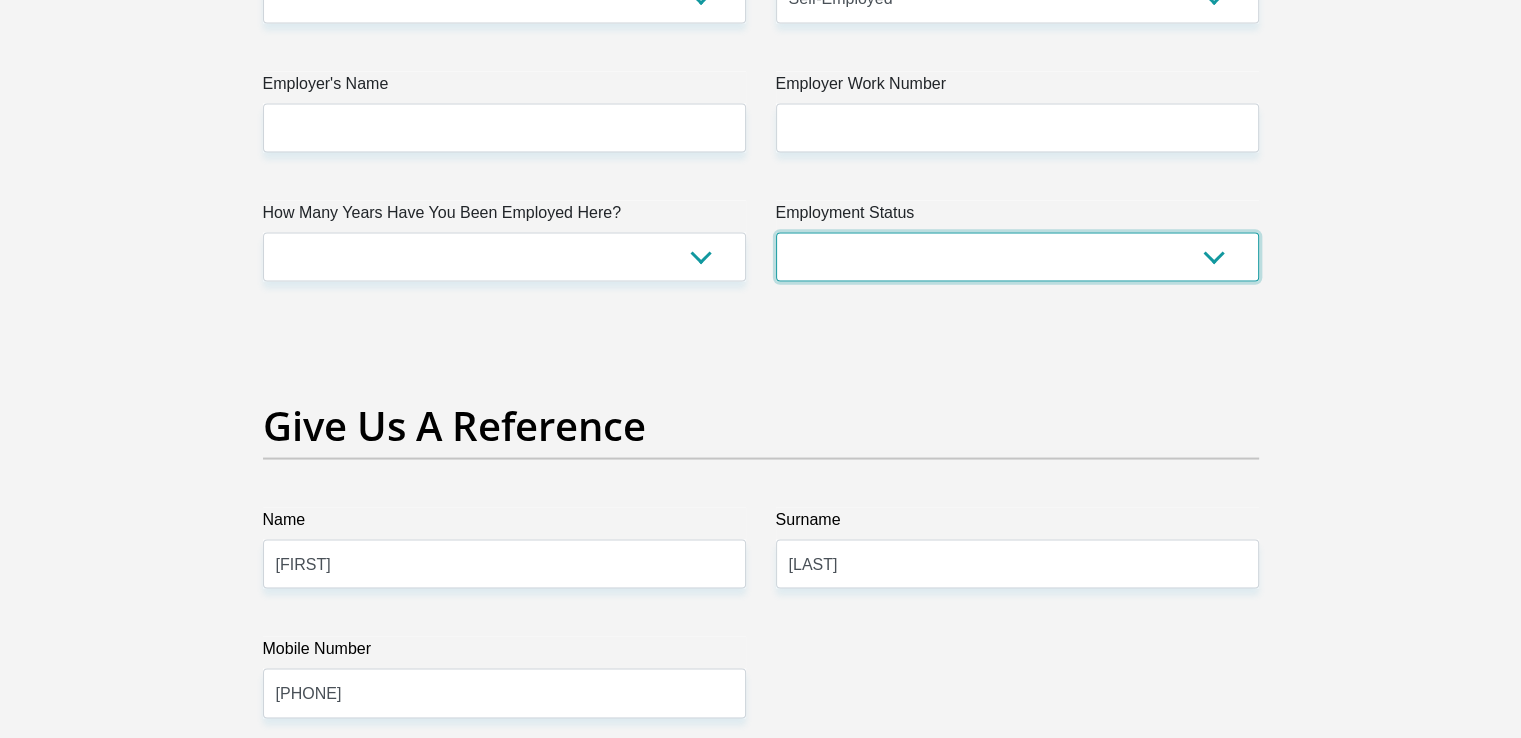 click on "Permanent/Full-time
Part-time/Casual
Contract Worker
Self-Employed
Housewife
Retired
Student
Medically Boarded
Disability
Unemployed" at bounding box center [1017, 257] 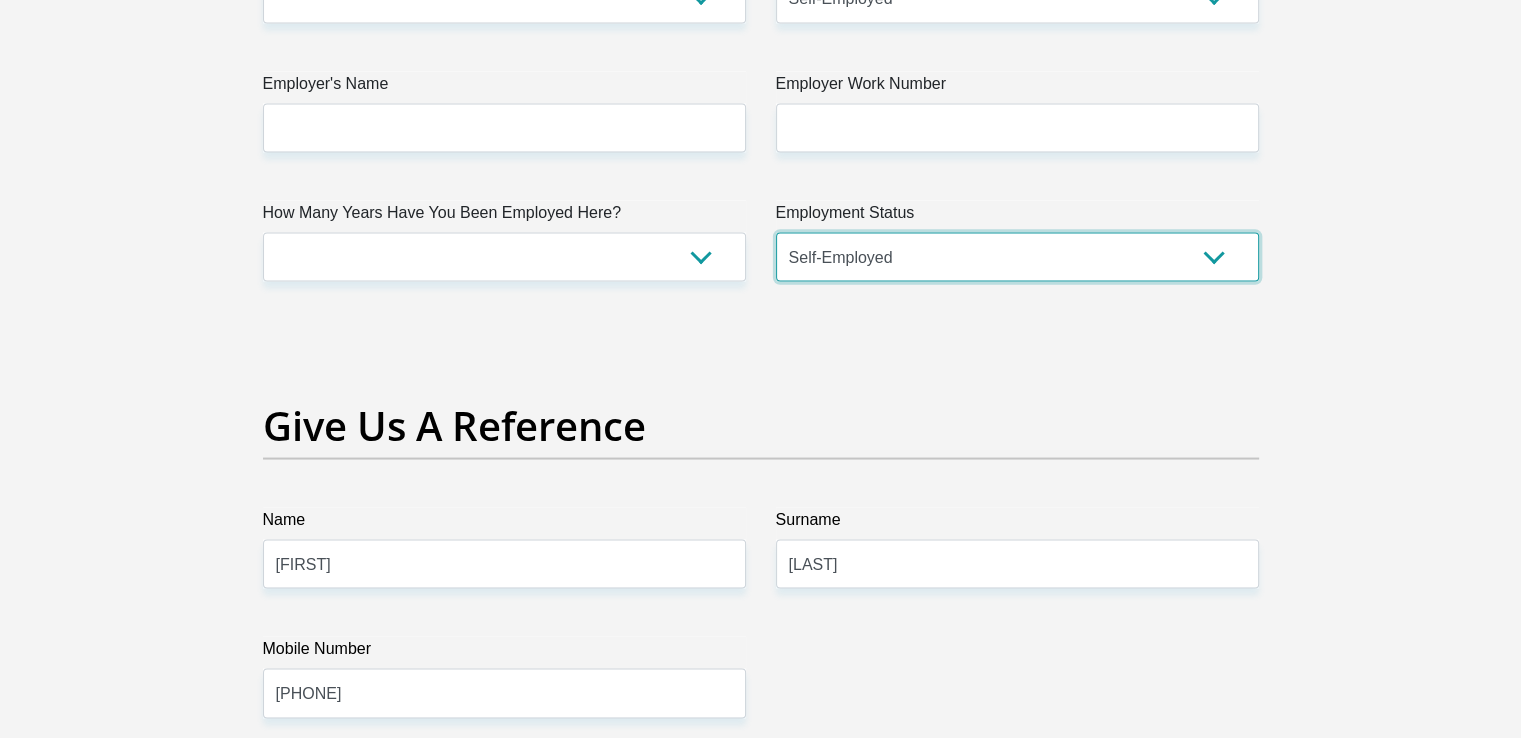 click on "Permanent/Full-time
Part-time/Casual
Contract Worker
Self-Employed
Housewife
Retired
Student
Medically Boarded
Disability
Unemployed" at bounding box center [1017, 257] 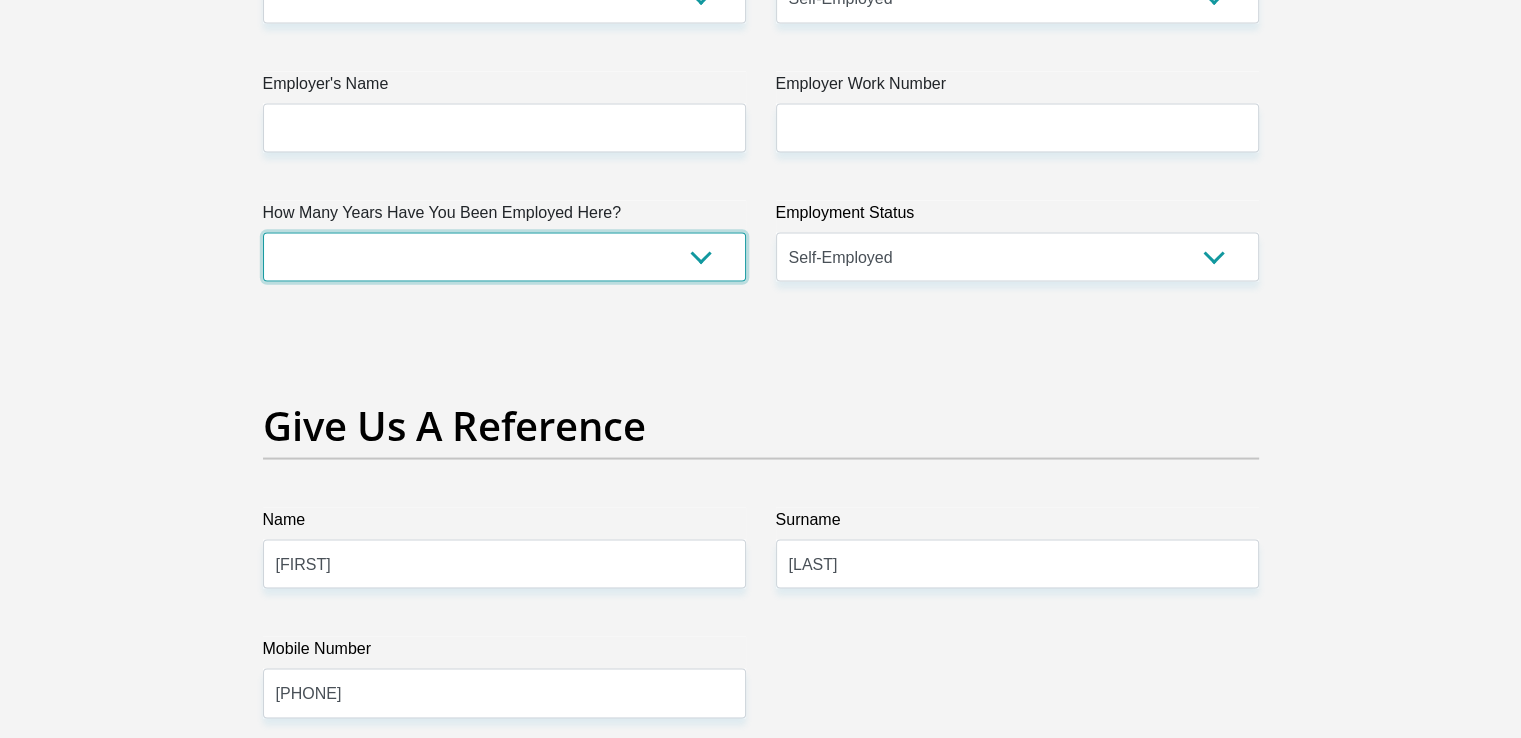 click on "less than 1 year
1-3 years
3-5 years
5+ years" at bounding box center [504, 257] 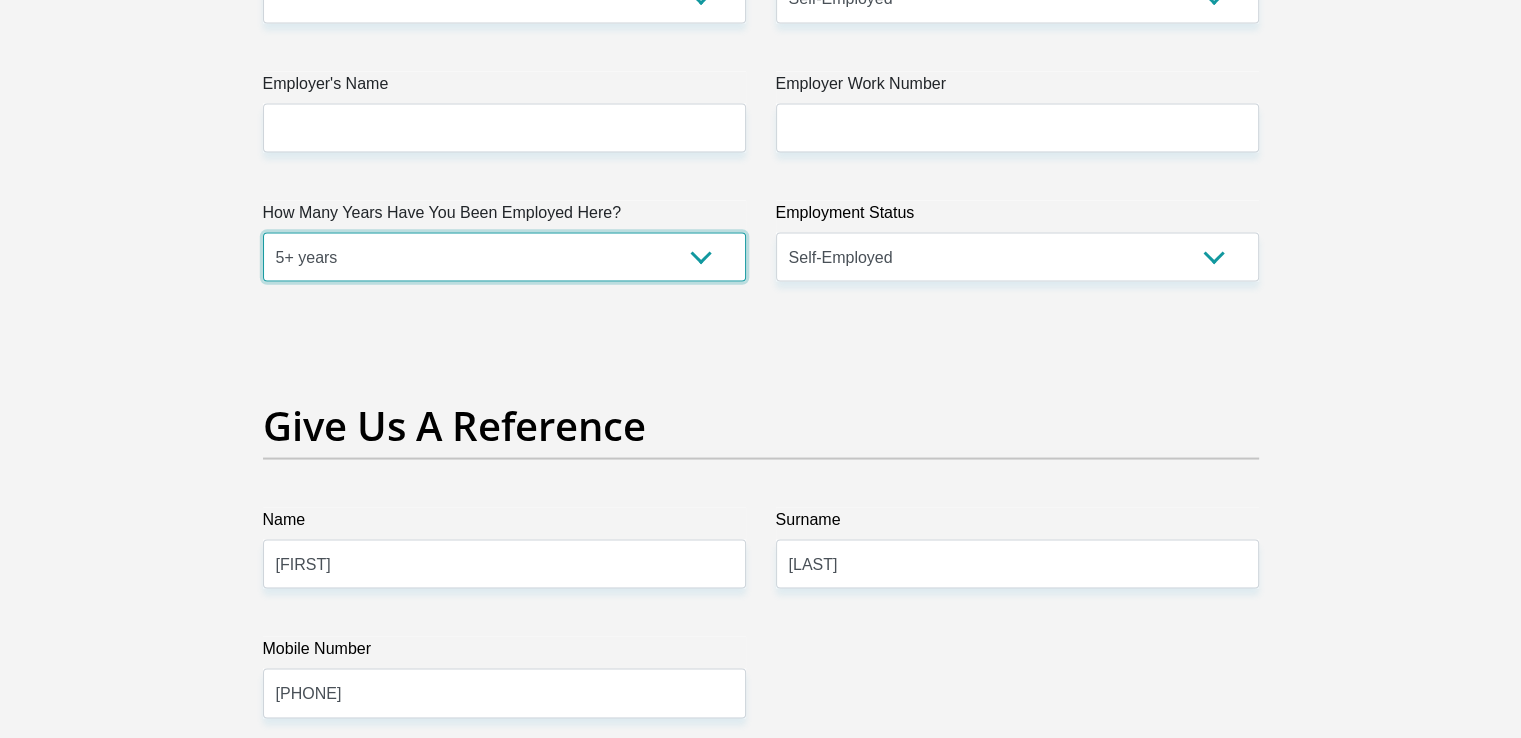 click on "less than 1 year
1-3 years
3-5 years
5+ years" at bounding box center (504, 257) 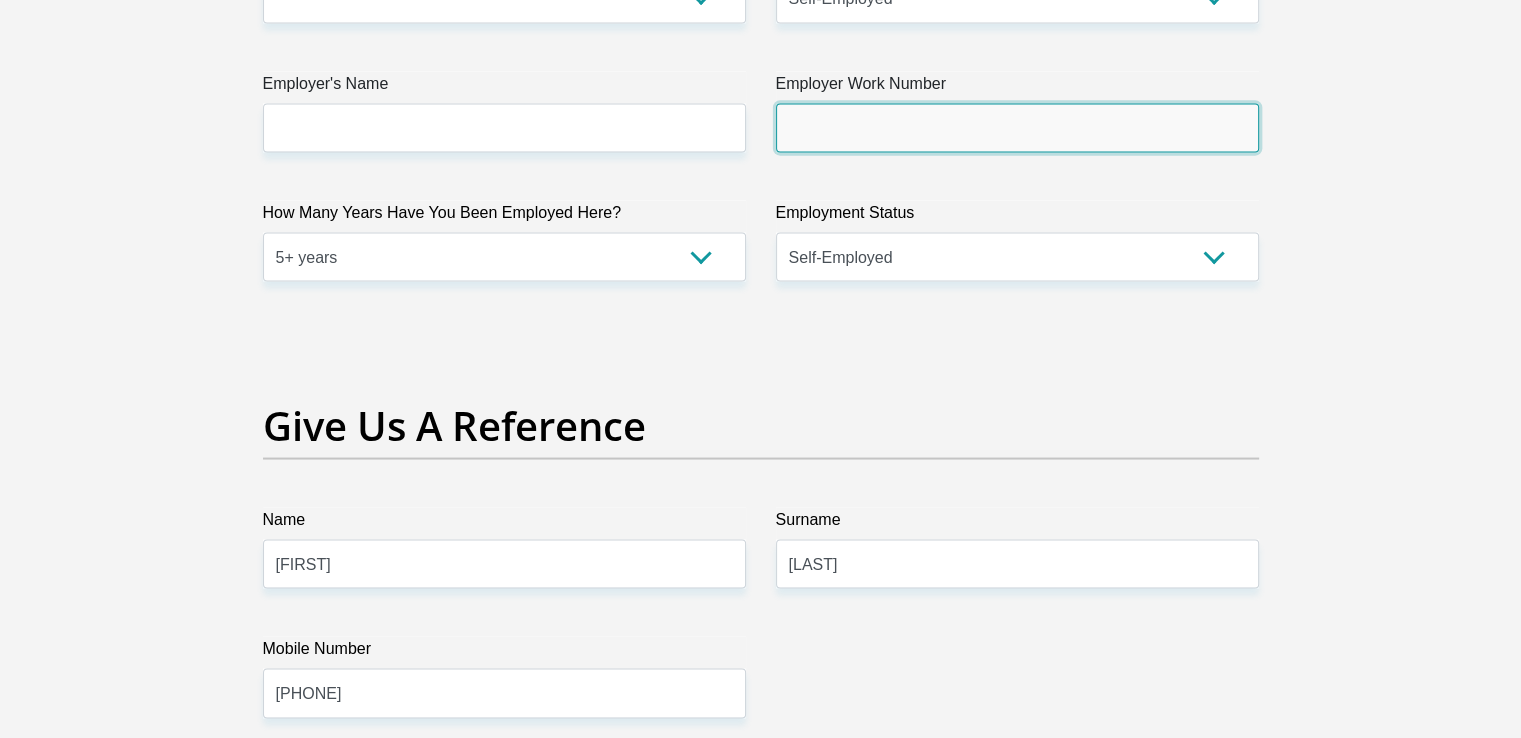 click on "Employer Work Number" at bounding box center (1017, 128) 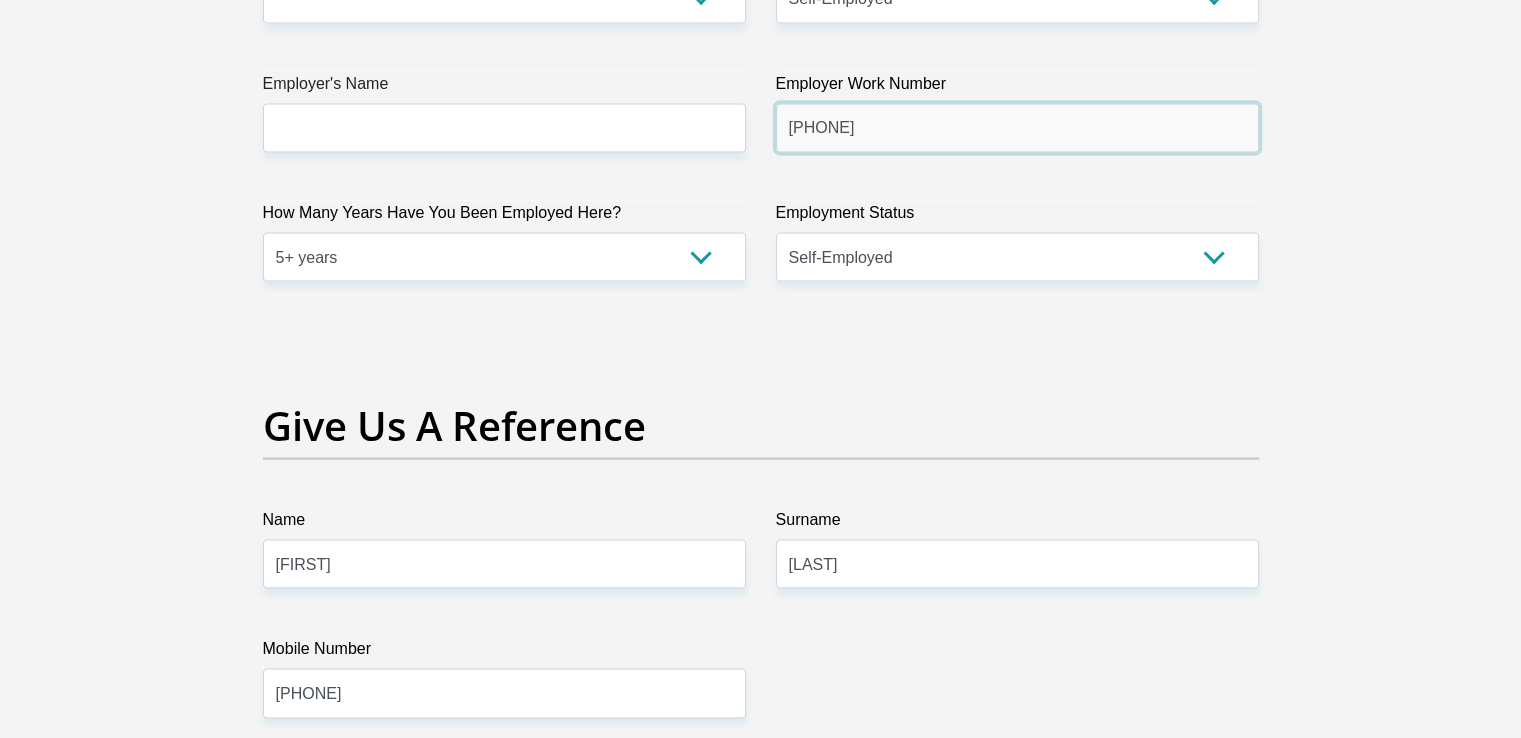 type on "[PHONE]" 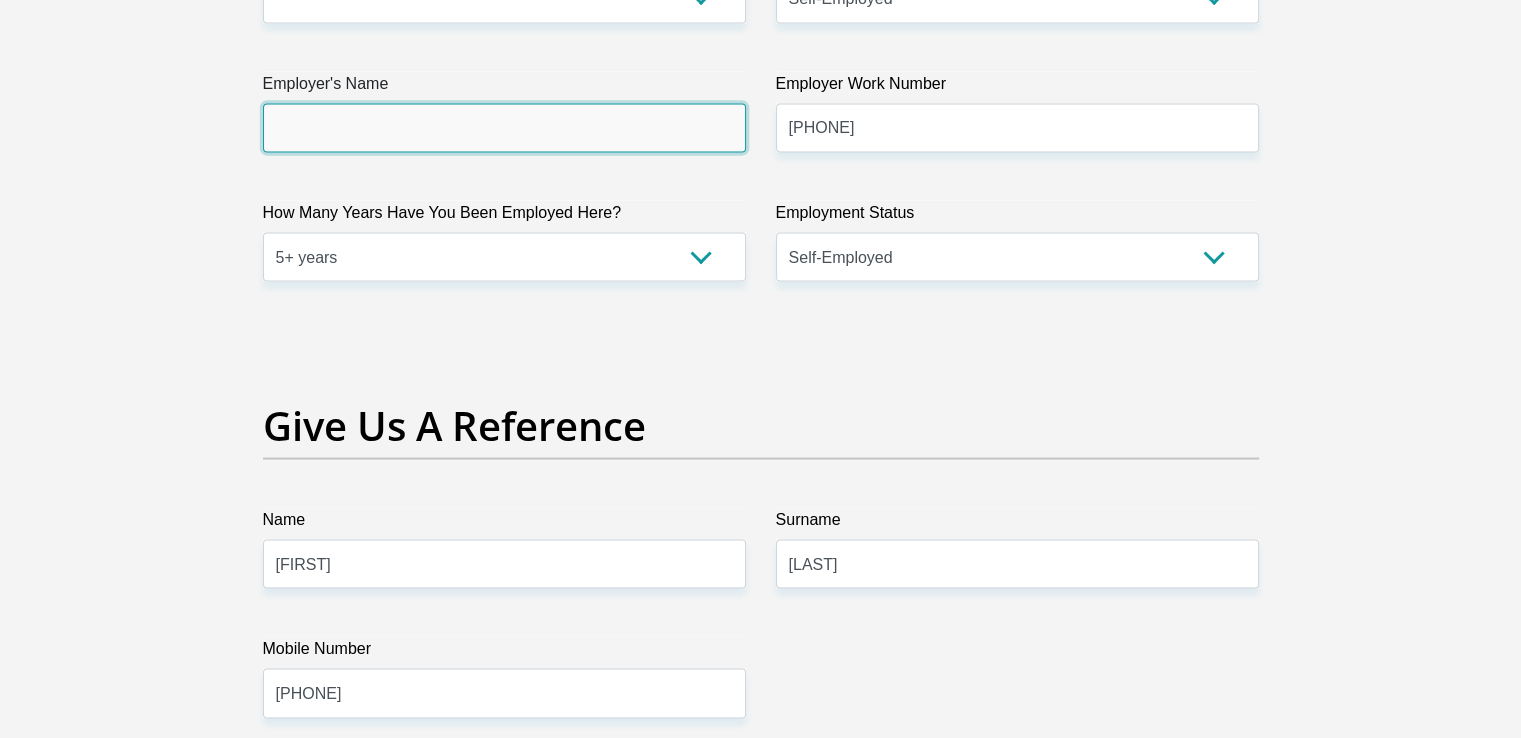 click on "Employer's Name" at bounding box center [504, 128] 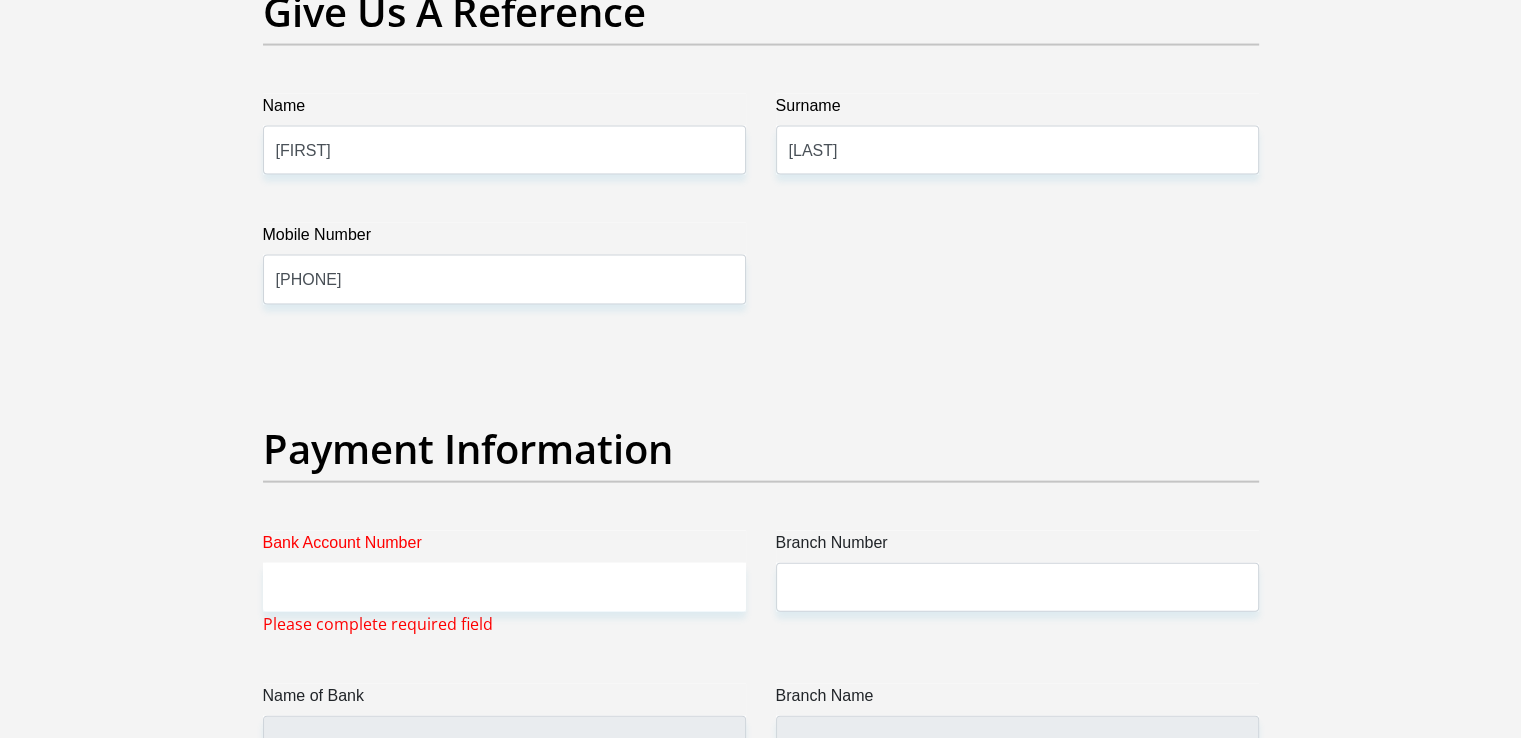 scroll, scrollTop: 4266, scrollLeft: 0, axis: vertical 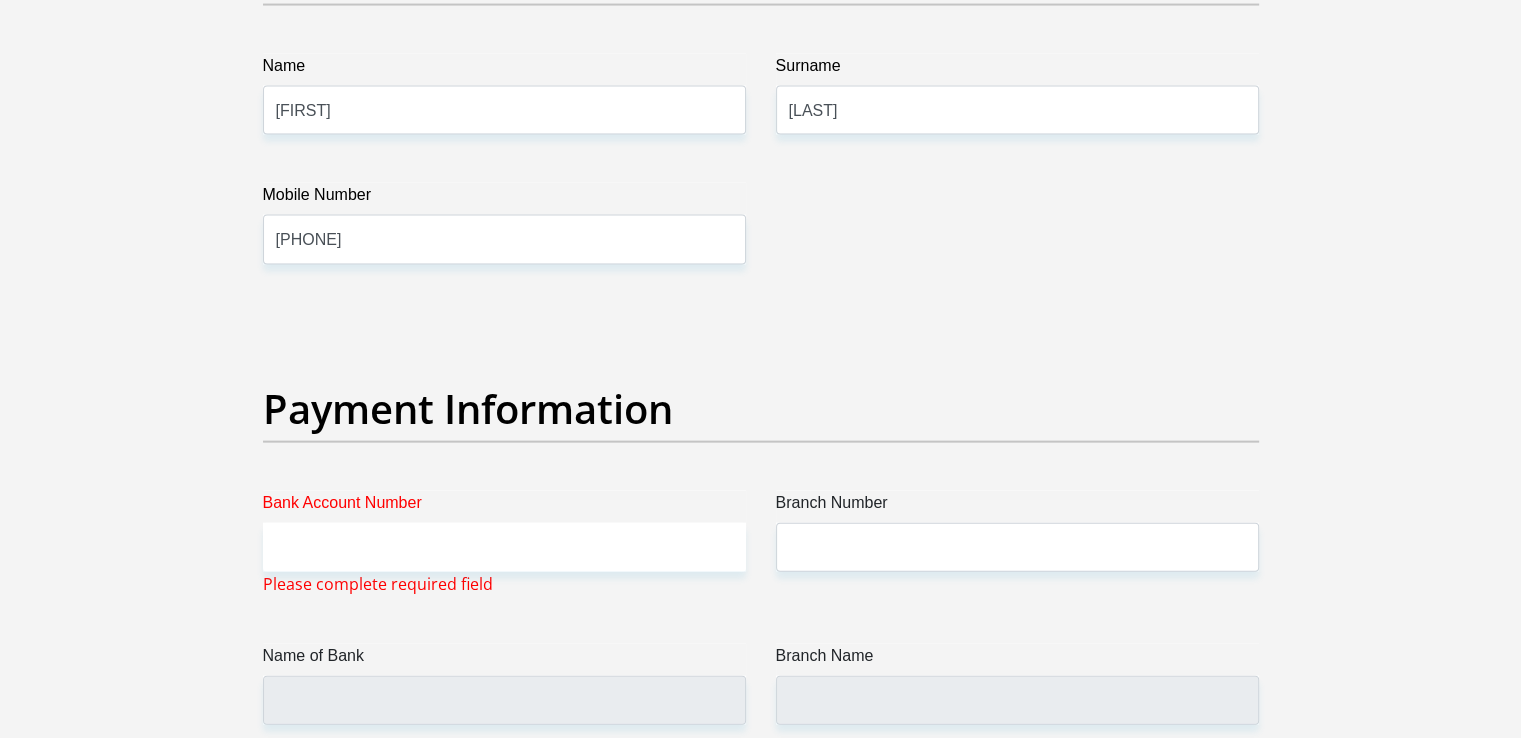type on "[FIRST]" 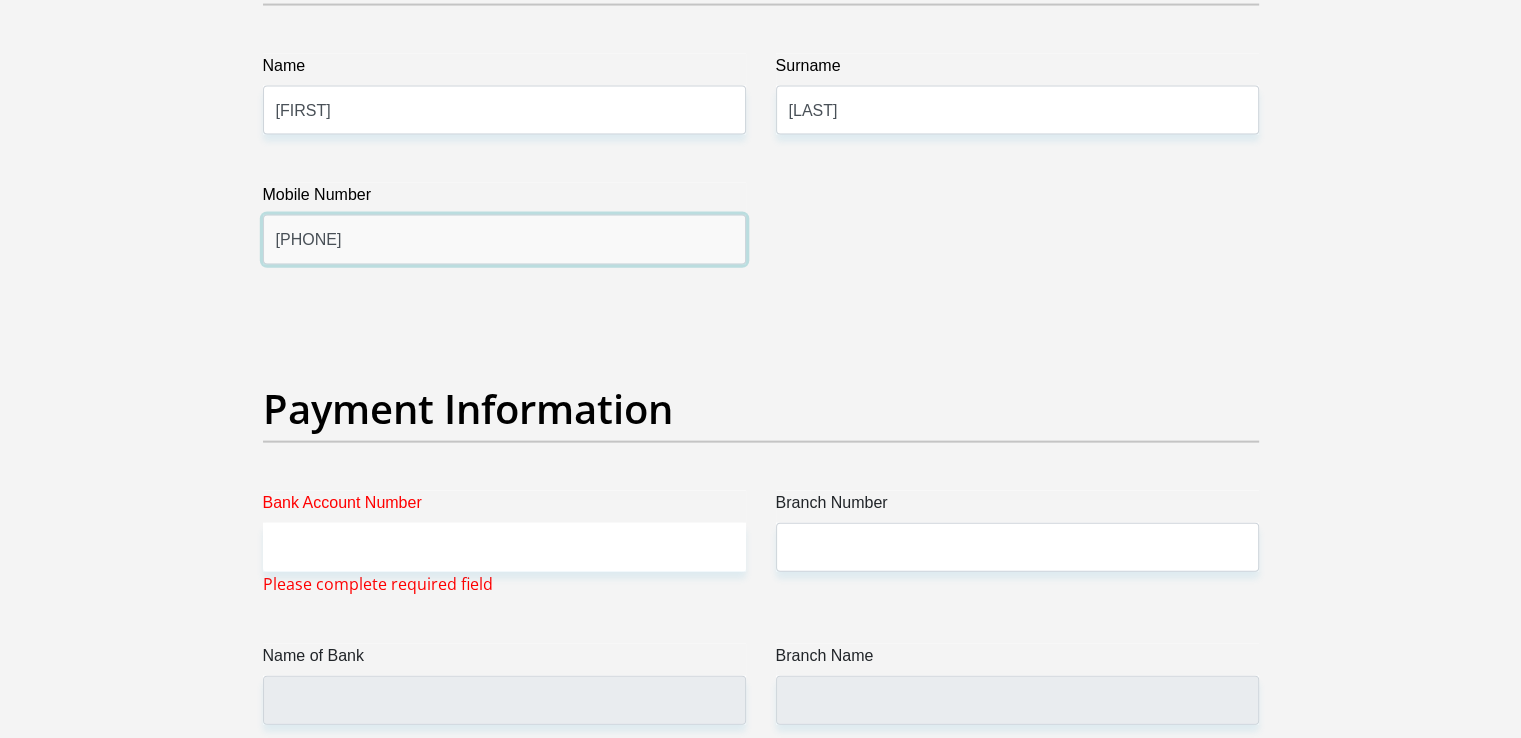 click on "[PHONE]" at bounding box center (504, 239) 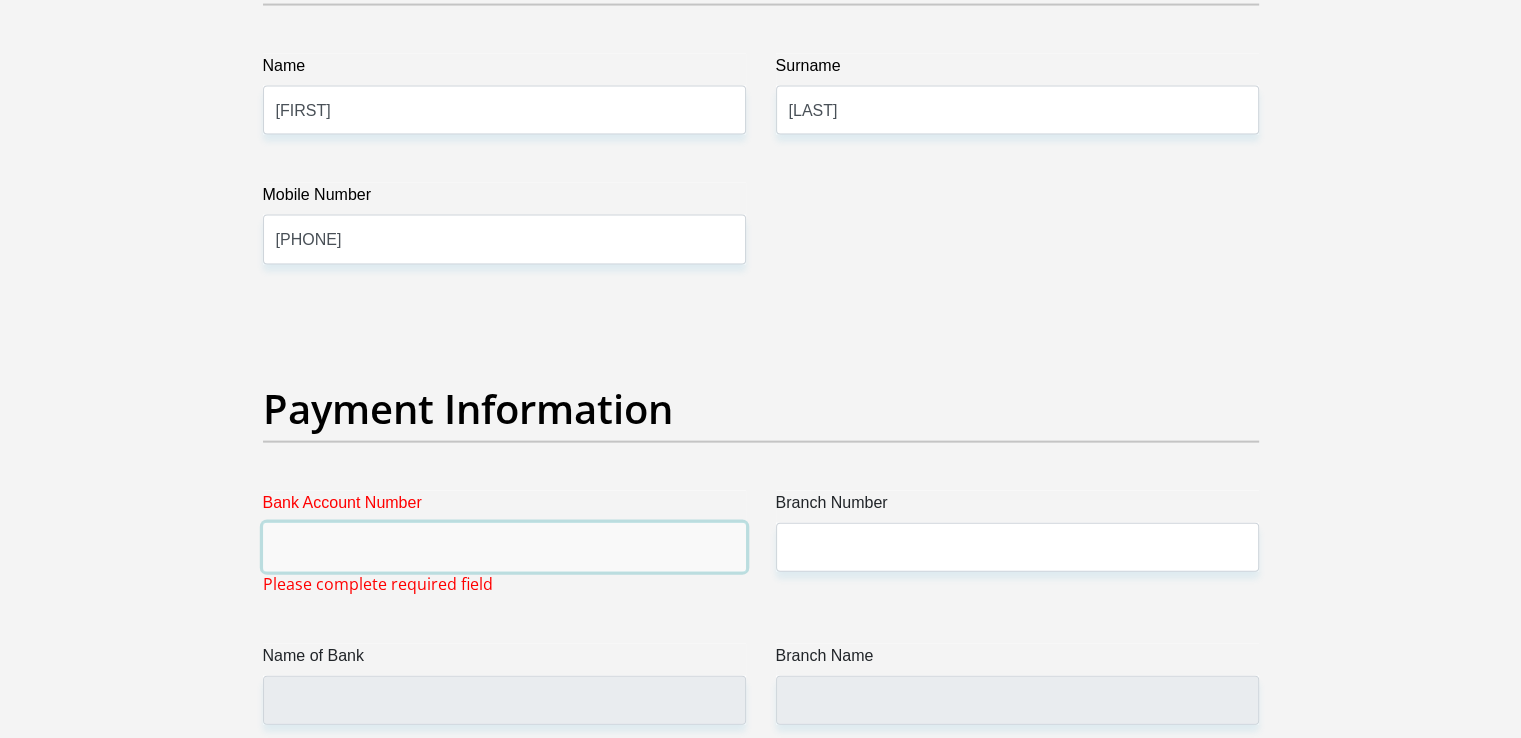 click on "Bank Account Number" at bounding box center (504, 547) 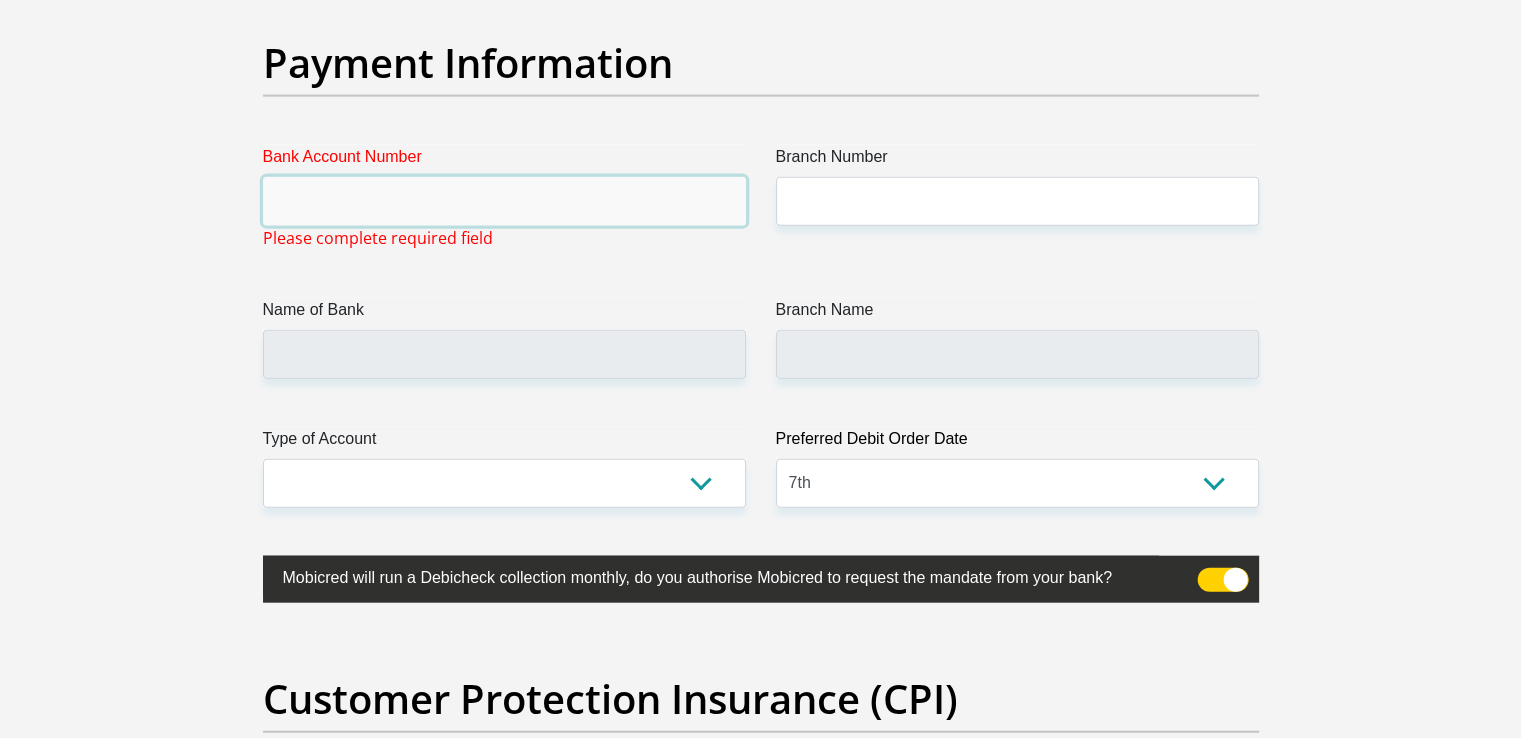 scroll, scrollTop: 4626, scrollLeft: 0, axis: vertical 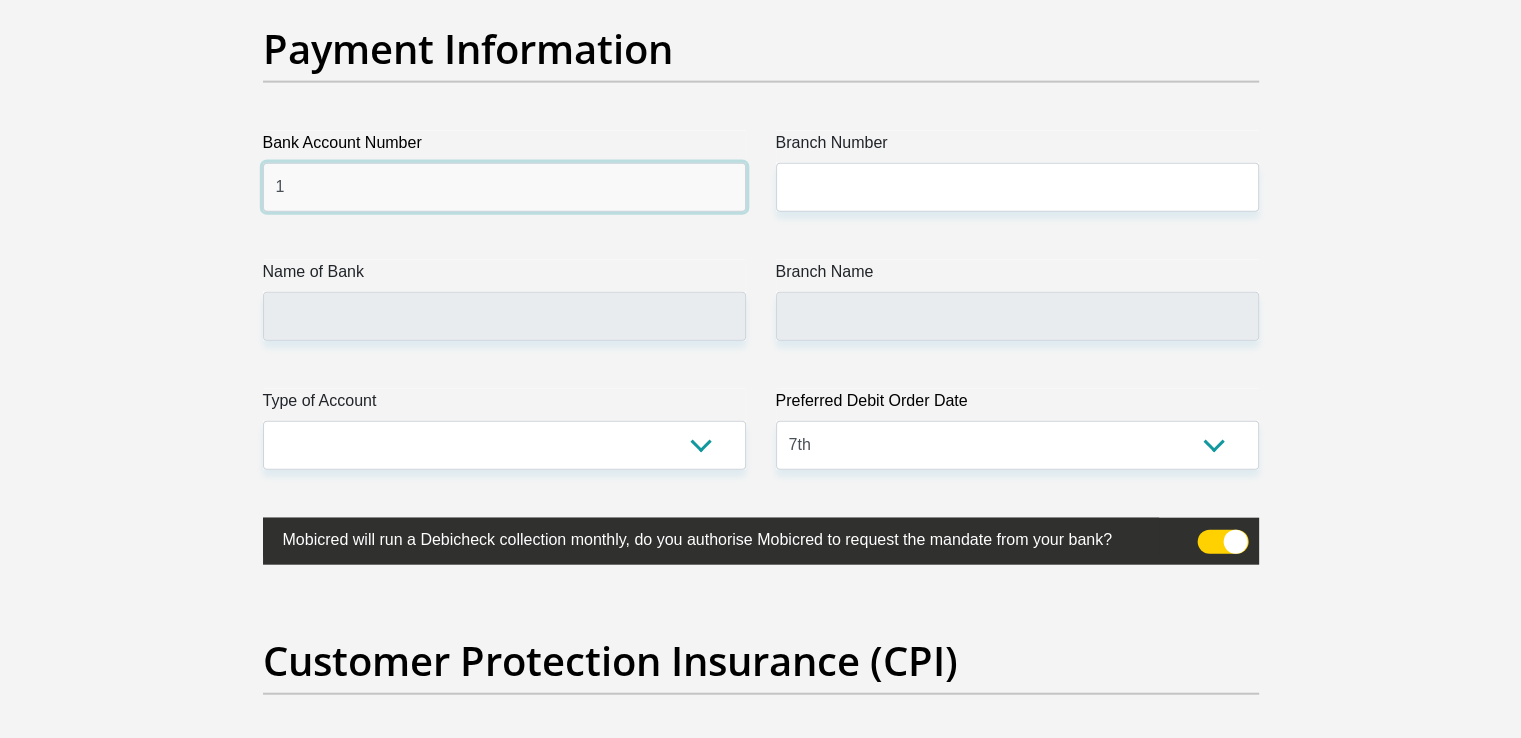 type on "1" 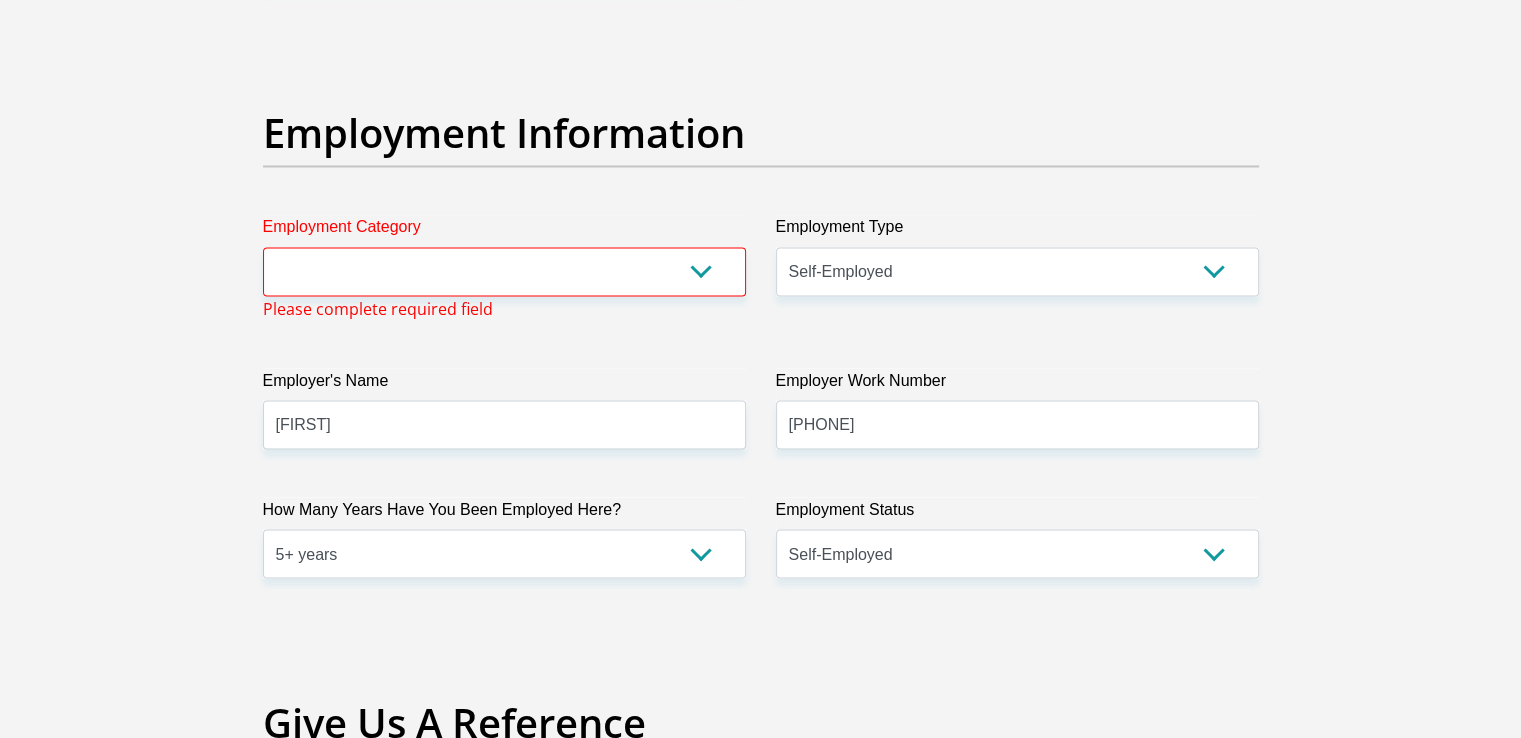 scroll, scrollTop: 3533, scrollLeft: 0, axis: vertical 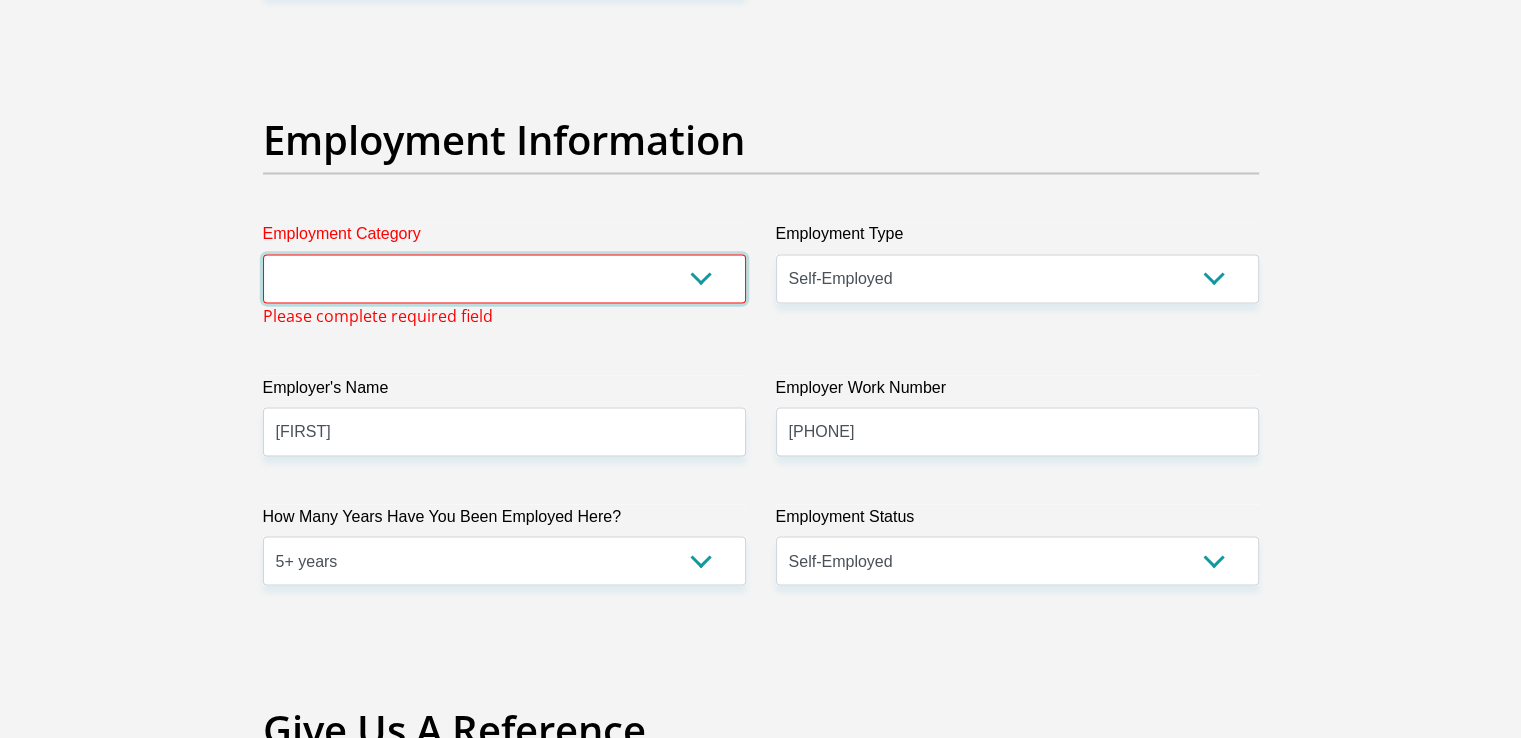 click on "AGRICULTURE
ALCOHOL & TOBACCO
CONSTRUCTION MATERIALS
METALLURGY
EQUIPMENT FOR RENEWABLE ENERGY
SPECIALIZED CONTRACTORS
CAR
GAMING (INCL. INTERNET
OTHER WHOLESALE
UNLICENSED PHARMACEUTICALS
CURRENCY EXCHANGE HOUSES
OTHER FINANCIAL INSTITUTIONS & INSURANCE
REAL ESTATE AGENTS
OIL & GAS
OTHER MATERIALS (E.G. IRON ORE)
PRECIOUS STONES & PRECIOUS METALS
POLITICAL ORGANIZATIONS
RELIGIOUS ORGANIZATIONS(NOT SECTS)
ACTI. HAVING BUSINESS DEAL WITH PUBLIC ADMINISTRATION
LAUNDROMATS" at bounding box center (504, 278) 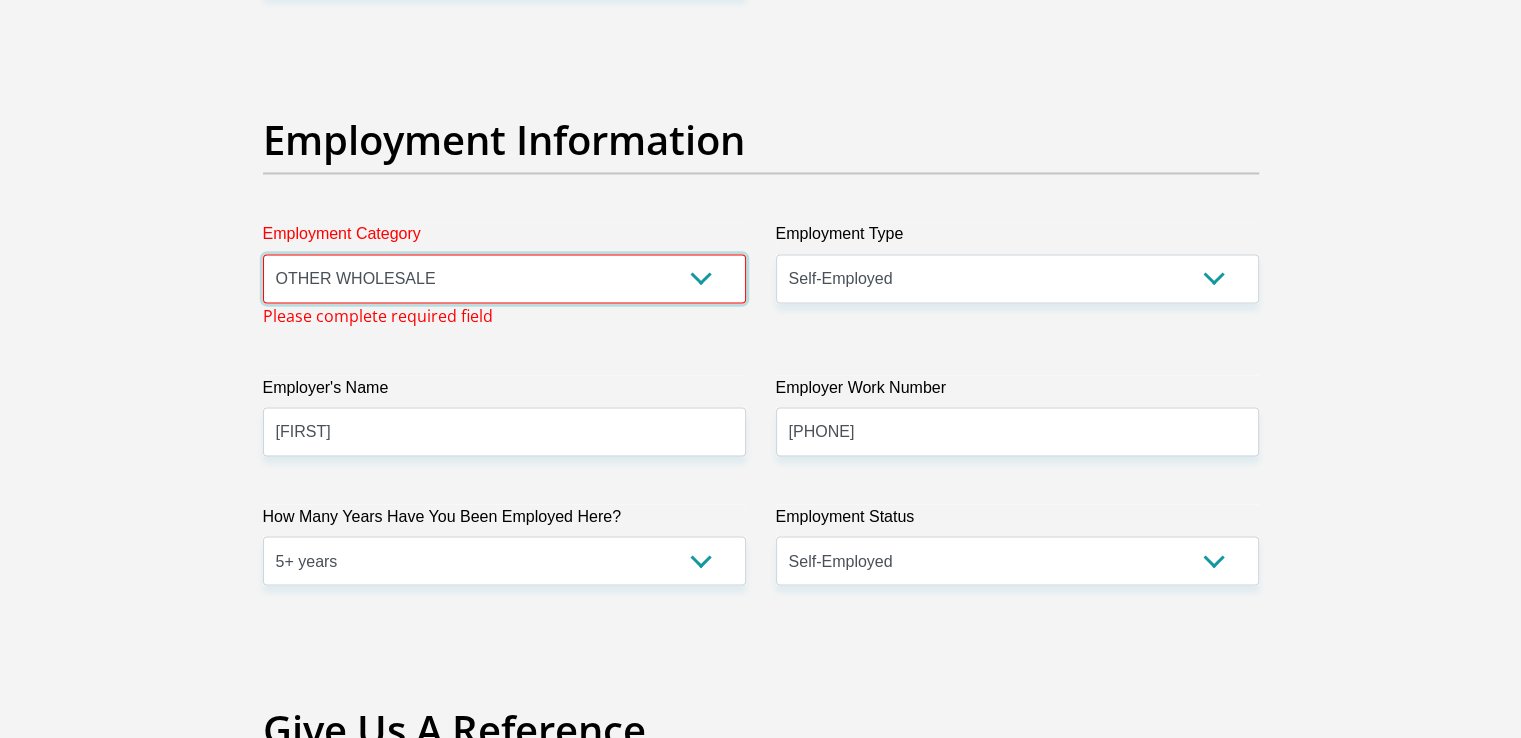click on "AGRICULTURE
ALCOHOL & TOBACCO
CONSTRUCTION MATERIALS
METALLURGY
EQUIPMENT FOR RENEWABLE ENERGY
SPECIALIZED CONTRACTORS
CAR
GAMING (INCL. INTERNET
OTHER WHOLESALE
UNLICENSED PHARMACEUTICALS
CURRENCY EXCHANGE HOUSES
OTHER FINANCIAL INSTITUTIONS & INSURANCE
REAL ESTATE AGENTS
OIL & GAS
OTHER MATERIALS (E.G. IRON ORE)
PRECIOUS STONES & PRECIOUS METALS
POLITICAL ORGANIZATIONS
RELIGIOUS ORGANIZATIONS(NOT SECTS)
ACTI. HAVING BUSINESS DEAL WITH PUBLIC ADMINISTRATION
LAUNDROMATS" at bounding box center (504, 278) 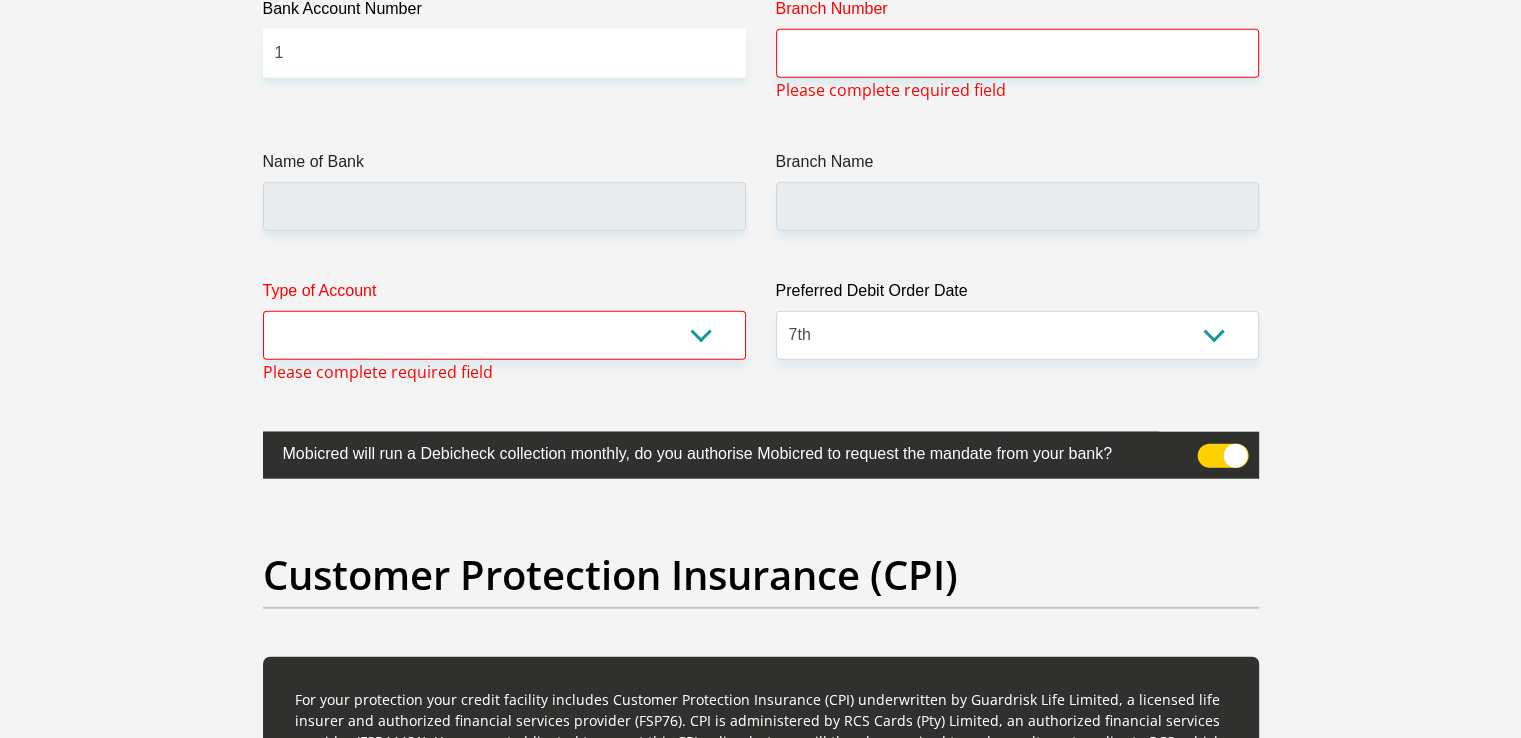 scroll, scrollTop: 4840, scrollLeft: 0, axis: vertical 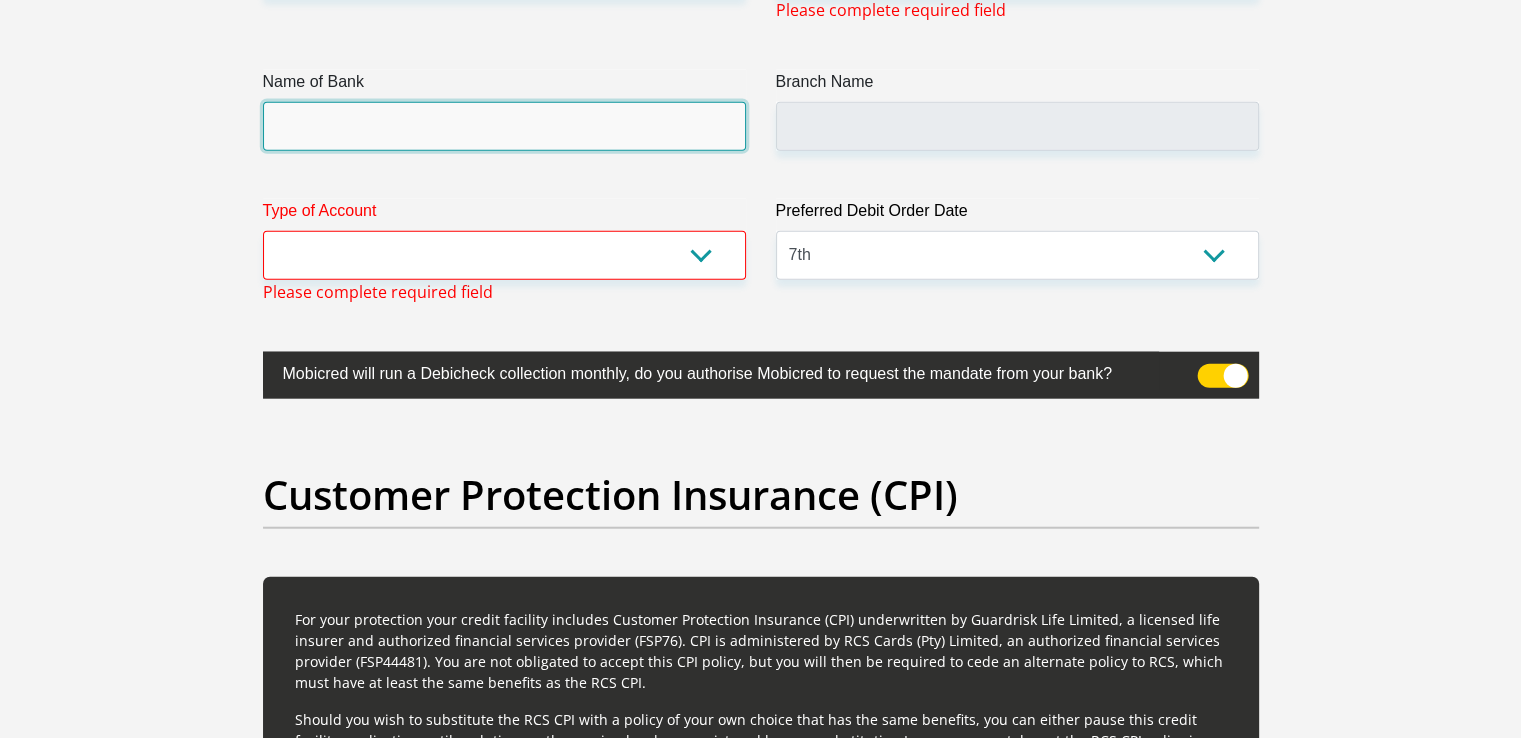 click on "Name of Bank" at bounding box center (504, 126) 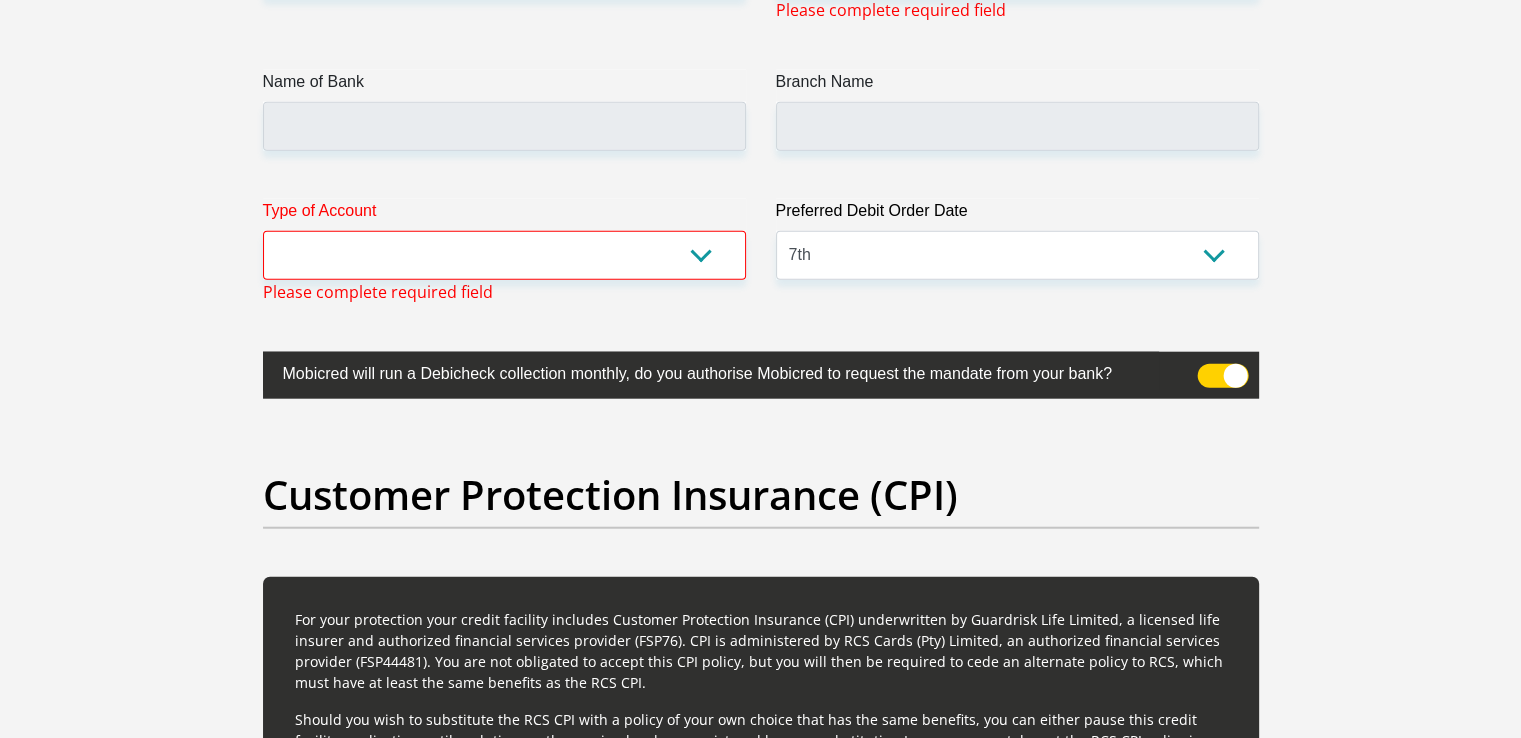 click at bounding box center (1222, 376) 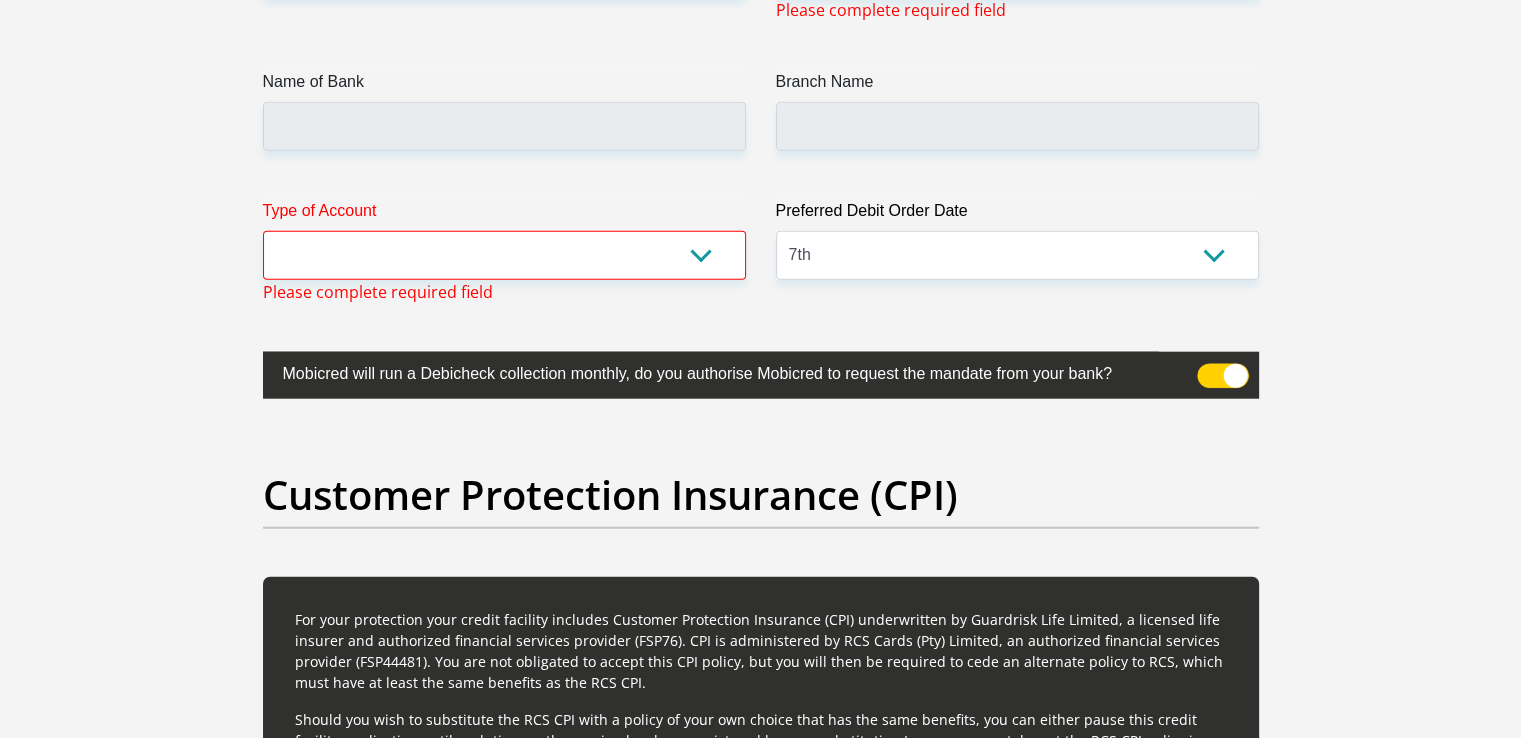 click at bounding box center (1209, 369) 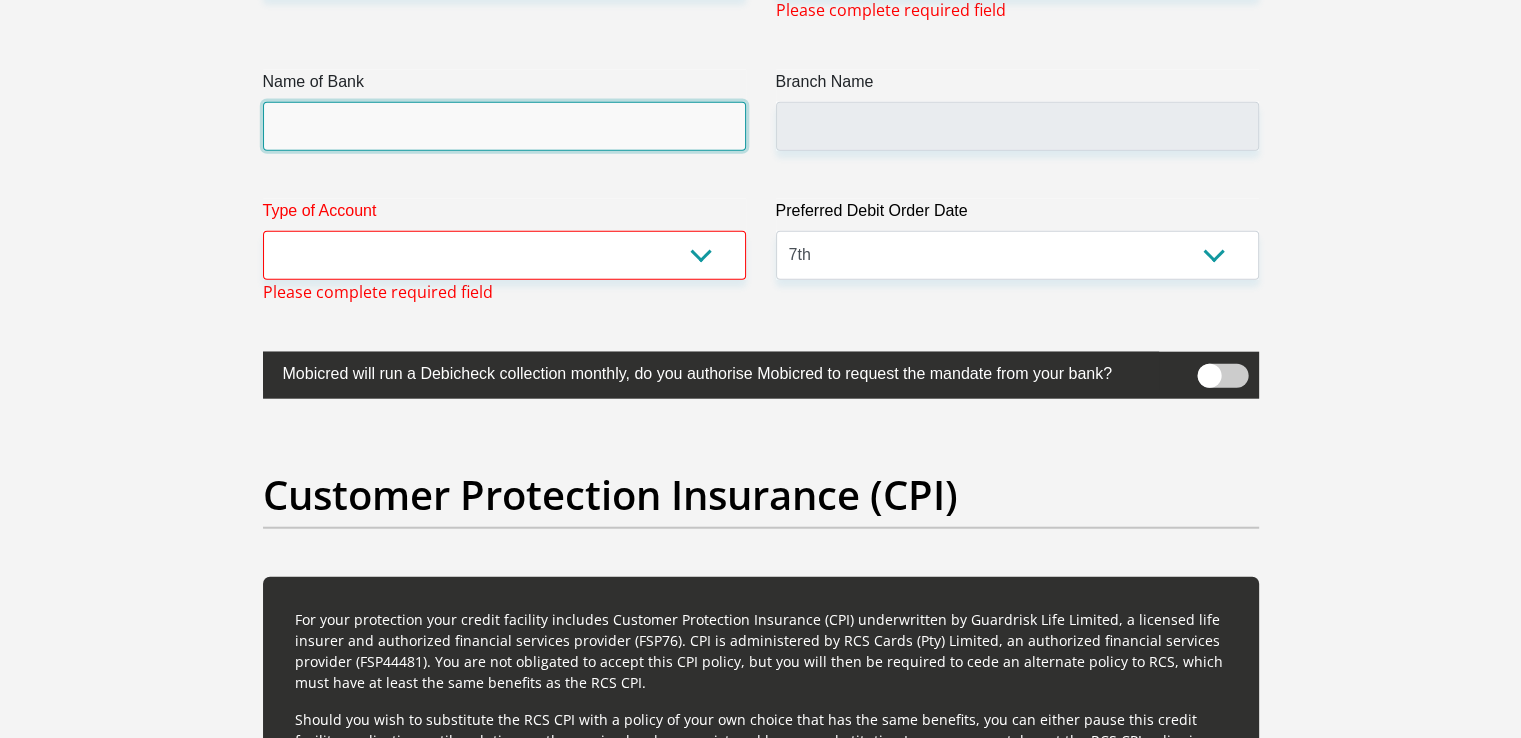 click on "Name of Bank" at bounding box center [504, 126] 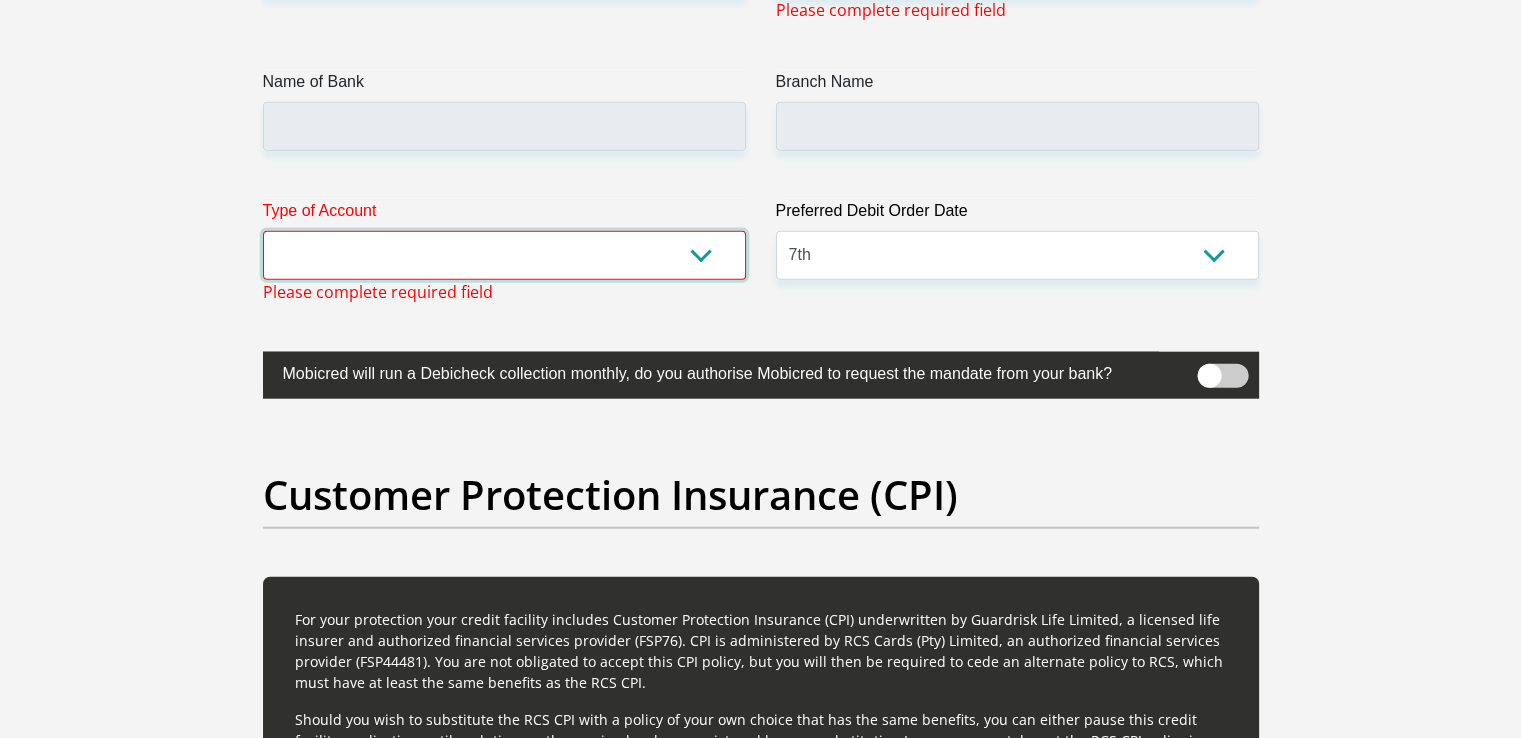 click on "Cheque
Savings" at bounding box center (504, 255) 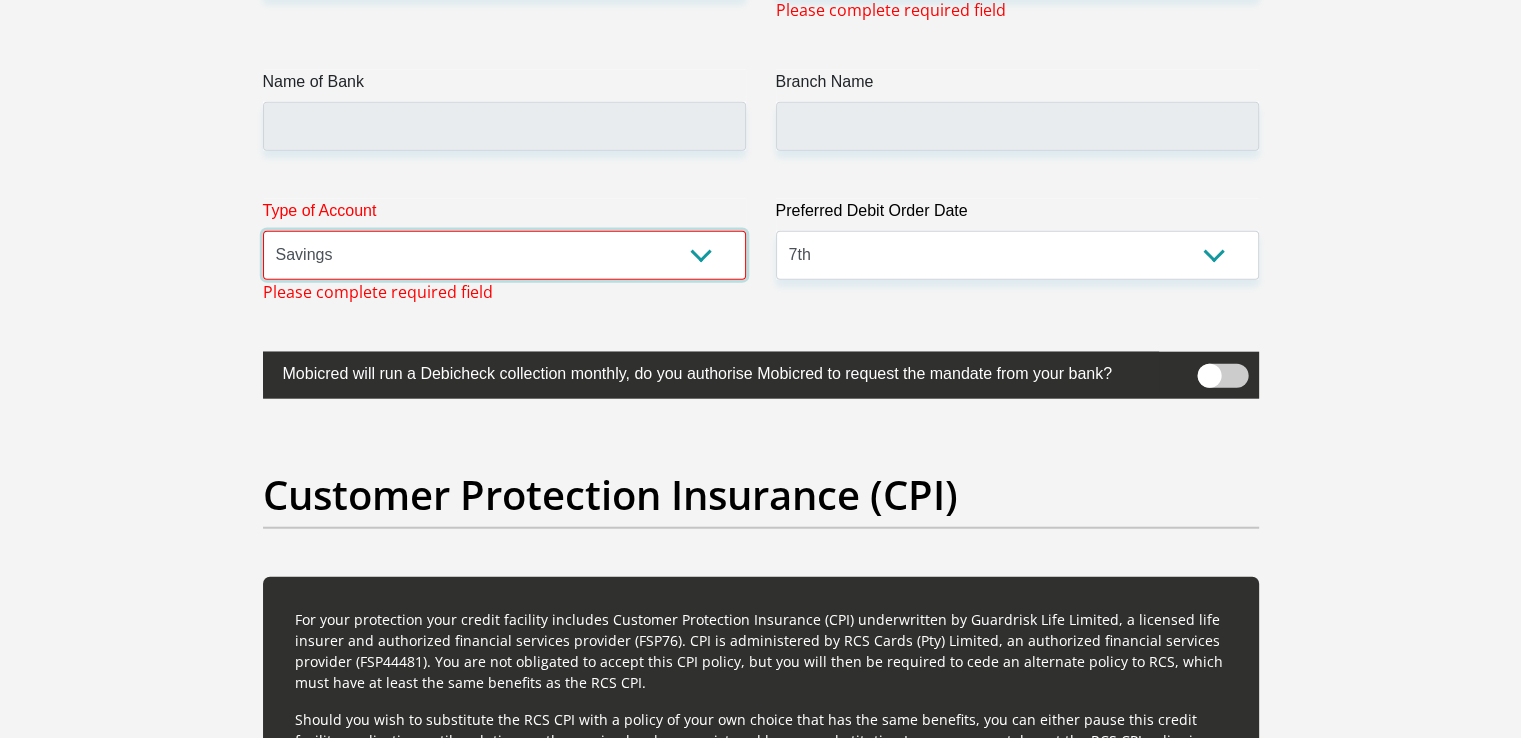 click on "Cheque
Savings" at bounding box center [504, 255] 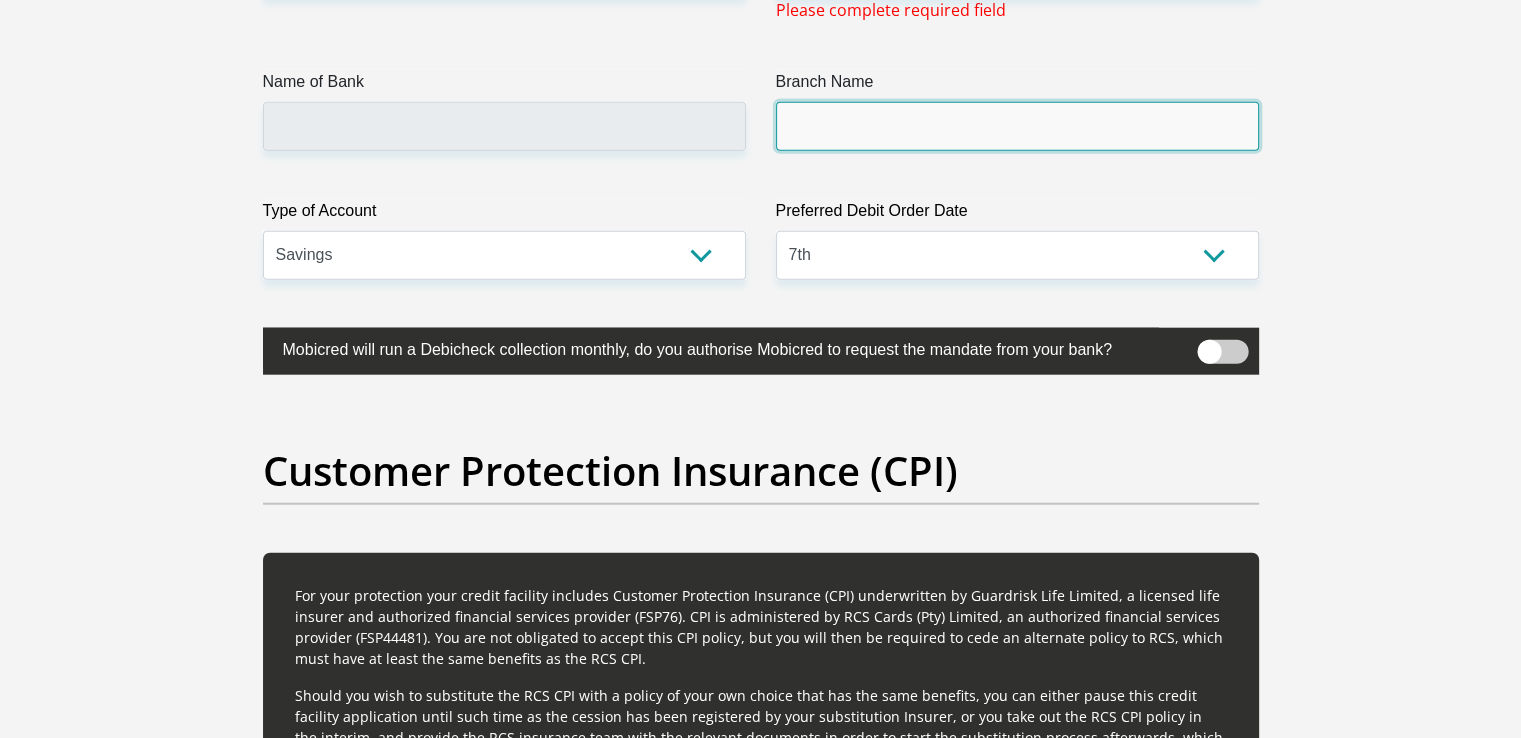 click on "Branch Name" at bounding box center (1017, 126) 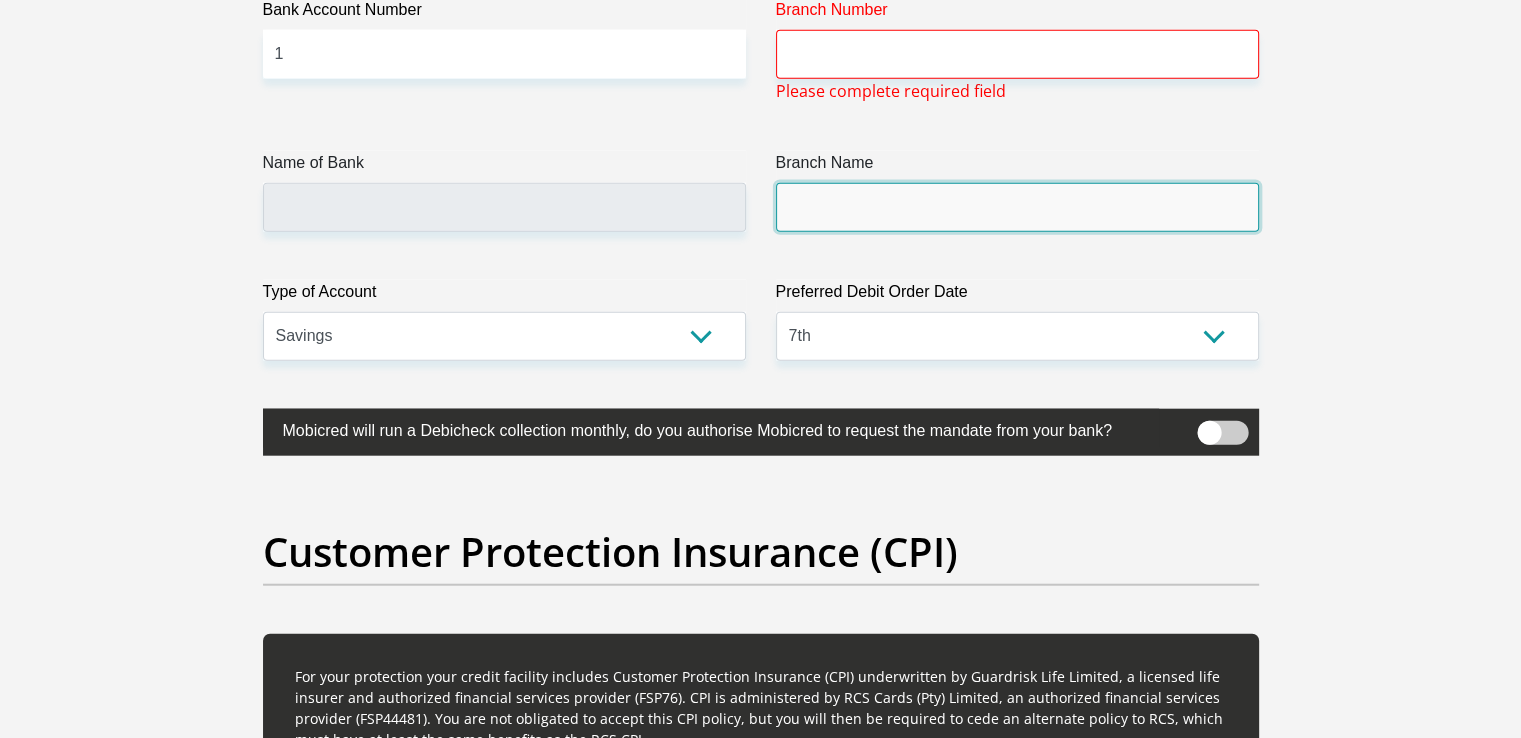 scroll, scrollTop: 4720, scrollLeft: 0, axis: vertical 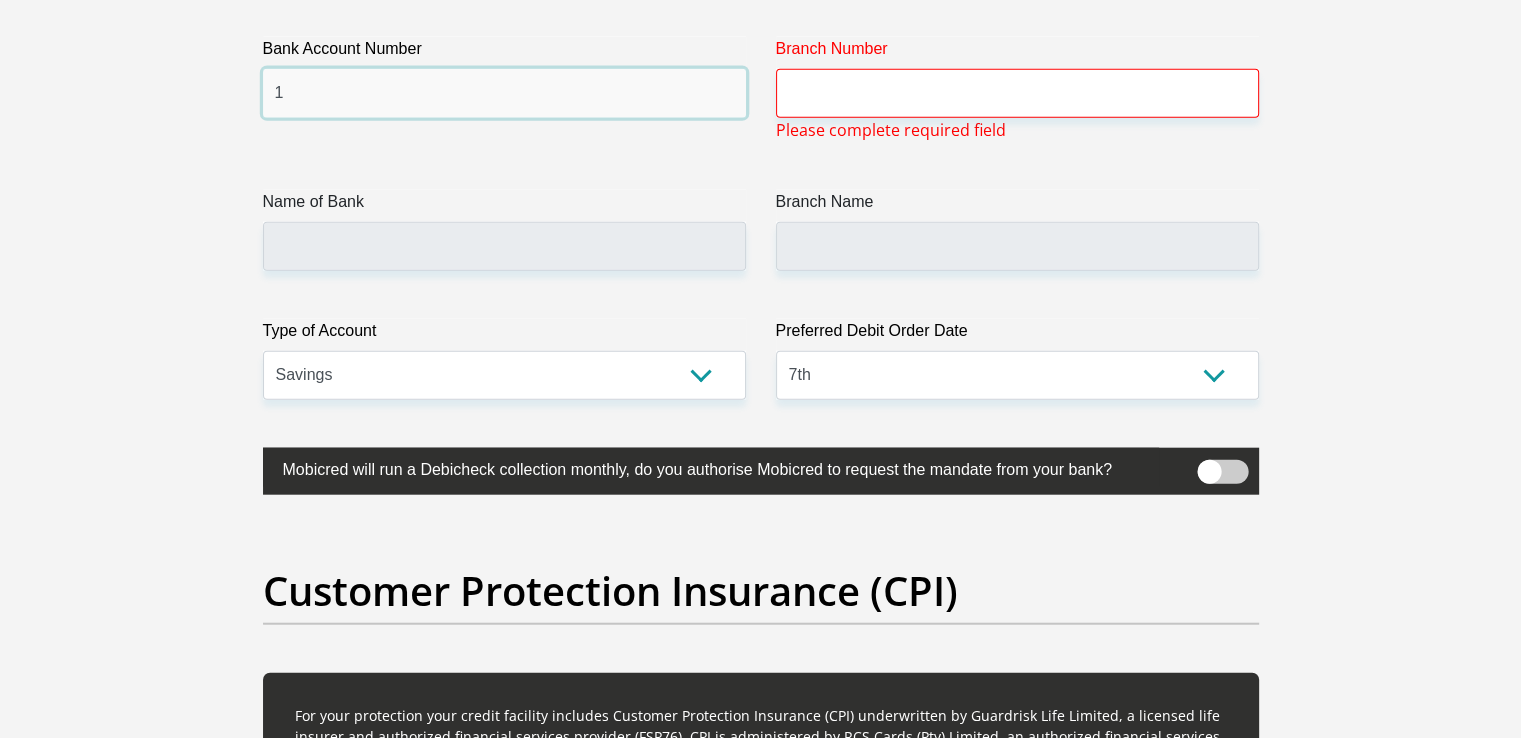 click on "1" at bounding box center [504, 93] 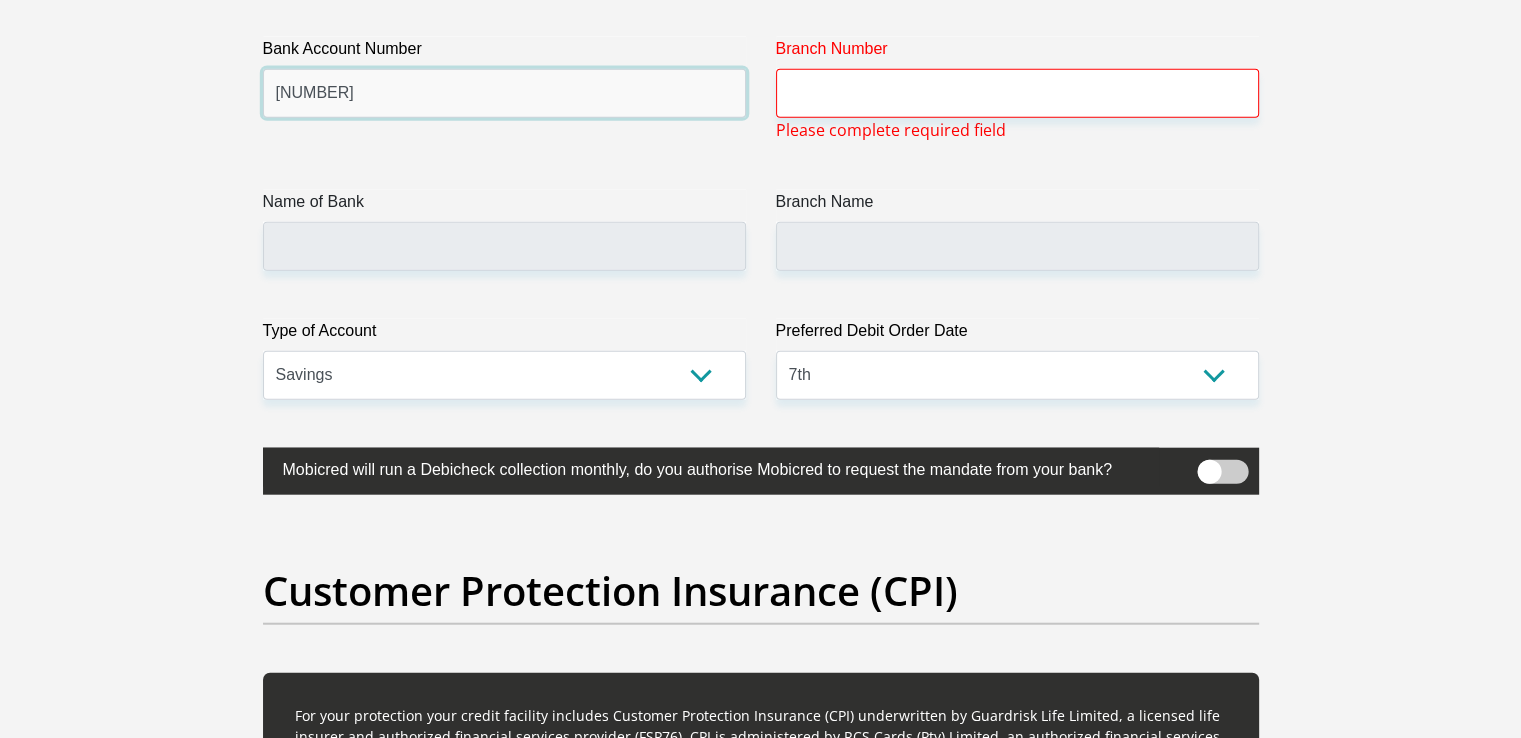 type on "[NUMBER]" 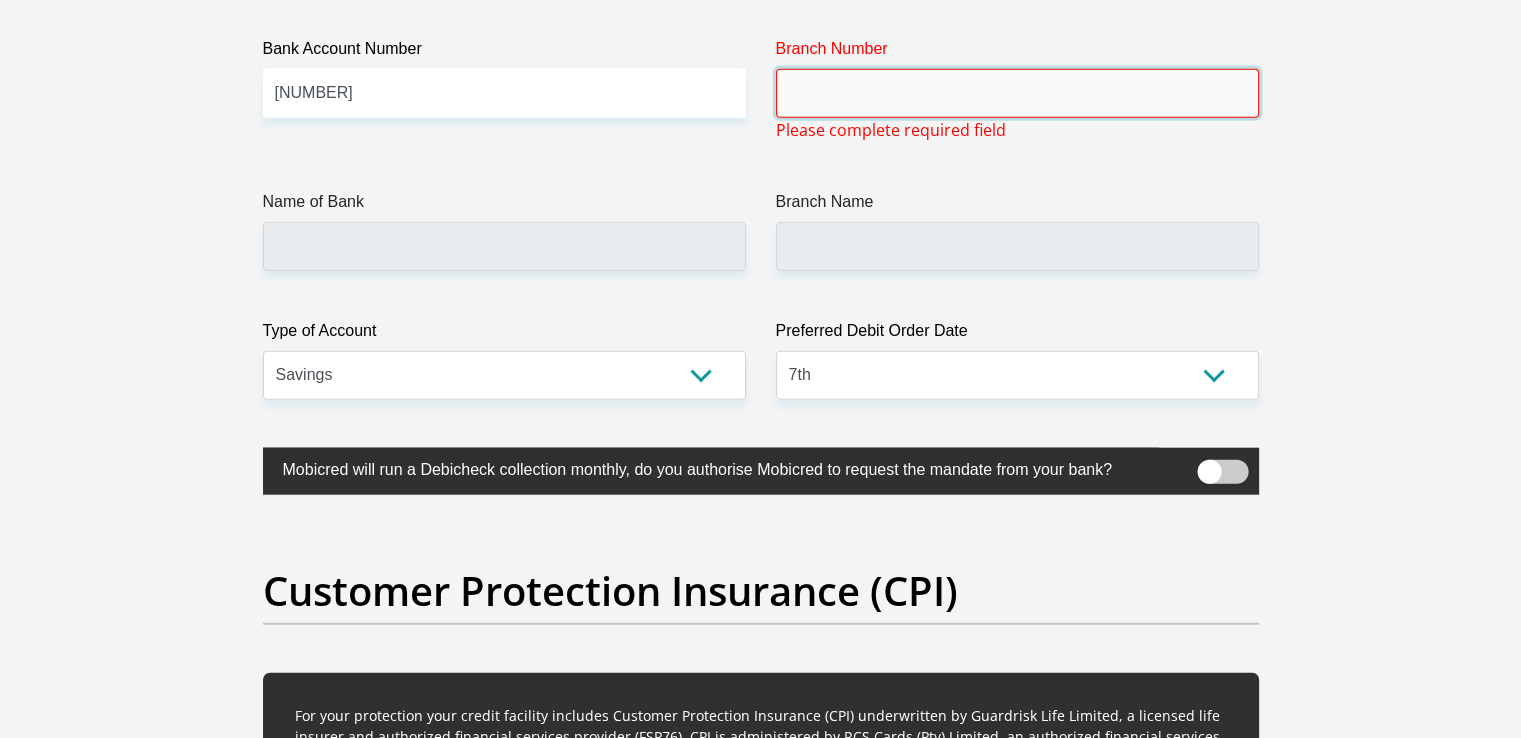 click on "Branch Number" at bounding box center (1017, 93) 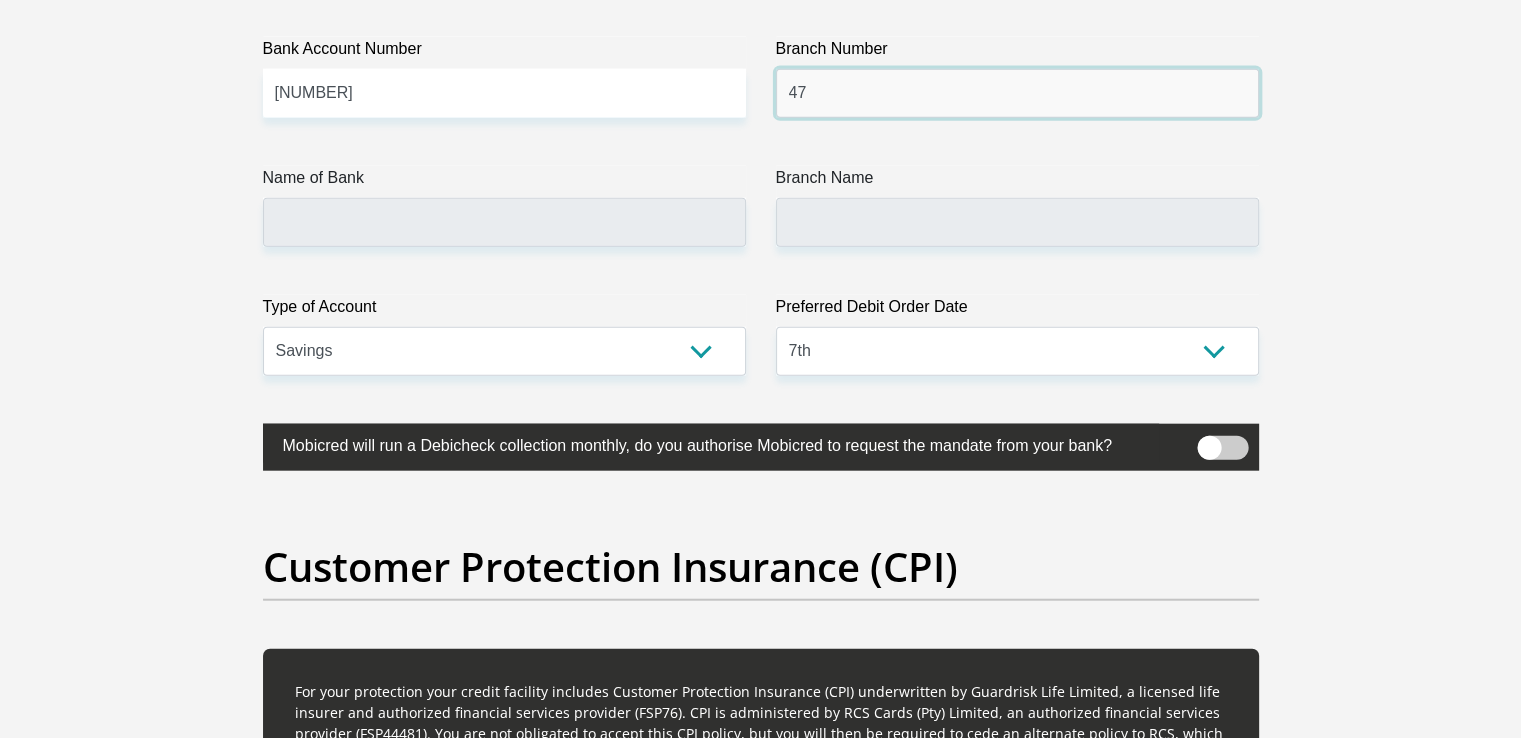 type on "4" 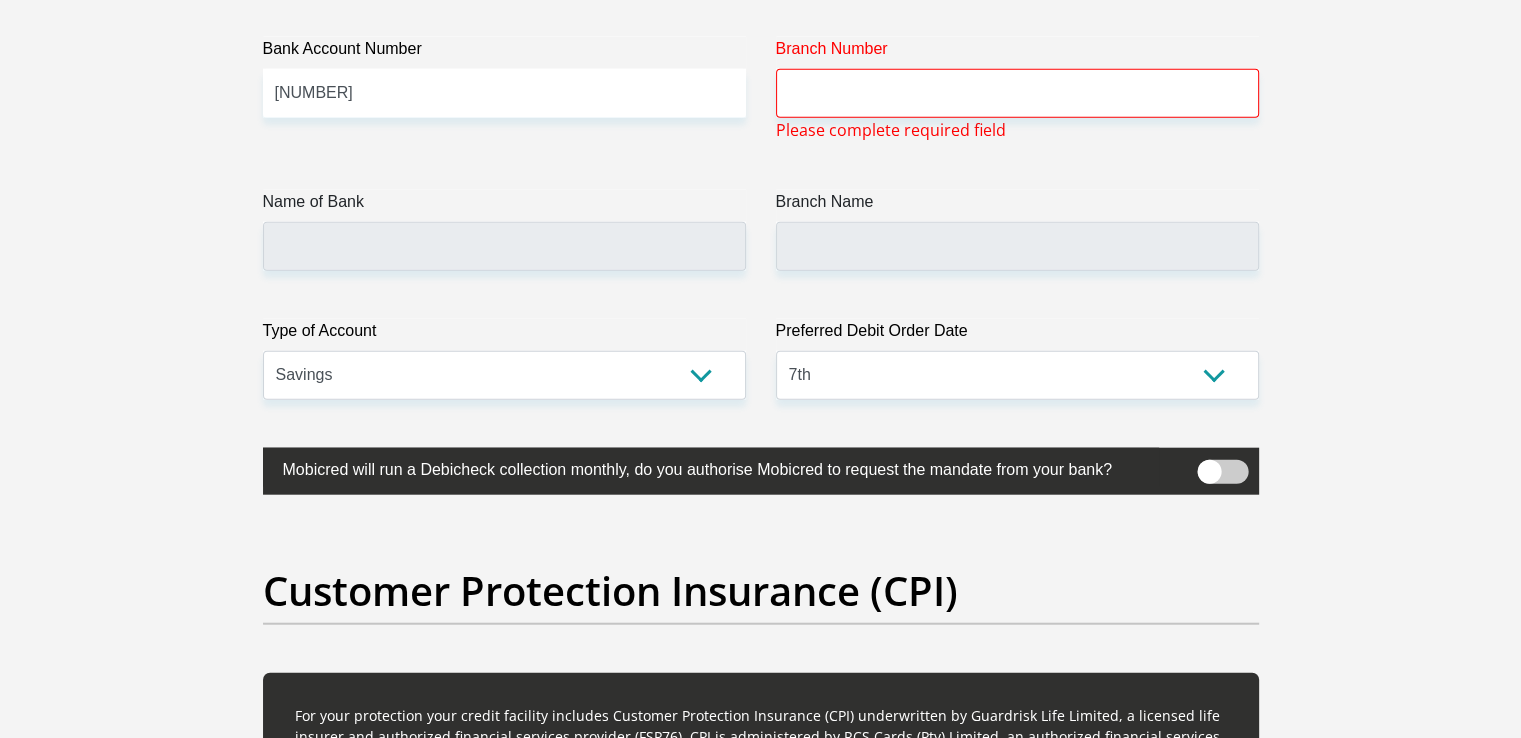 click on "Title
Mr
Ms
Mrs
Dr
Other
First Name
[FIRST]
Surname
[LAST]
ID Number
[ID_NUMBER]
Please input valid ID number
Race
Black
Coloured
Indian
White
Other
Contact Number
[PHONE]
Please input valid contact number
Nationality
[COUNTRY]
[COUNTRY]
[COUNTRY]  [COUNTRY]  [COUNTRY]" at bounding box center (761, -1141) 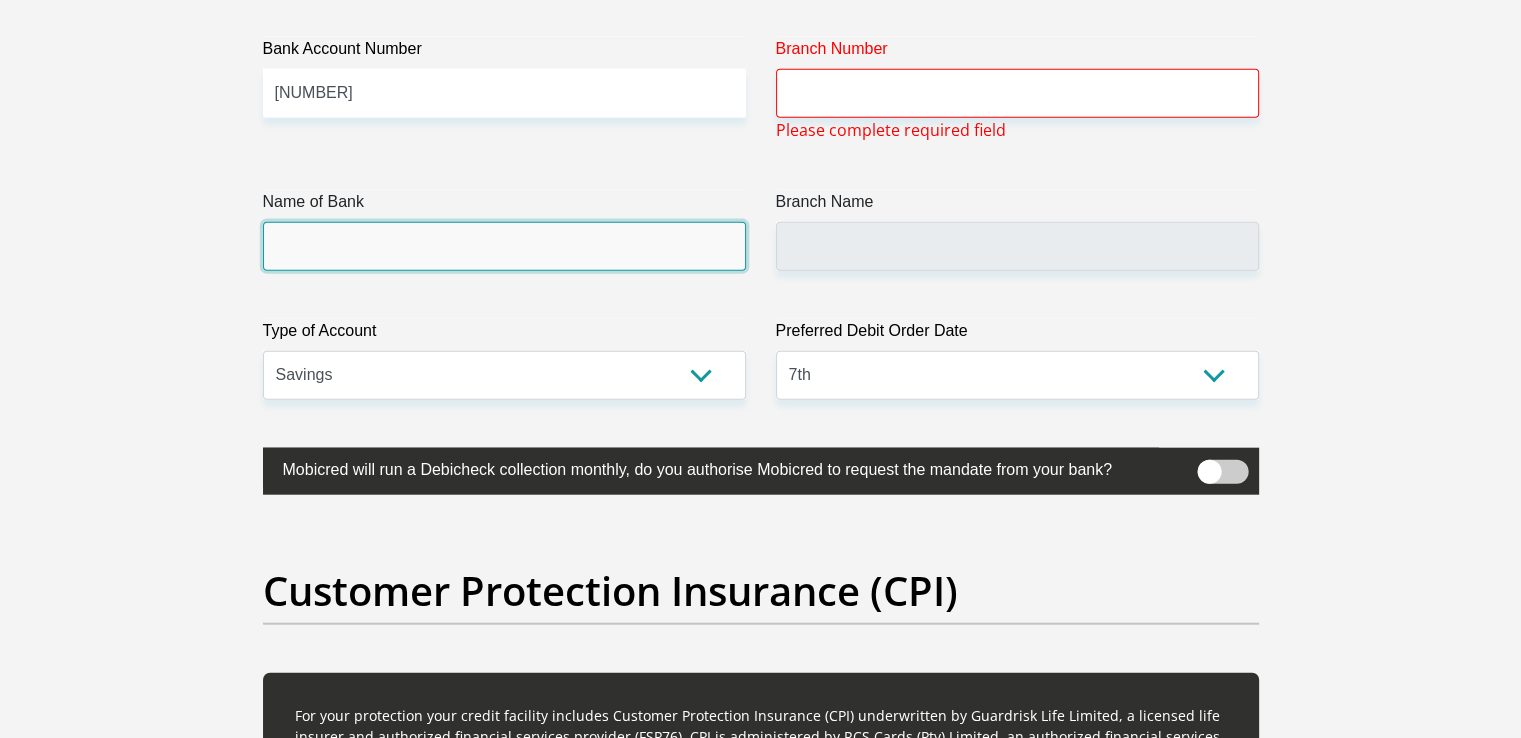 click on "Name of Bank" at bounding box center (504, 246) 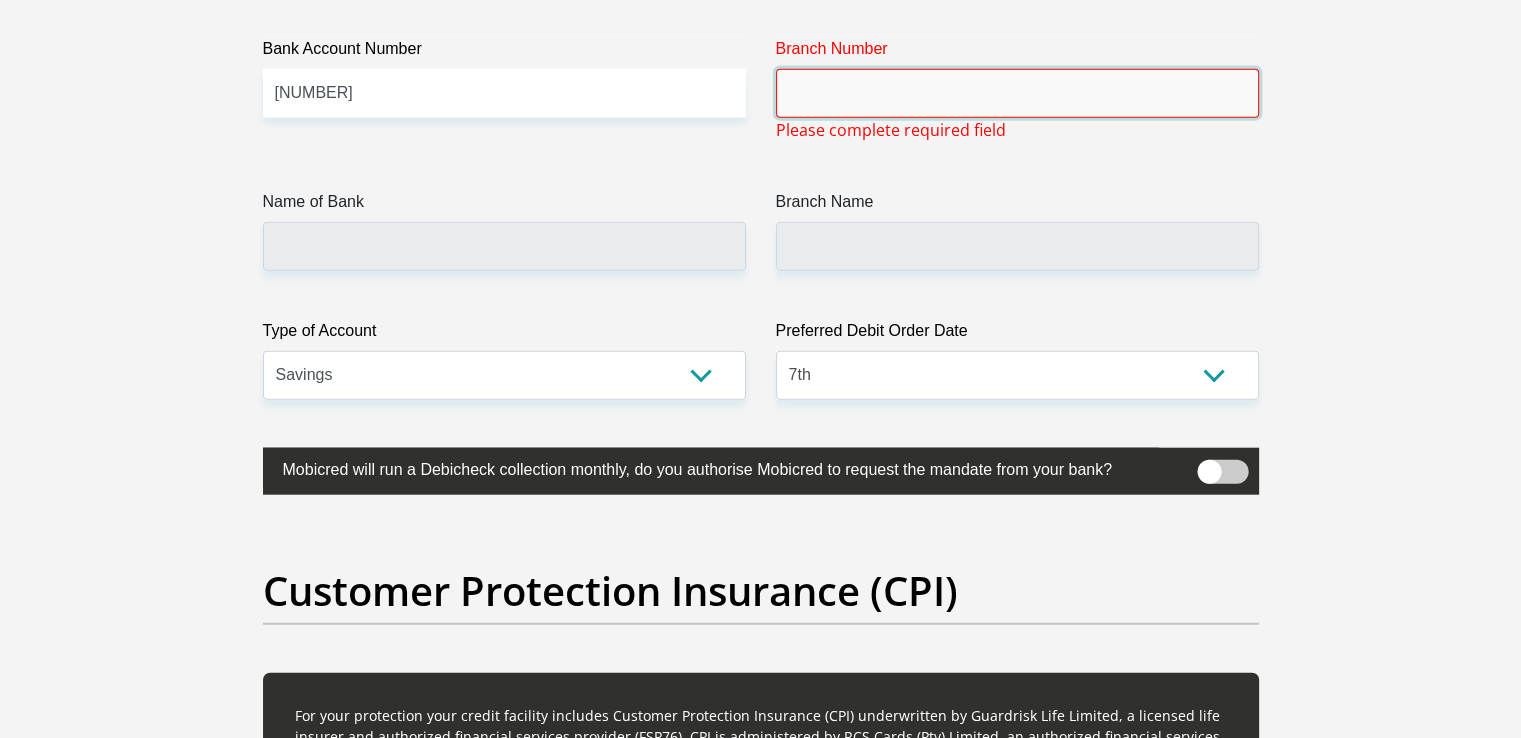 click on "Branch Number" at bounding box center [1017, 93] 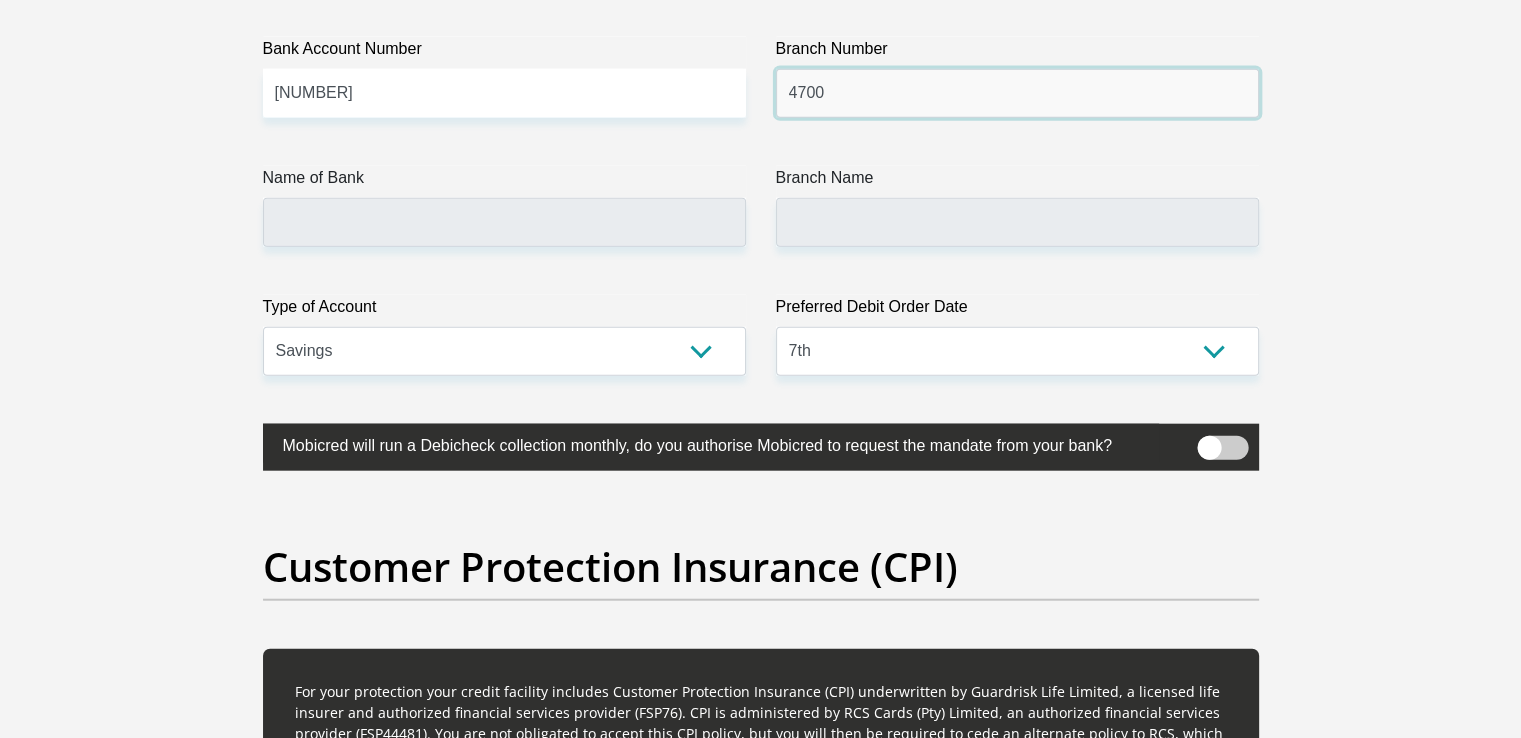 type on "4700" 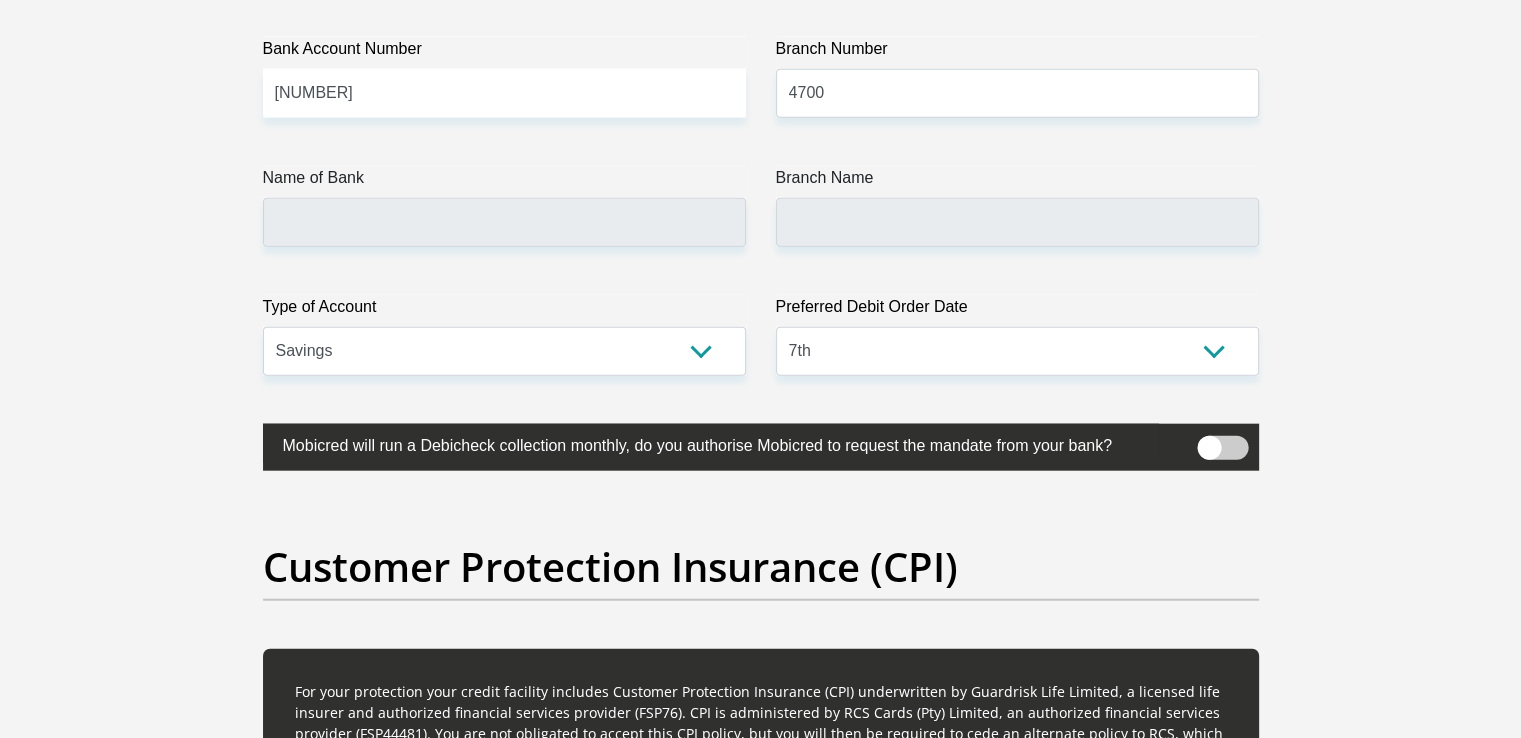 click on "Title
Mr
Ms
Mrs
Dr
Other
First Name
[FIRST]
Surname
[LAST]
ID Number
[ID_NUMBER]
Please input valid ID number
Race
Black
Coloured
Indian
White
Other
Contact Number
[PHONE]
Please input valid contact number
Nationality
[COUNTRY]
[COUNTRY]
[COUNTRY]  [COUNTRY]  [COUNTRY]" at bounding box center [761, -1153] 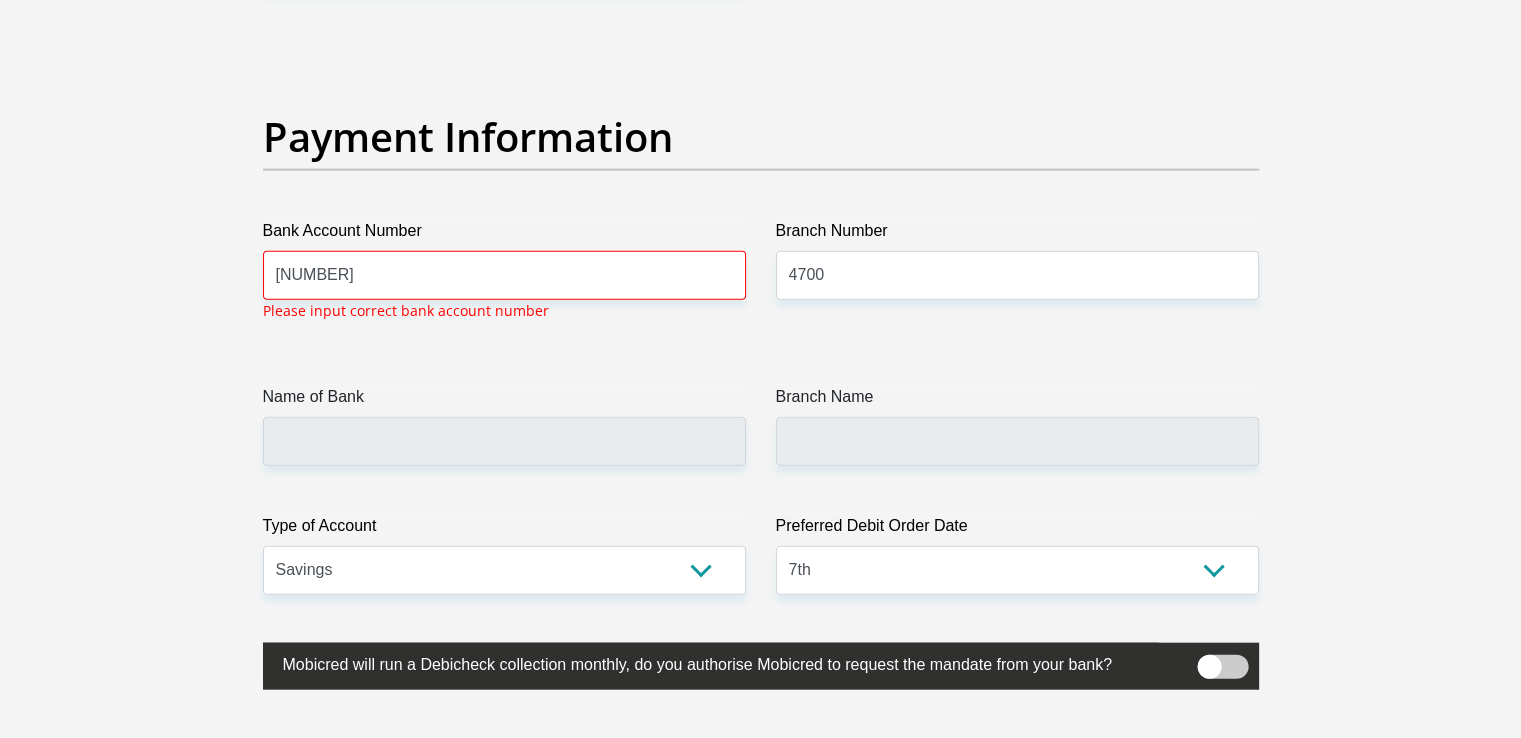 scroll, scrollTop: 4535, scrollLeft: 0, axis: vertical 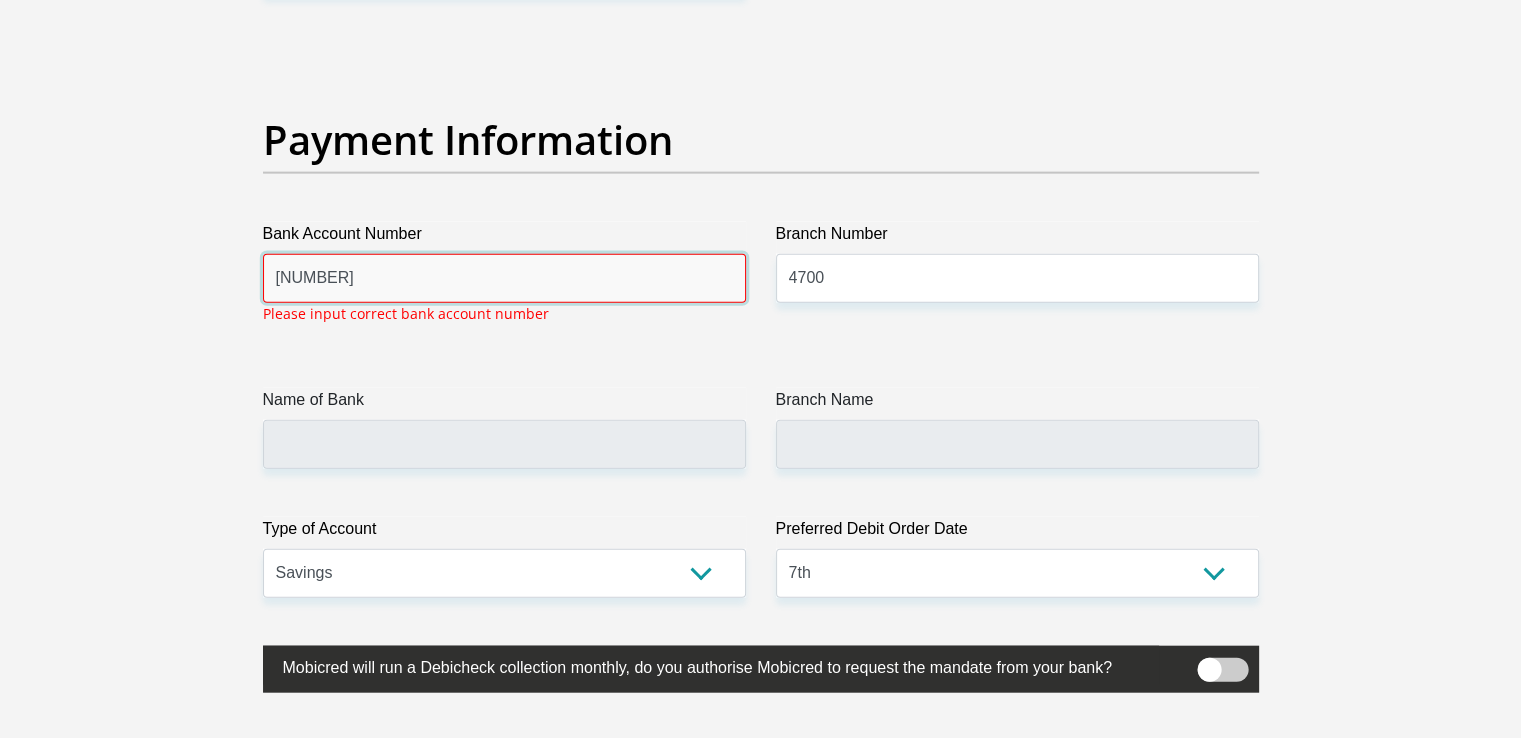 click on "[NUMBER]" at bounding box center (504, 278) 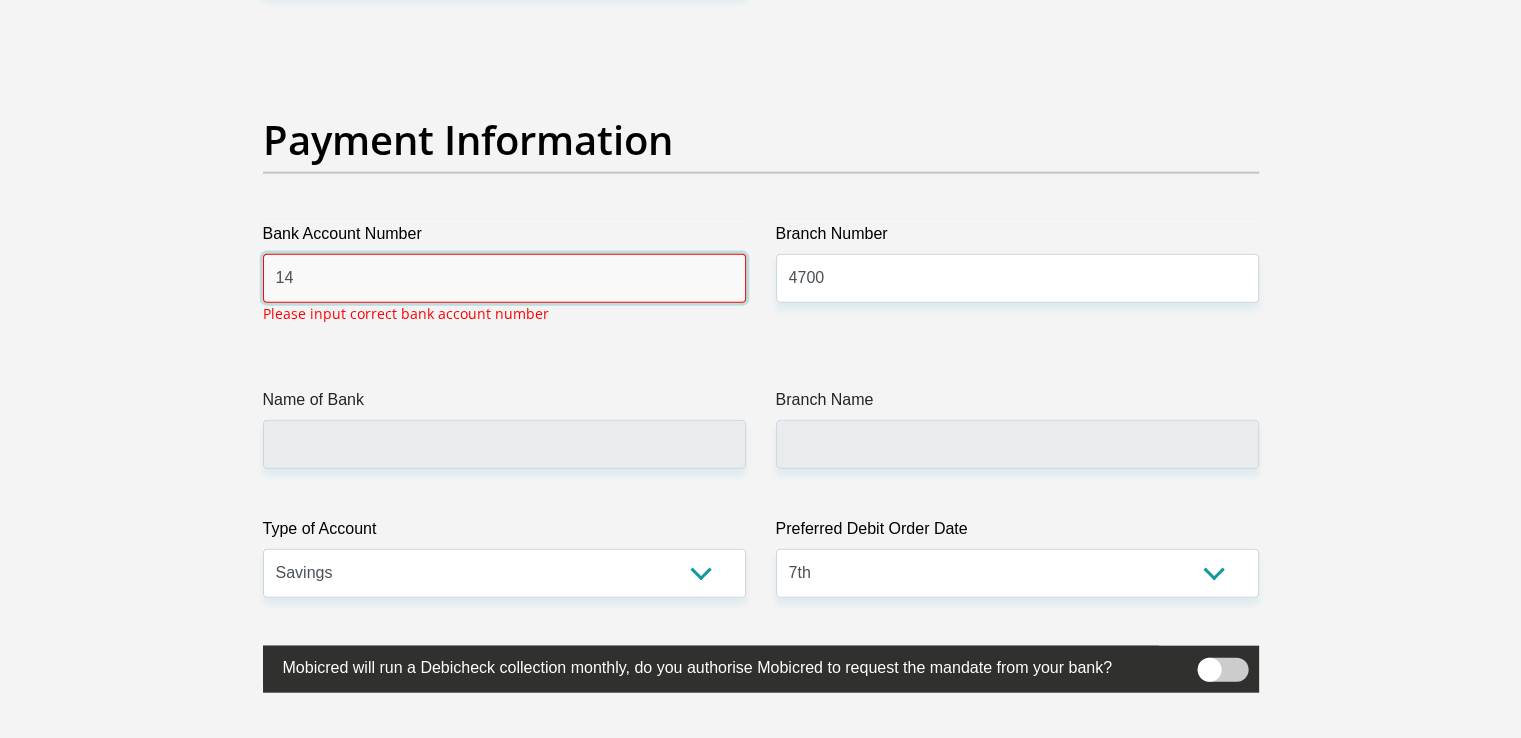 type on "1" 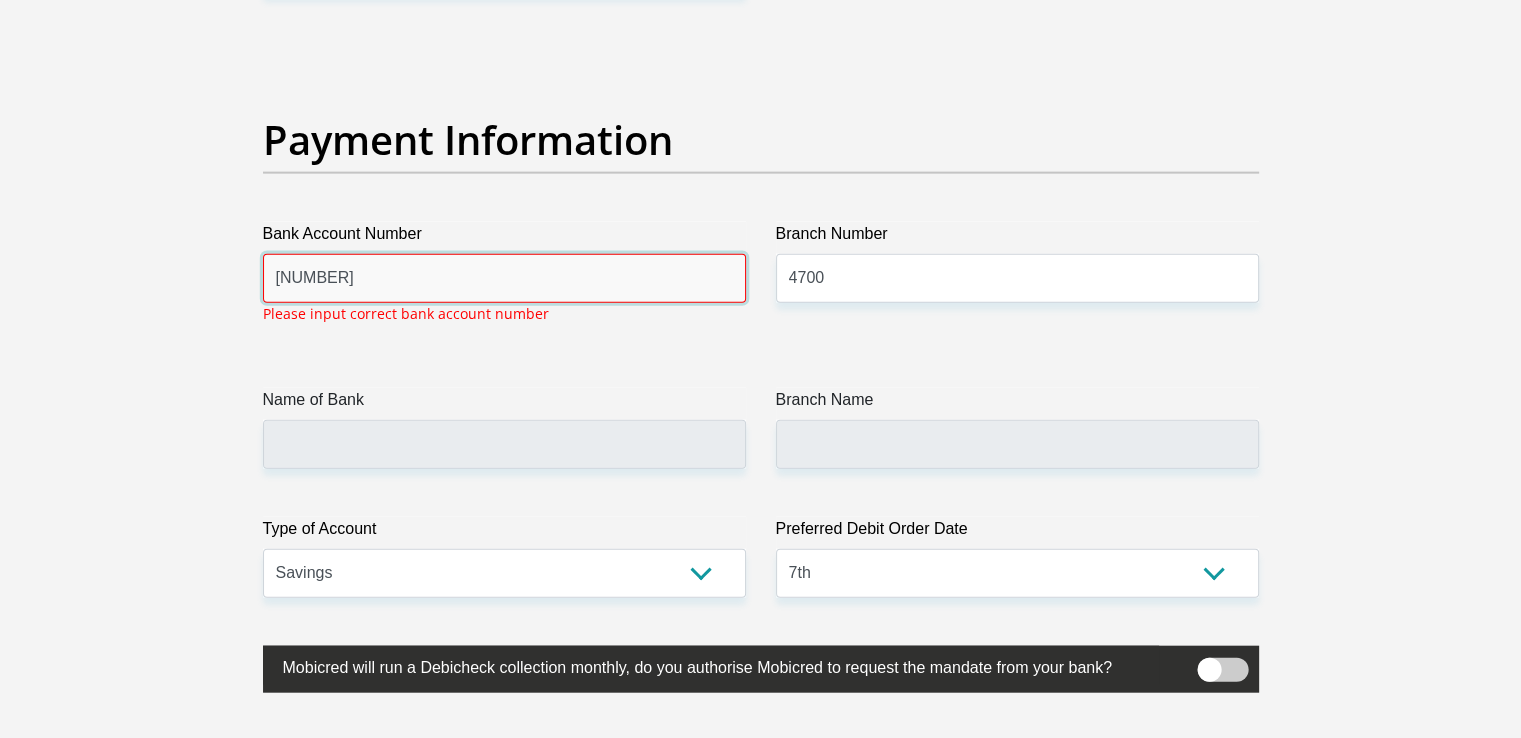 type on "[NUMBER]" 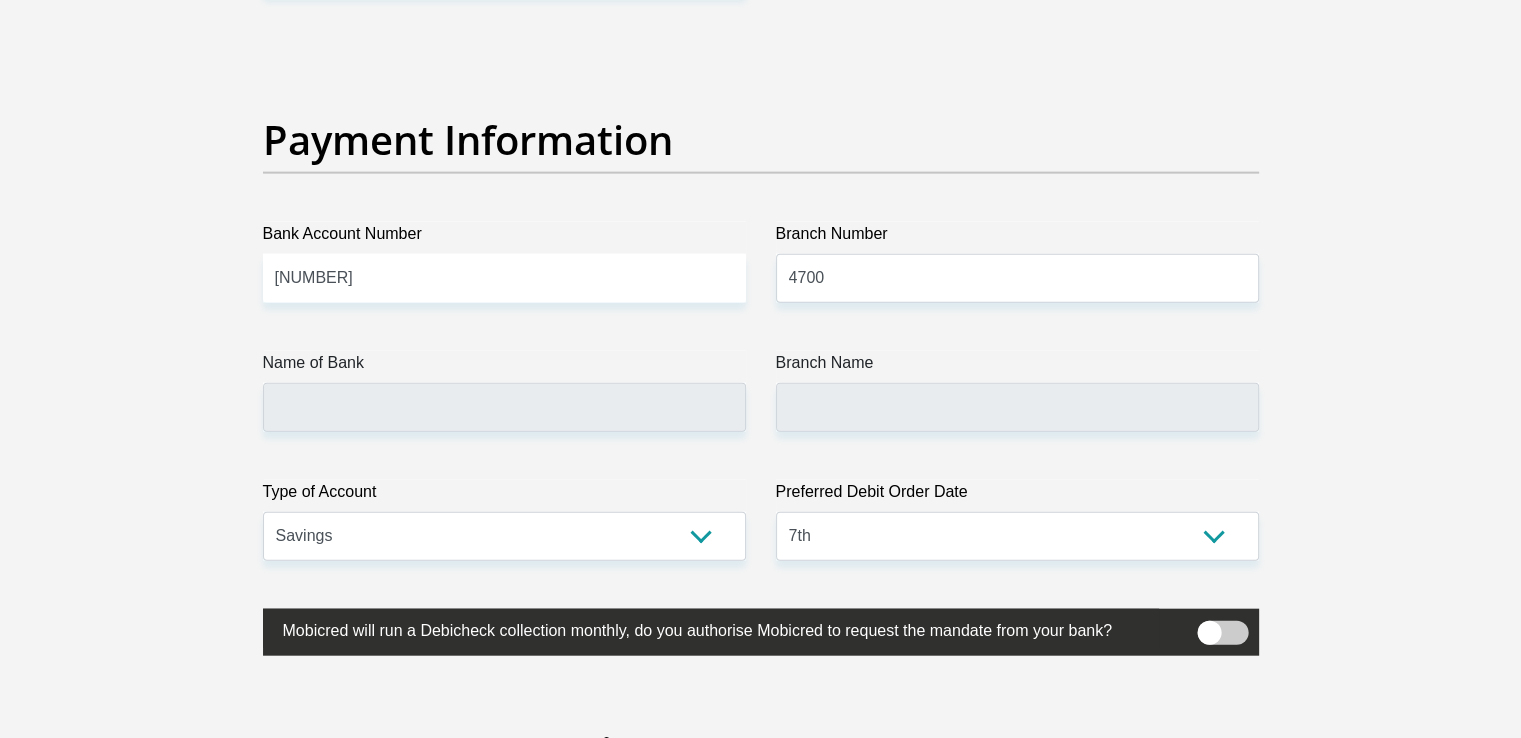 click on "Title
Mr
Ms
Mrs
Dr
Other
First Name
[FIRST]
Surname
[LAST]
ID Number
[ID_NUMBER]
Please input valid ID number
Race
Black
Coloured
Indian
White
Other
Contact Number
[PHONE]
Please input valid contact number
Nationality
[COUNTRY]
[COUNTRY]
[COUNTRY]  [COUNTRY]  [COUNTRY]" at bounding box center [761, -968] 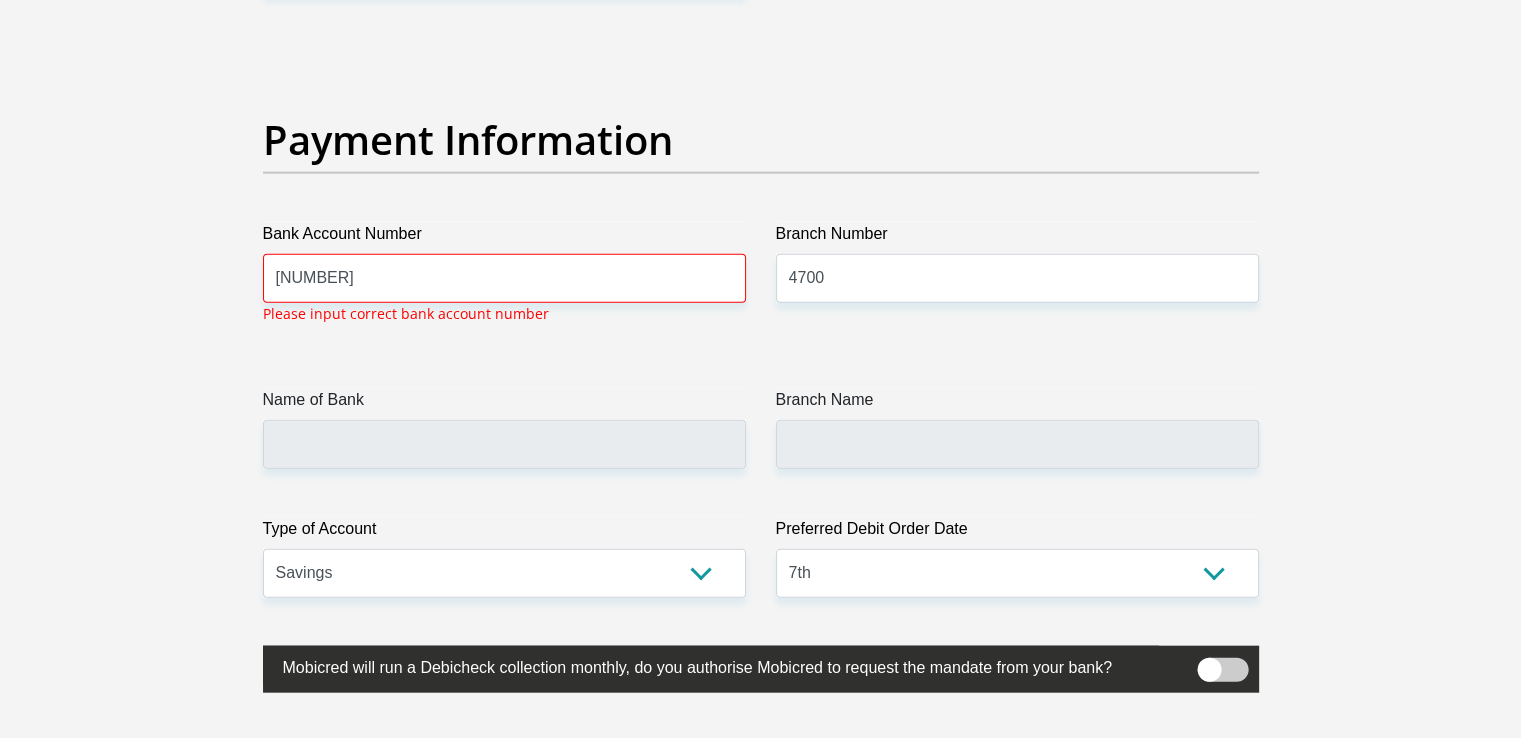click on "Bank Account Number
[ACCOUNT_NUMBER]
Please input correct bank account number" at bounding box center [504, 281] 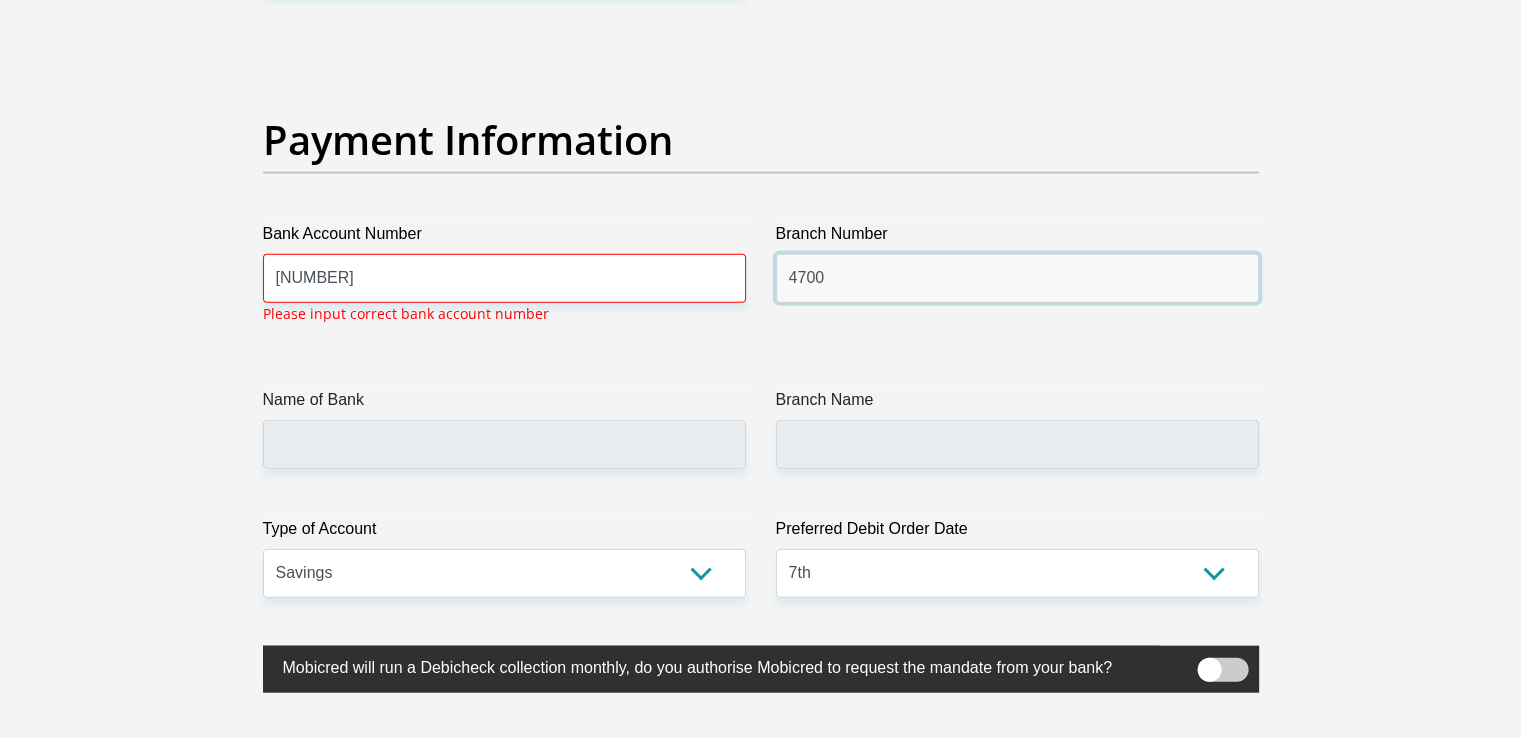 click on "4700" at bounding box center (1017, 278) 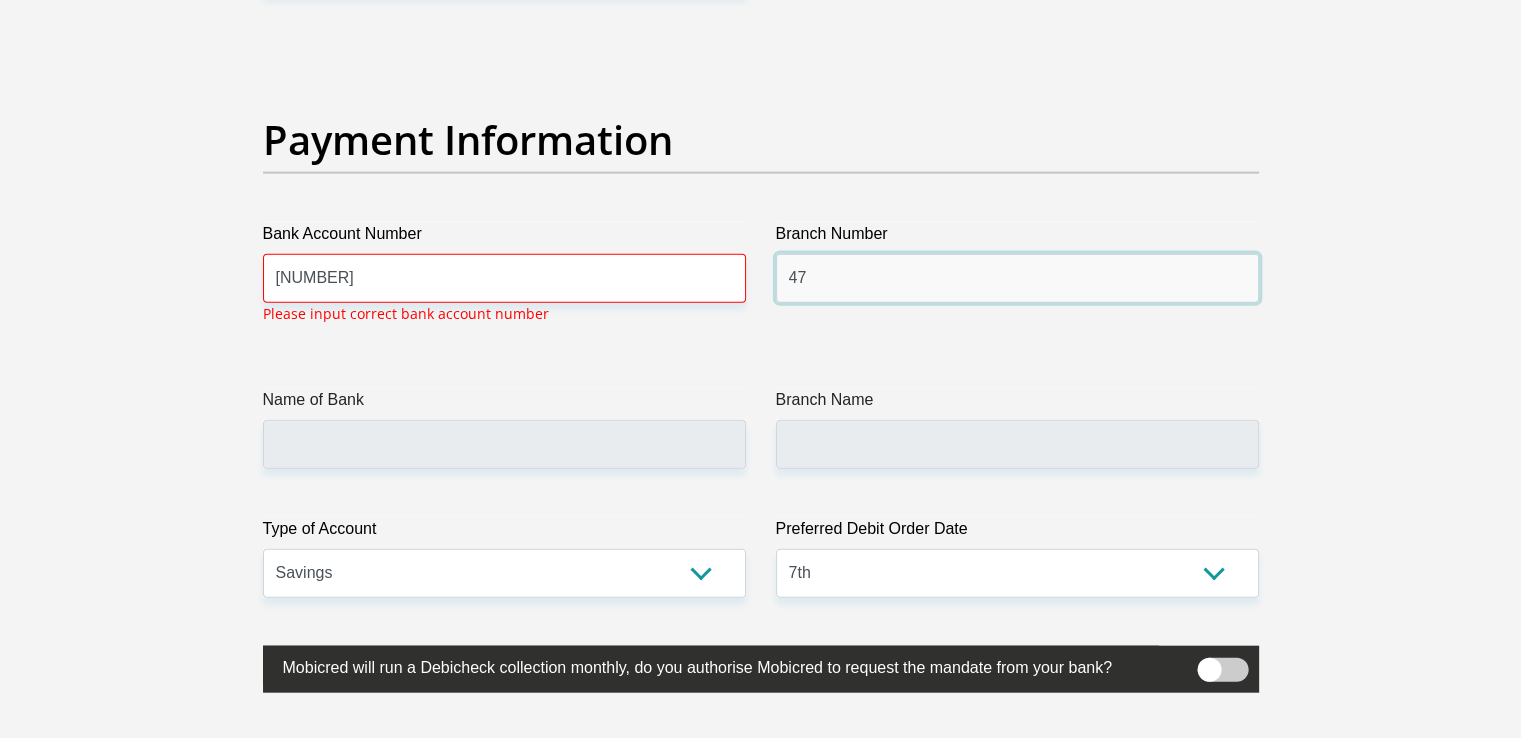 type on "4" 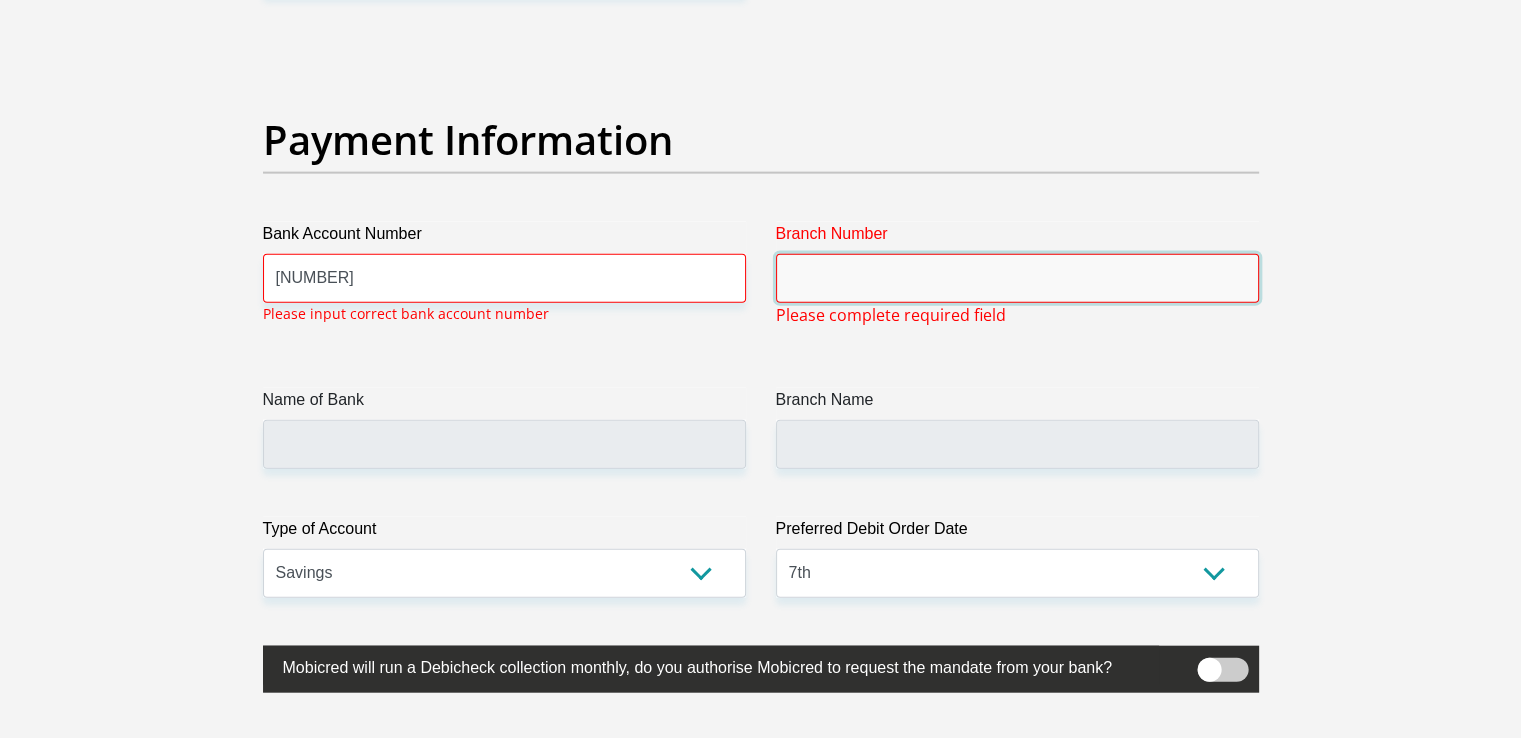 type 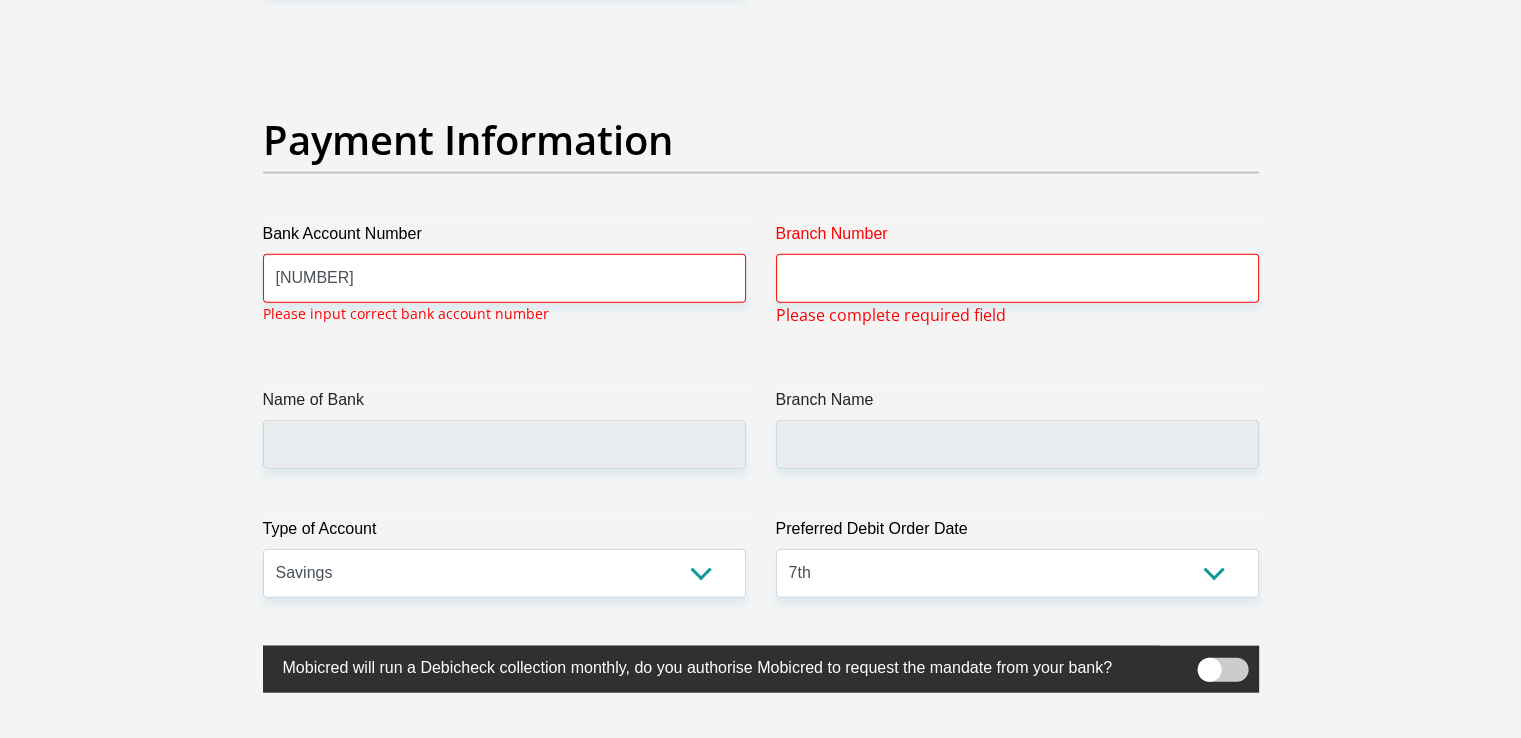click at bounding box center [761, 669] 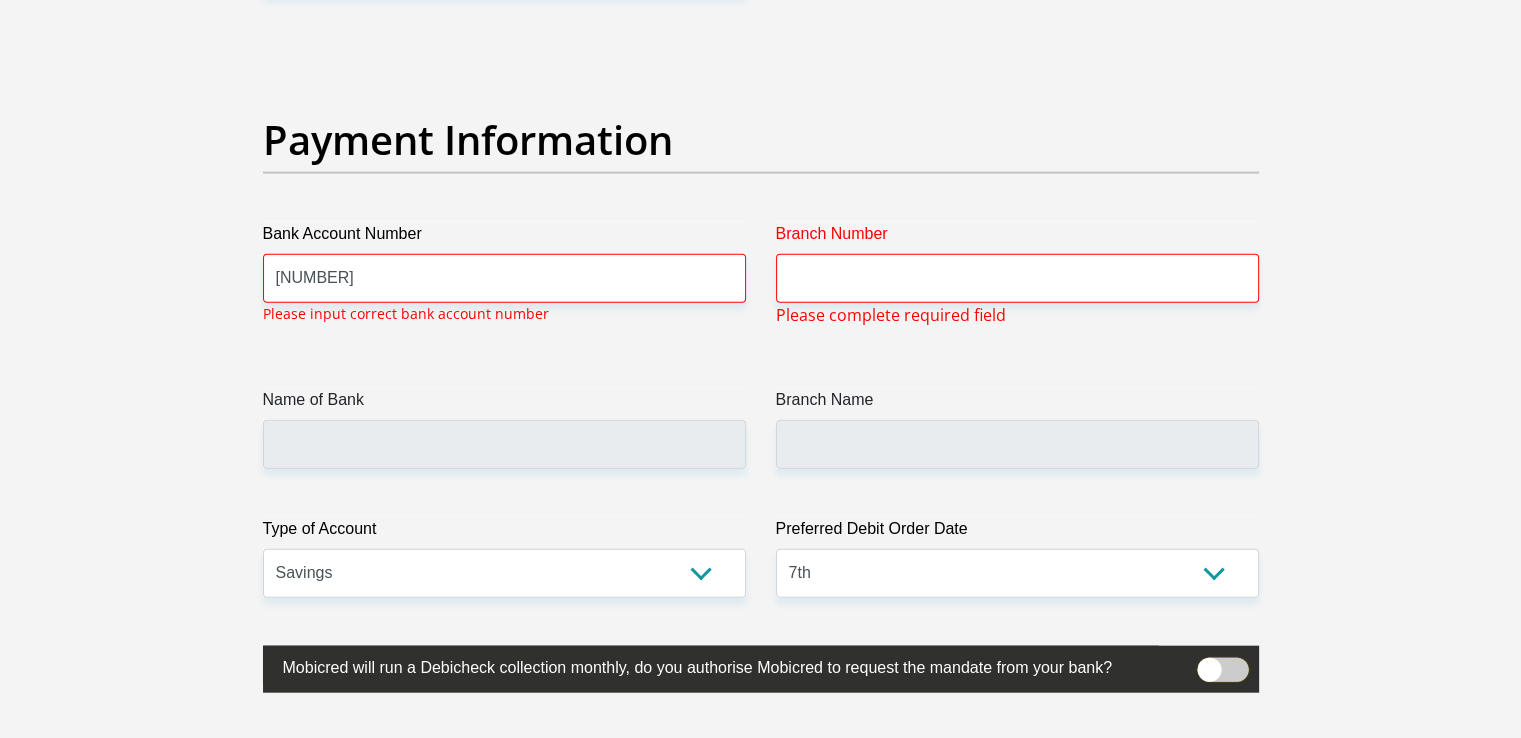click at bounding box center [1209, 663] 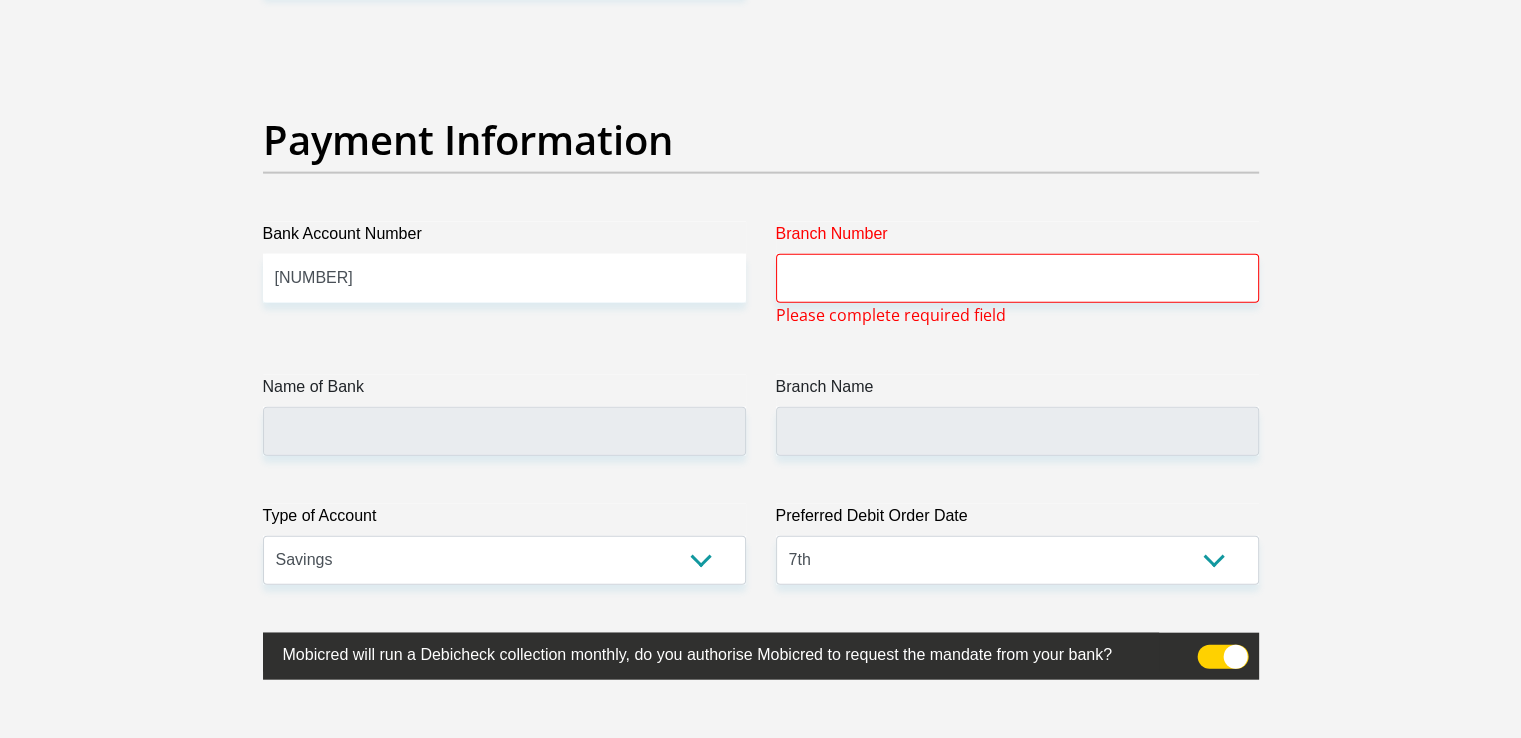 click on "Title
Mr
Ms
Mrs
Dr
Other
First Name
[FIRST]
Surname
[LAST]
ID Number
[ID_NUMBER]
Please input valid ID number
Race
Black
Coloured
Indian
White
Other
Contact Number
[PHONE]
Please input valid contact number
Nationality
[COUNTRY]
[COUNTRY]
[COUNTRY]  [COUNTRY]  [COUNTRY]" at bounding box center [761, -956] 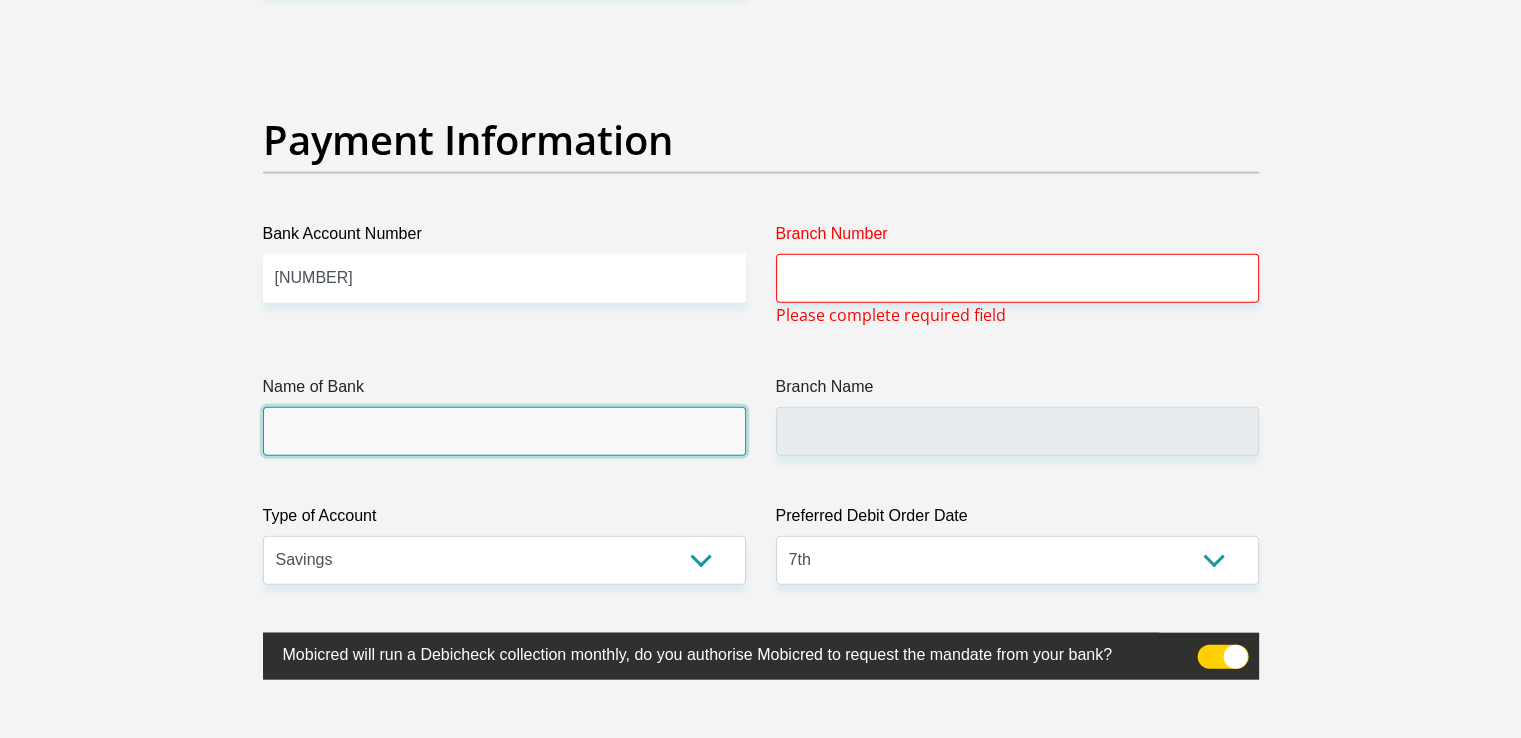 click on "Name of Bank" at bounding box center (504, 431) 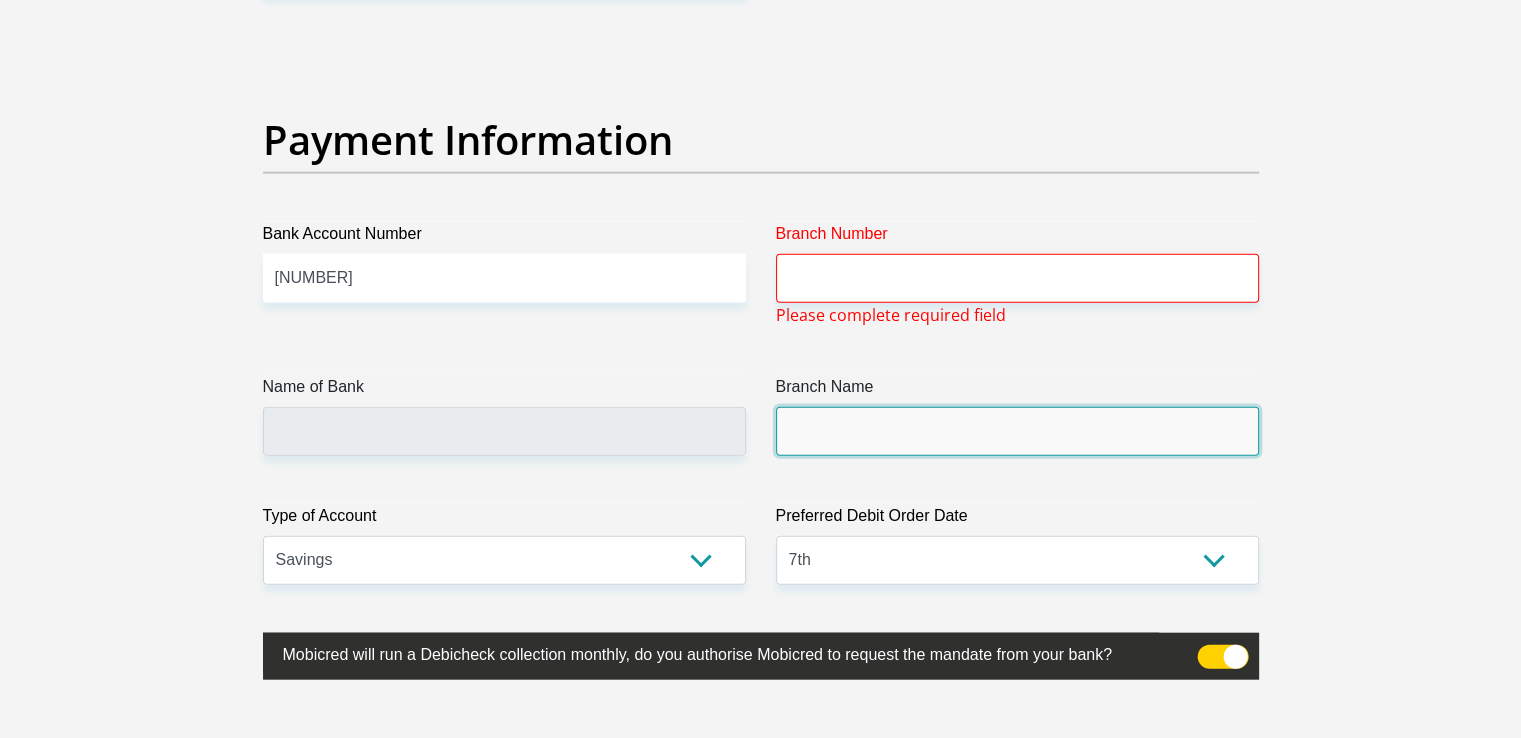 click on "Branch Name" at bounding box center (1017, 431) 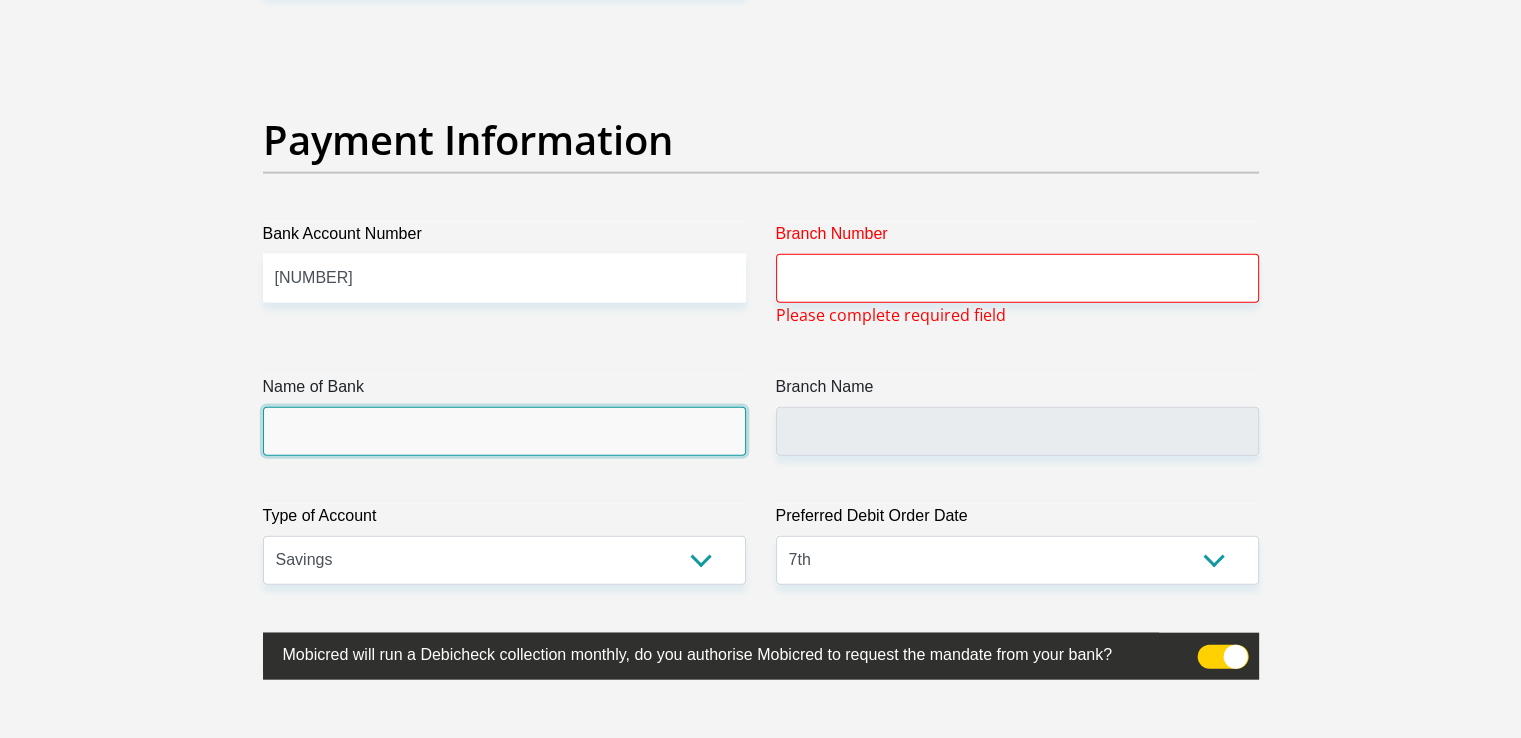 click on "Name of Bank" at bounding box center (504, 431) 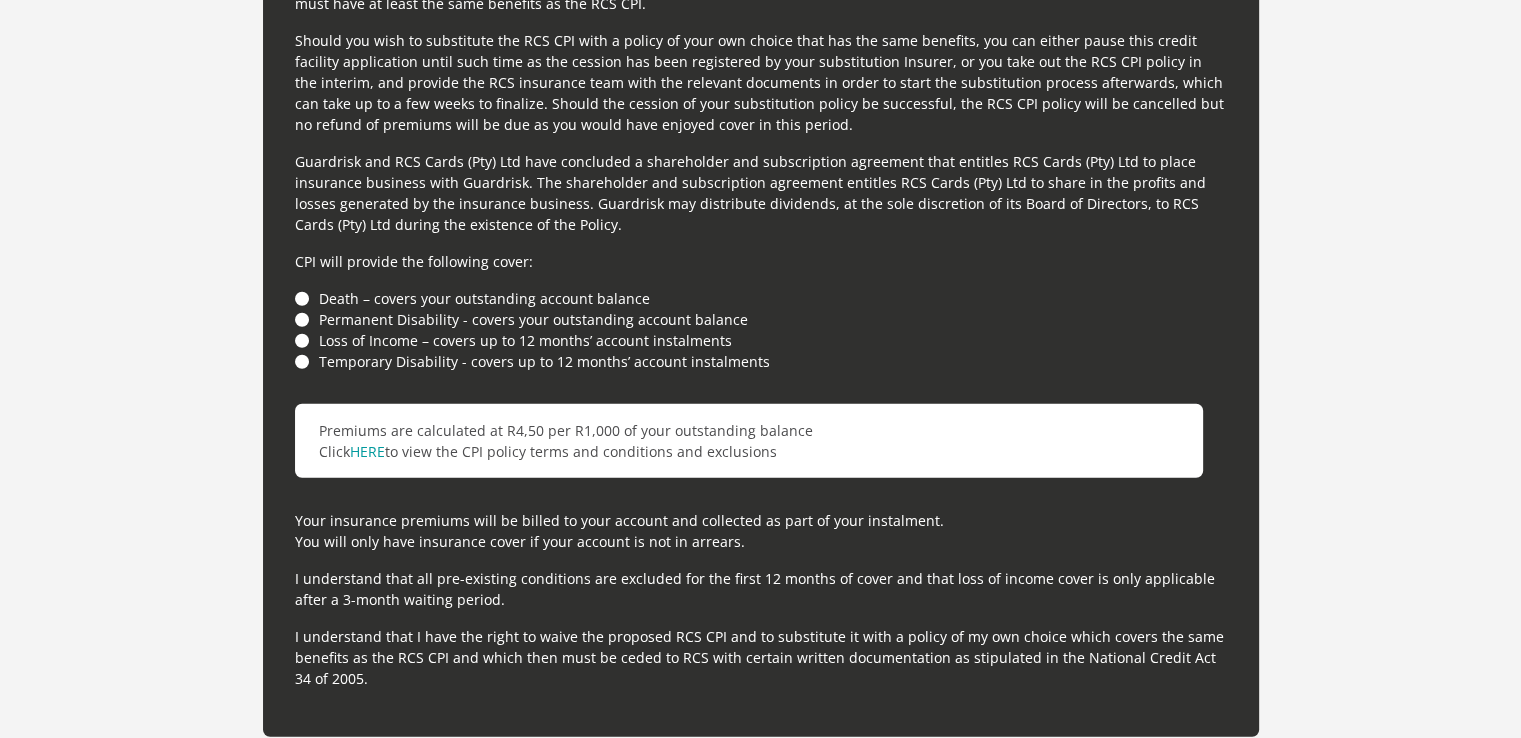 scroll, scrollTop: 5548, scrollLeft: 0, axis: vertical 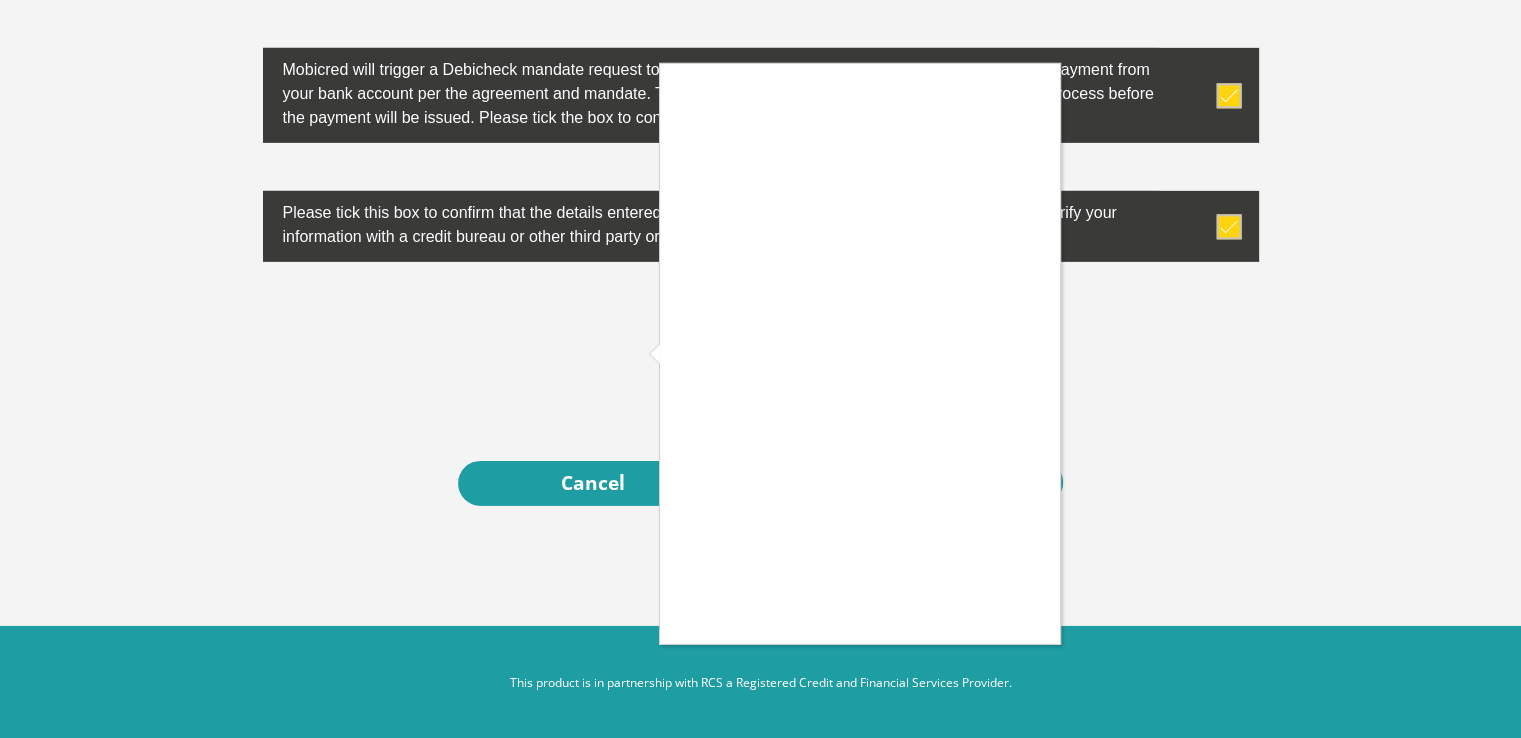 click at bounding box center [760, 369] 